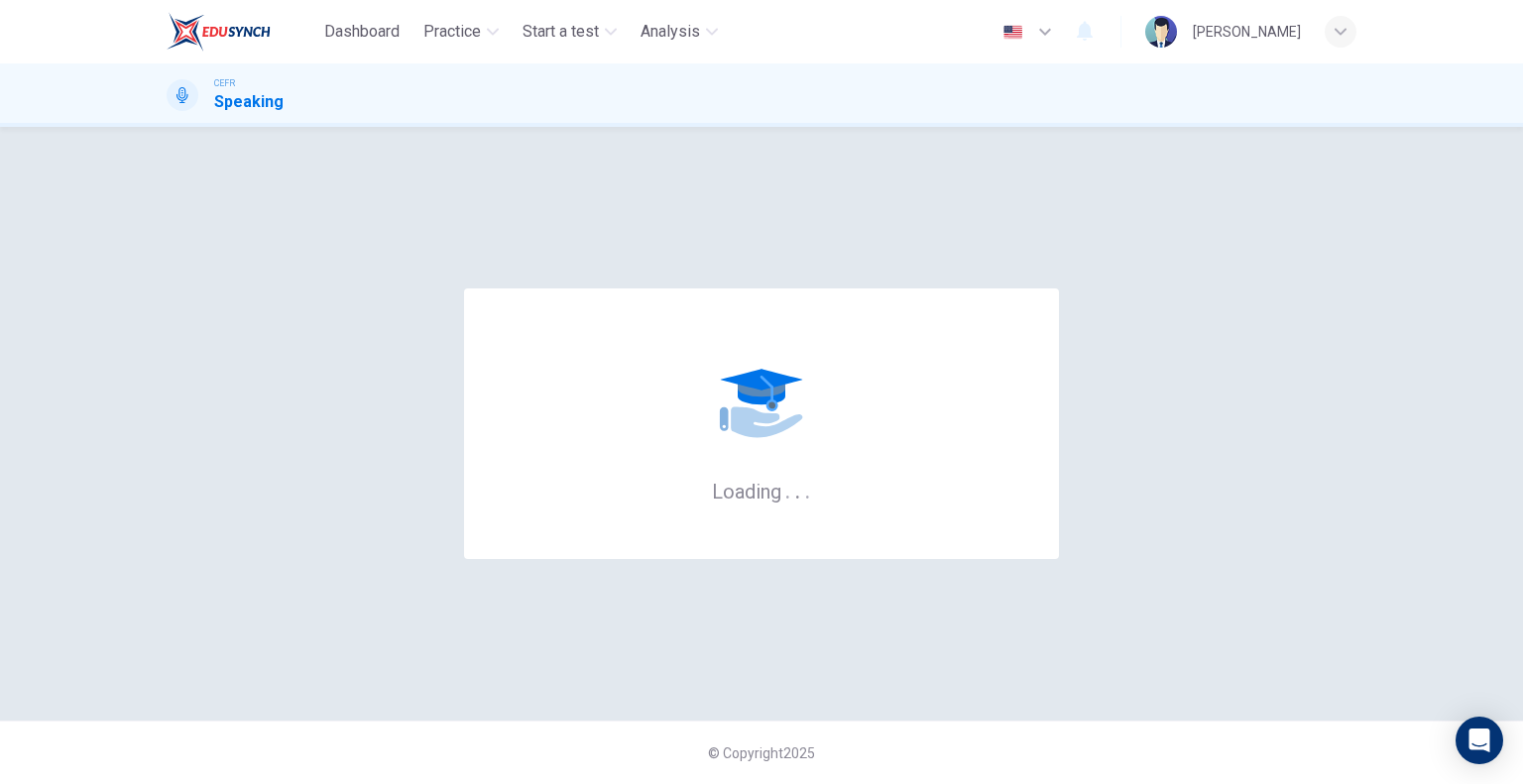 scroll, scrollTop: 0, scrollLeft: 0, axis: both 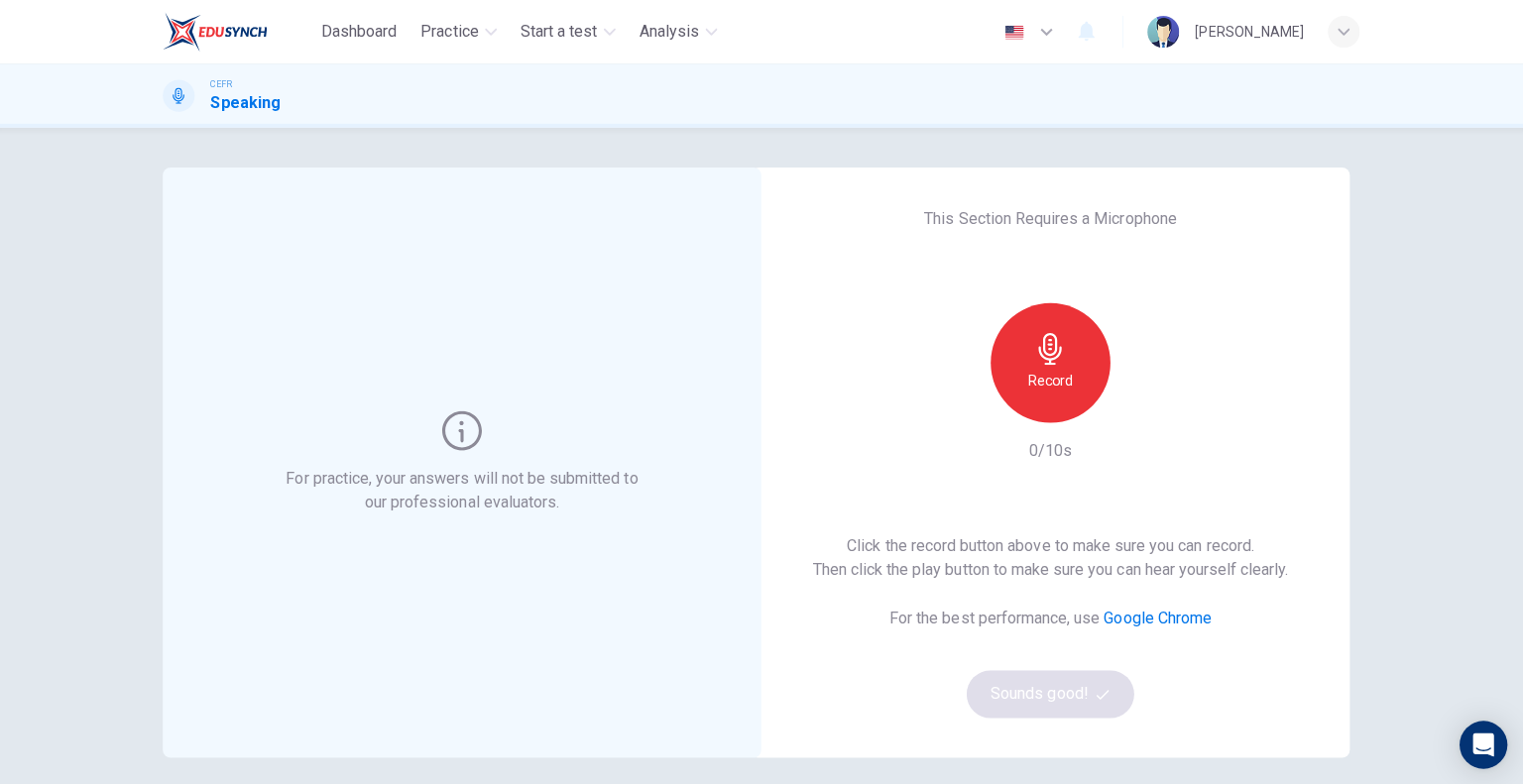 click on "Record" at bounding box center [1049, 379] 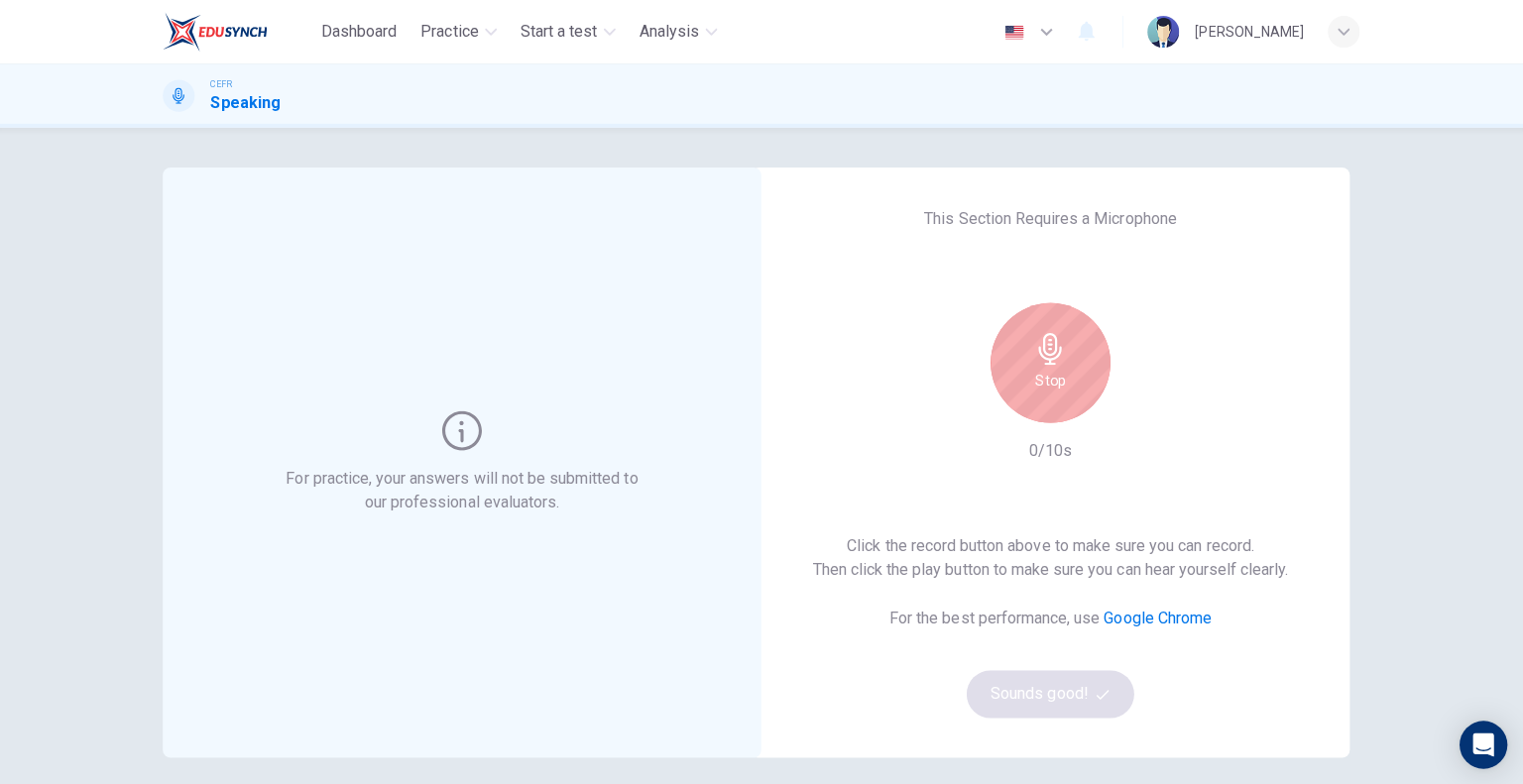 click on "Stop" at bounding box center [1049, 379] 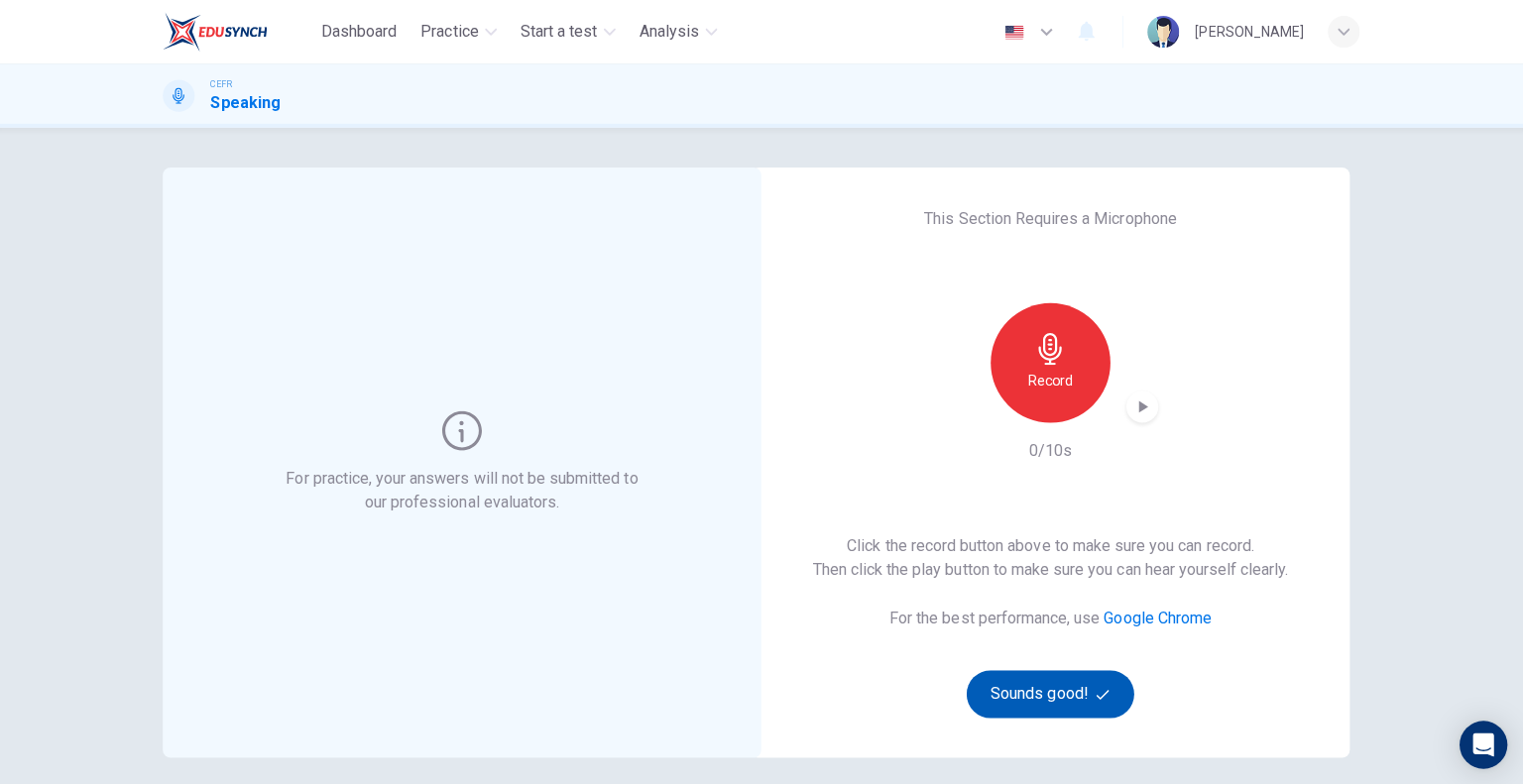 click on "Sounds good!" at bounding box center (1049, 690) 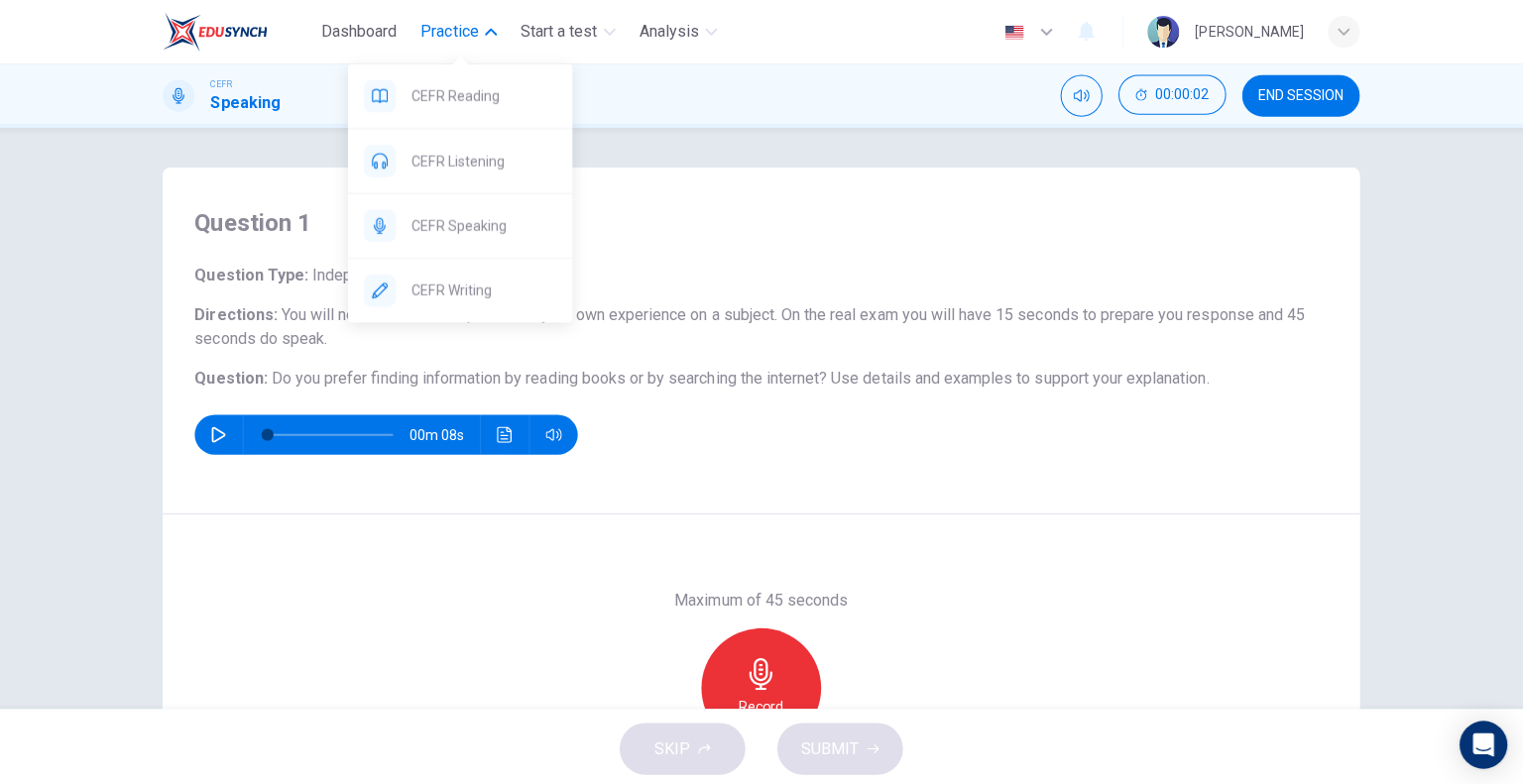click on "Practice" at bounding box center [452, 32] 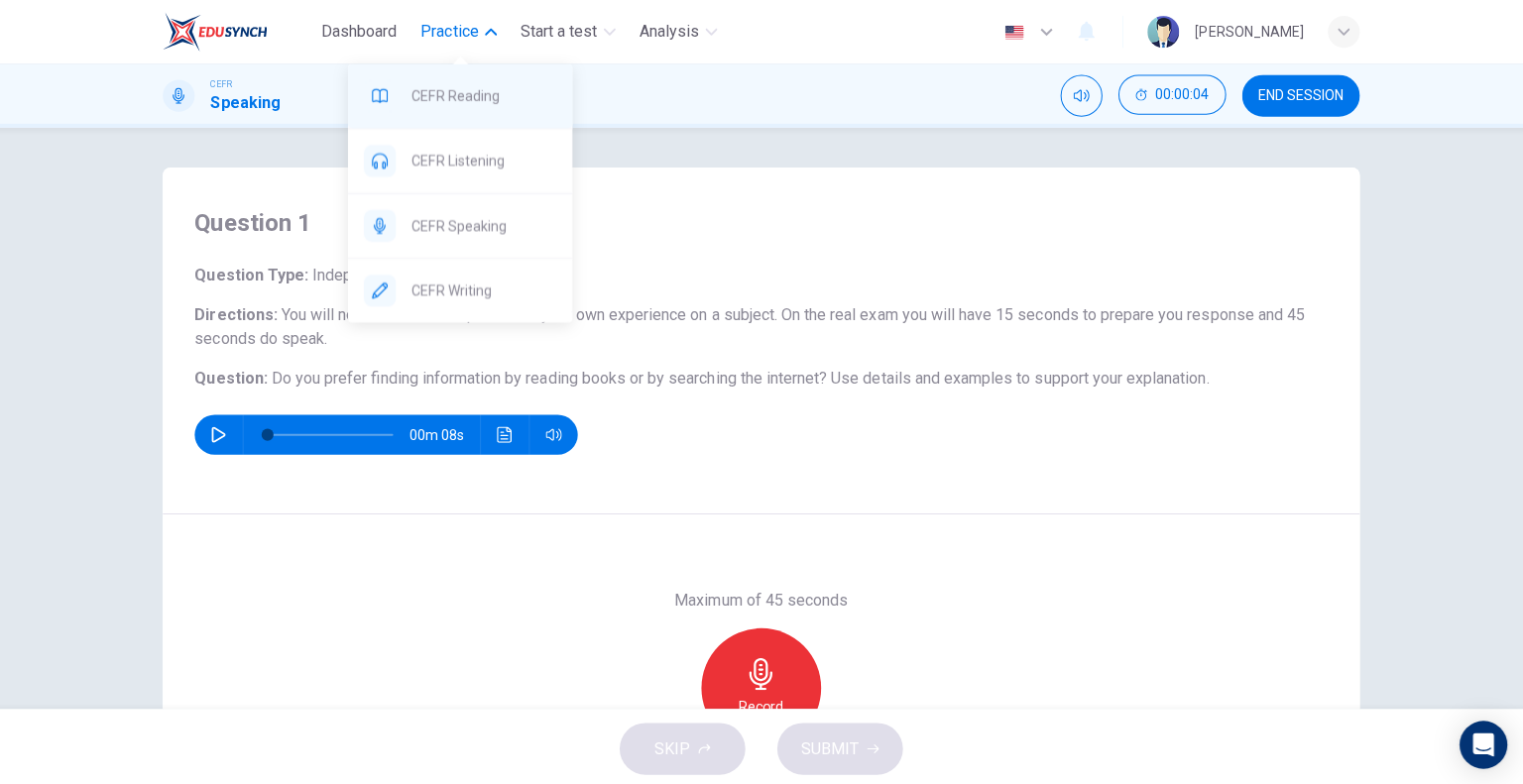 click on "CEFR Reading" at bounding box center [486, 95] 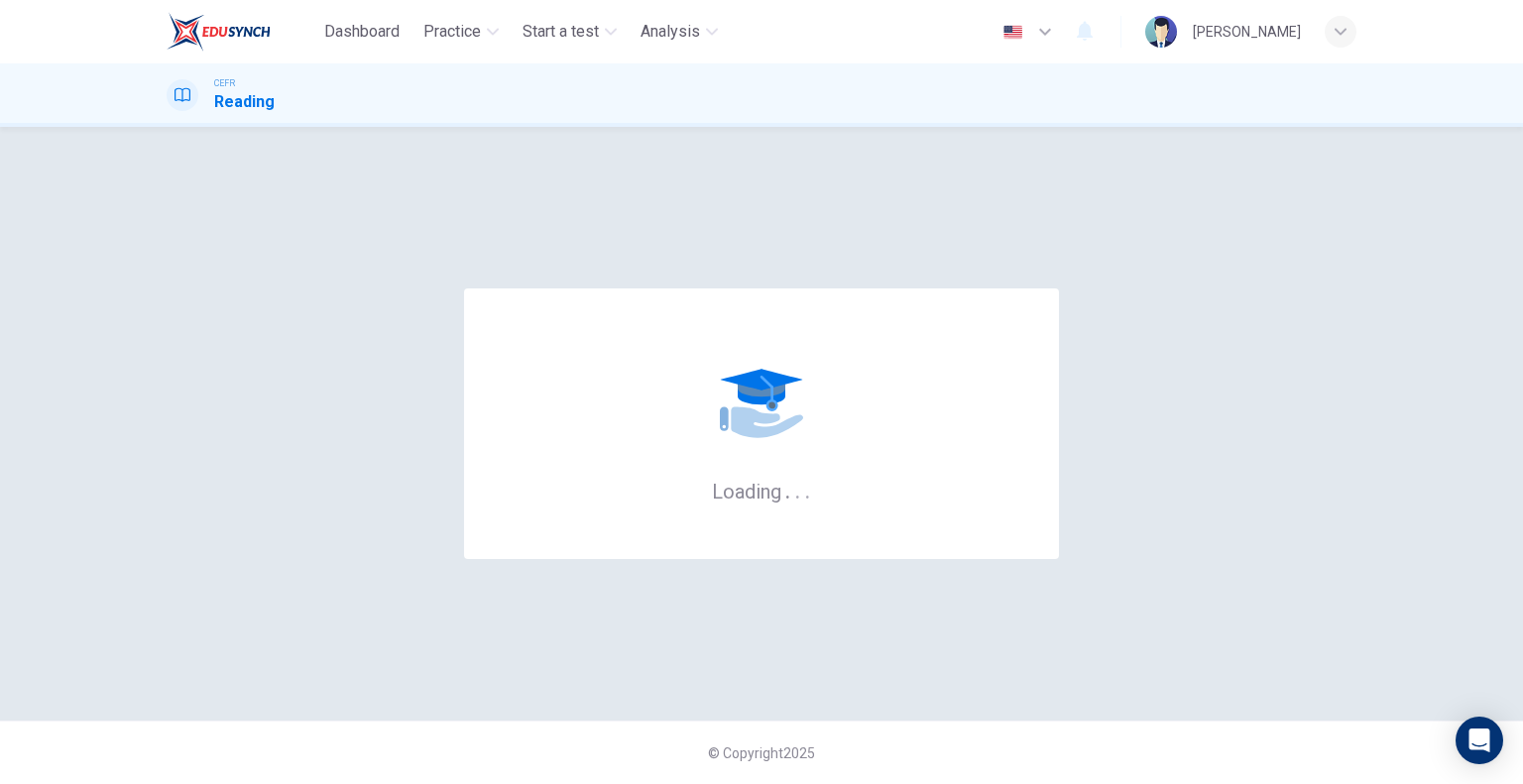 scroll, scrollTop: 0, scrollLeft: 0, axis: both 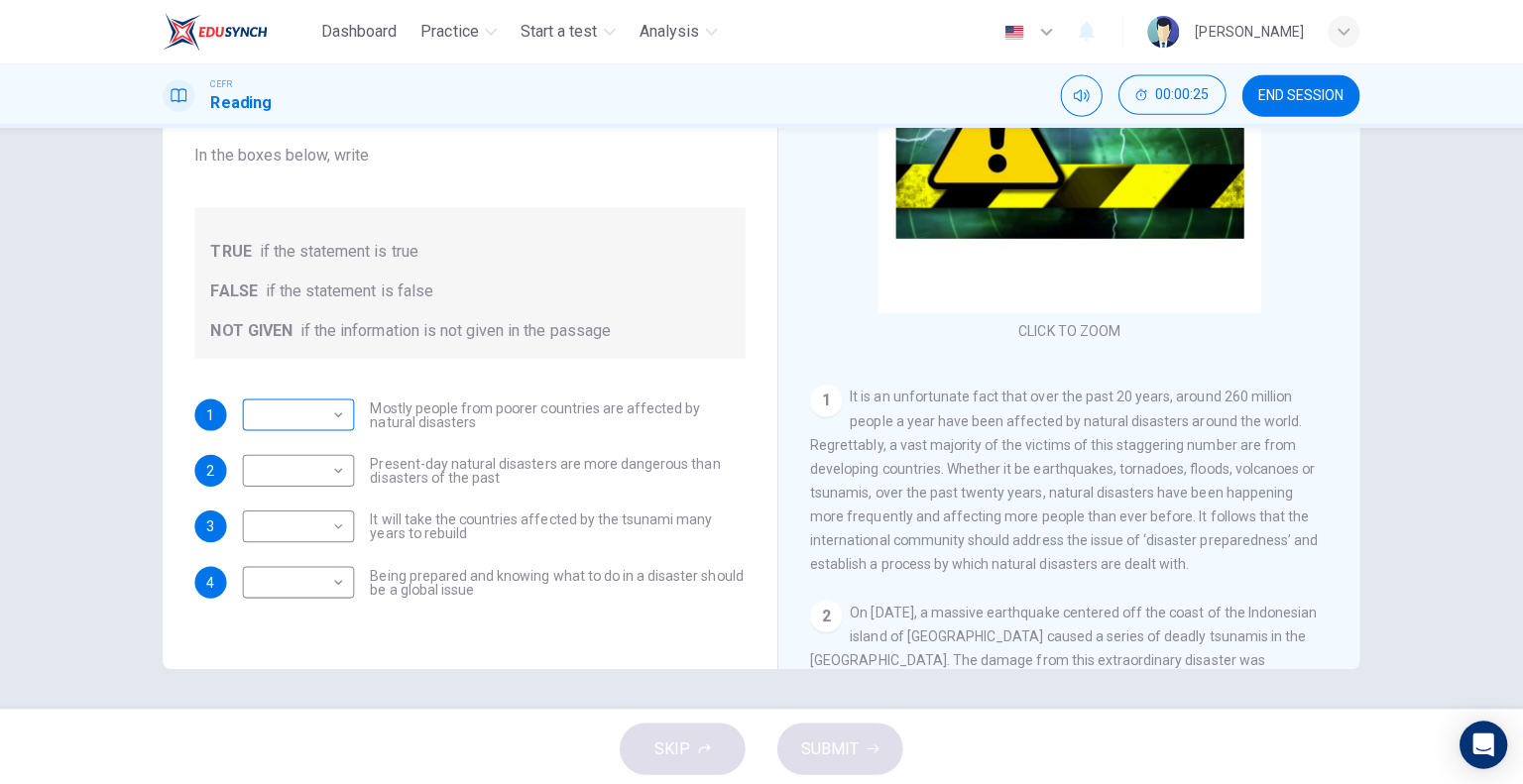 click on "Dashboard Practice Start a test Analysis English en ​ [PERSON_NAME] CEFR Reading 00:00:25 END SESSION Questions 1 - 4 Do the following statements agree with the information given in the Reading Passage?
In the boxes below, write TRUE if the statement is true FALSE if the statement is false NOT GIVEN if the information is not given in the passage 1 ​ ​ Mostly people from poorer countries are affected by natural disasters 2 ​ ​ Present-day natural disasters are more dangerous than disasters of the past 3 ​ ​ It will take the countries affected by the tsunami many years to rebuild 4 ​ ​ Being prepared and knowing what to do in a disaster should be a global issue Preparing for the Threat CLICK TO ZOOM Click to Zoom 1 2 3 4 5 6 SKIP SUBMIT EduSynch - Online Language Proficiency Testing
Dashboard Practice Start a test Analysis Notifications © Copyright  2025" at bounding box center [762, 392] 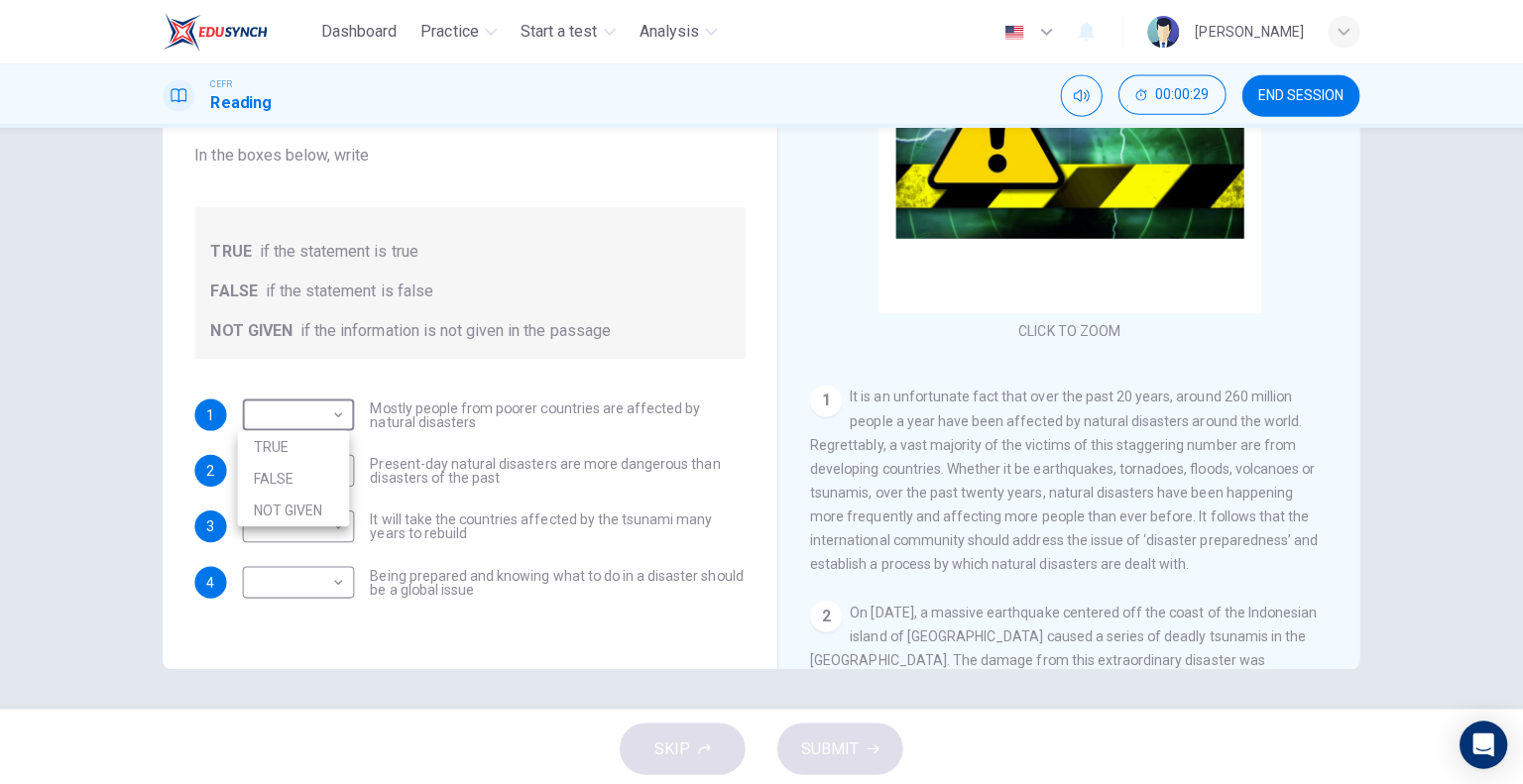 click on "NOT GIVEN" at bounding box center (296, 507) 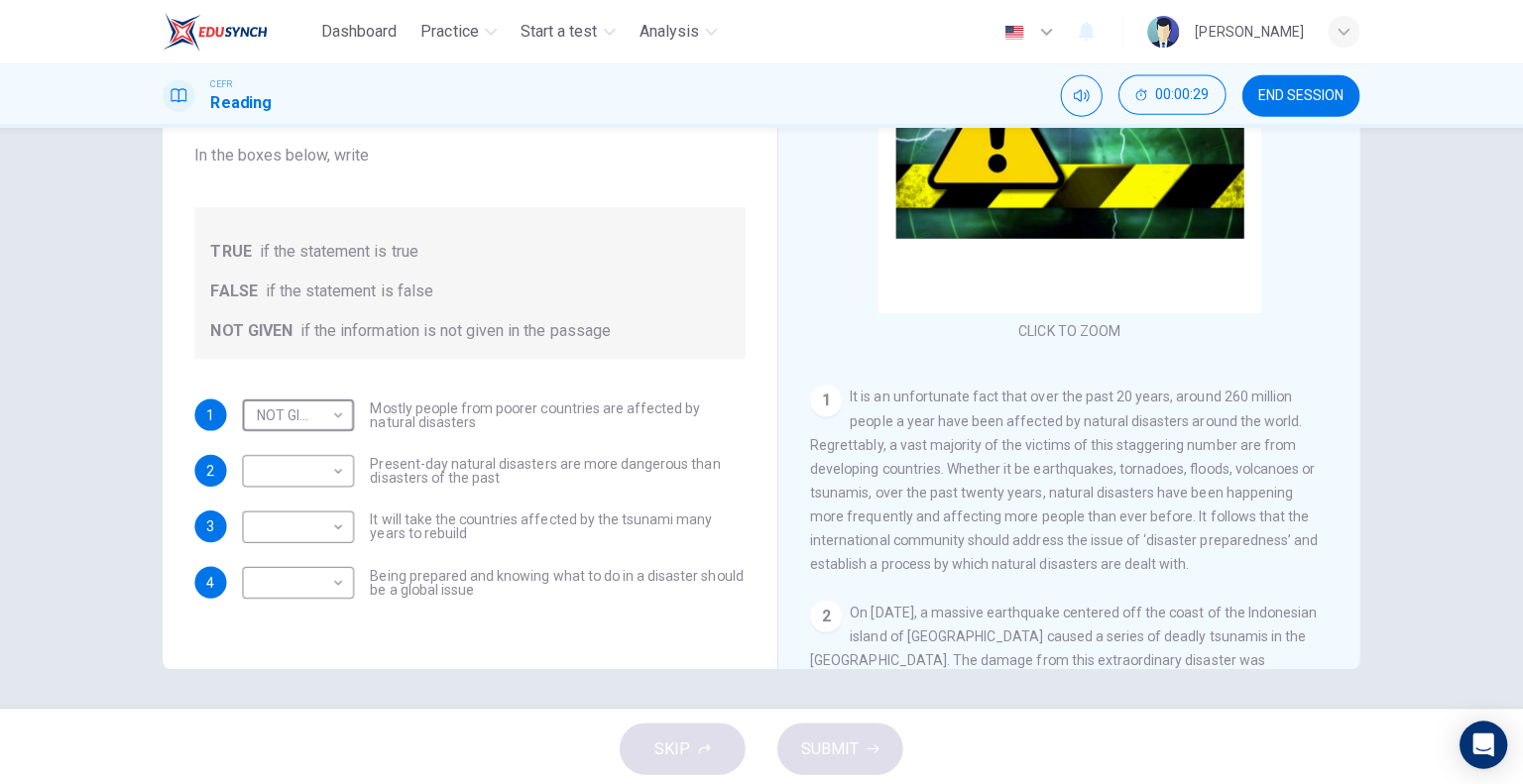 click on "​ ​ Present-day natural disasters are more dangerous than disasters of the past" at bounding box center (496, 468) 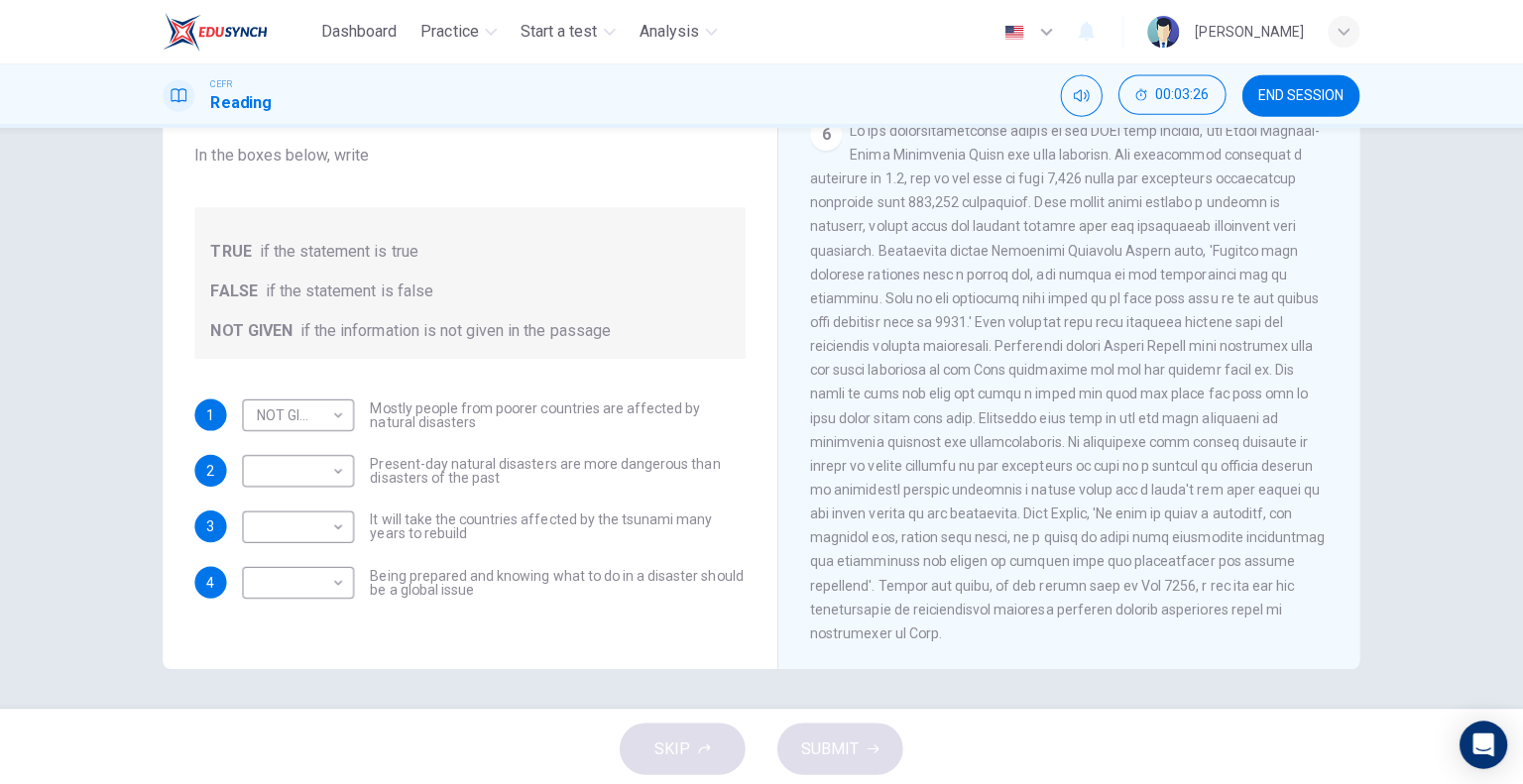 scroll, scrollTop: 1703, scrollLeft: 0, axis: vertical 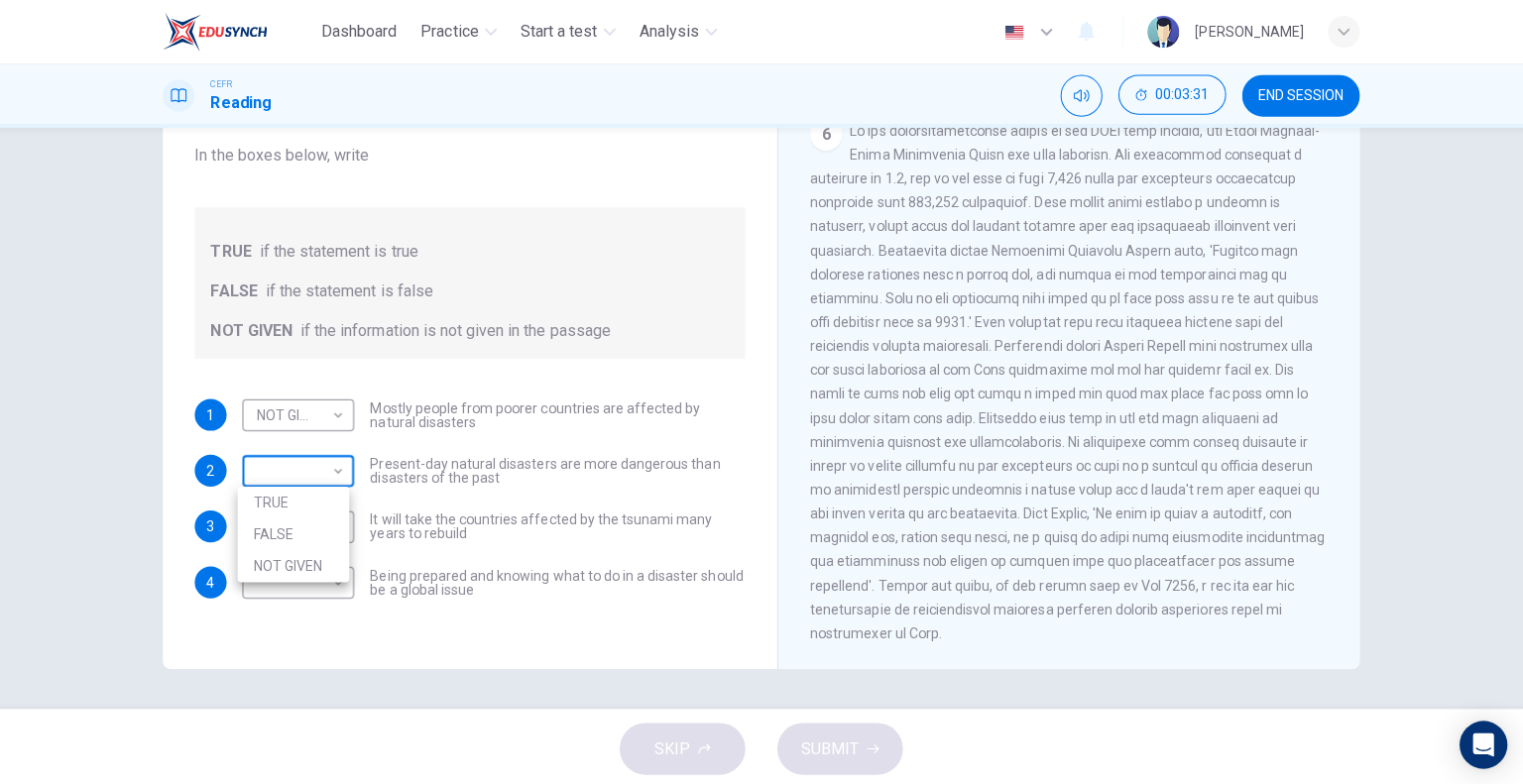 click on "Dashboard Practice Start a test Analysis English en ​ [PERSON_NAME] CEFR Reading 00:03:31 END SESSION Questions 1 - 4 Do the following statements agree with the information given in the Reading Passage?
In the boxes below, write TRUE if the statement is true FALSE if the statement is false NOT GIVEN if the information is not given in the passage 1 NOT GIVEN NOT GIVEN ​ Mostly people from poorer countries are affected by natural disasters 2 ​ ​ Present-day natural disasters are more dangerous than disasters of the past 3 ​ ​ It will take the countries affected by the tsunami many years to rebuild 4 ​ ​ Being prepared and knowing what to do in a disaster should be a global issue Preparing for the Threat CLICK TO ZOOM Click to Zoom 1 2 3 4 5 6 SKIP SUBMIT EduSynch - Online Language Proficiency Testing
Dashboard Practice Start a test Analysis Notifications © Copyright  2025 TRUE FALSE NOT GIVEN" at bounding box center (762, 392) 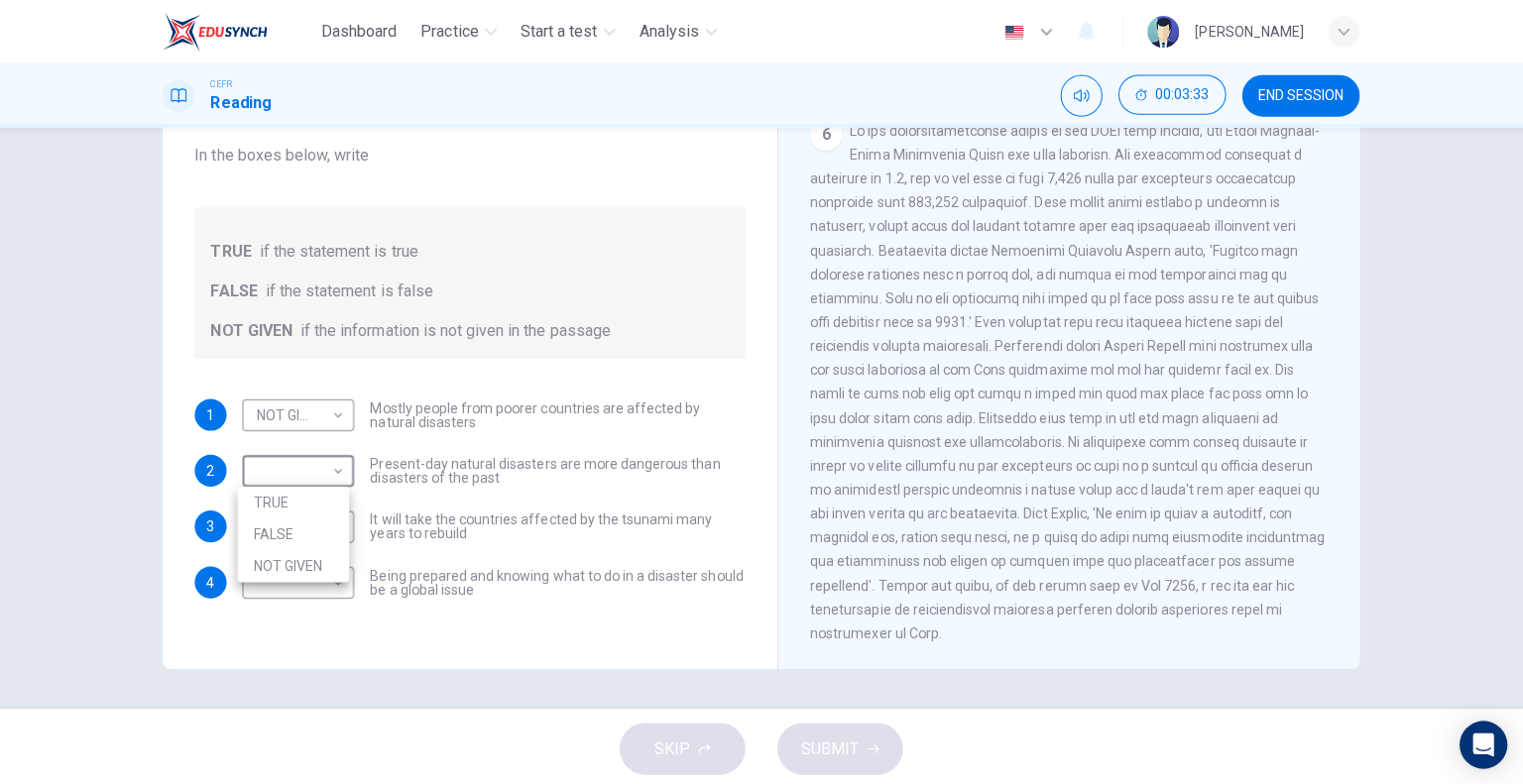 click on "NOT GIVEN" at bounding box center (296, 563) 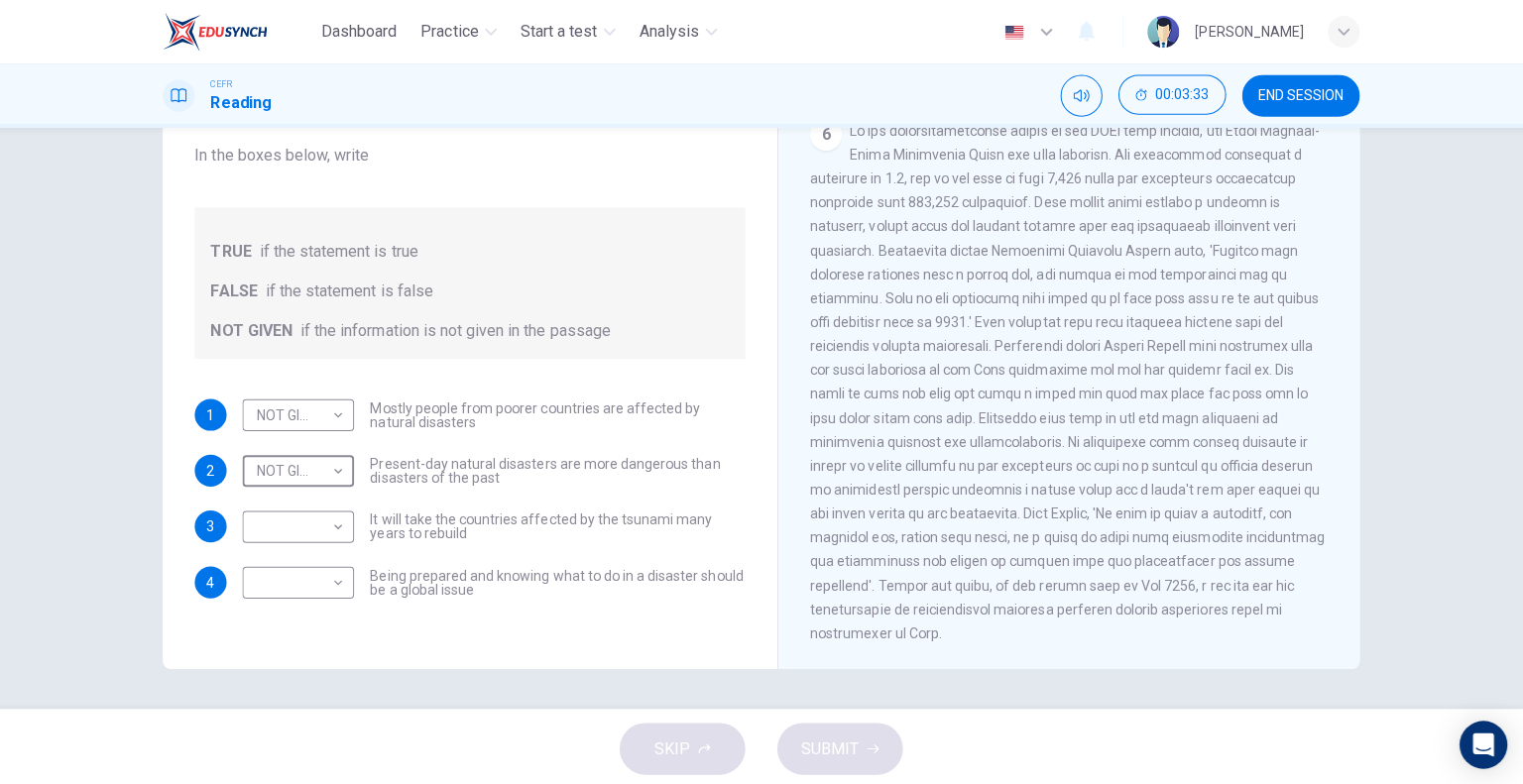 click on "1 NOT GIVEN NOT GIVEN ​ Mostly people from poorer countries are affected by natural disasters 2 NOT GIVEN NOT GIVEN ​ Present-day natural disasters are more dangerous than disasters of the past 3 ​ ​ It will take the countries affected by the tsunami many years to rebuild 4 ​ ​ Being prepared and knowing what to do in a disaster should be a global issue" at bounding box center [472, 496] 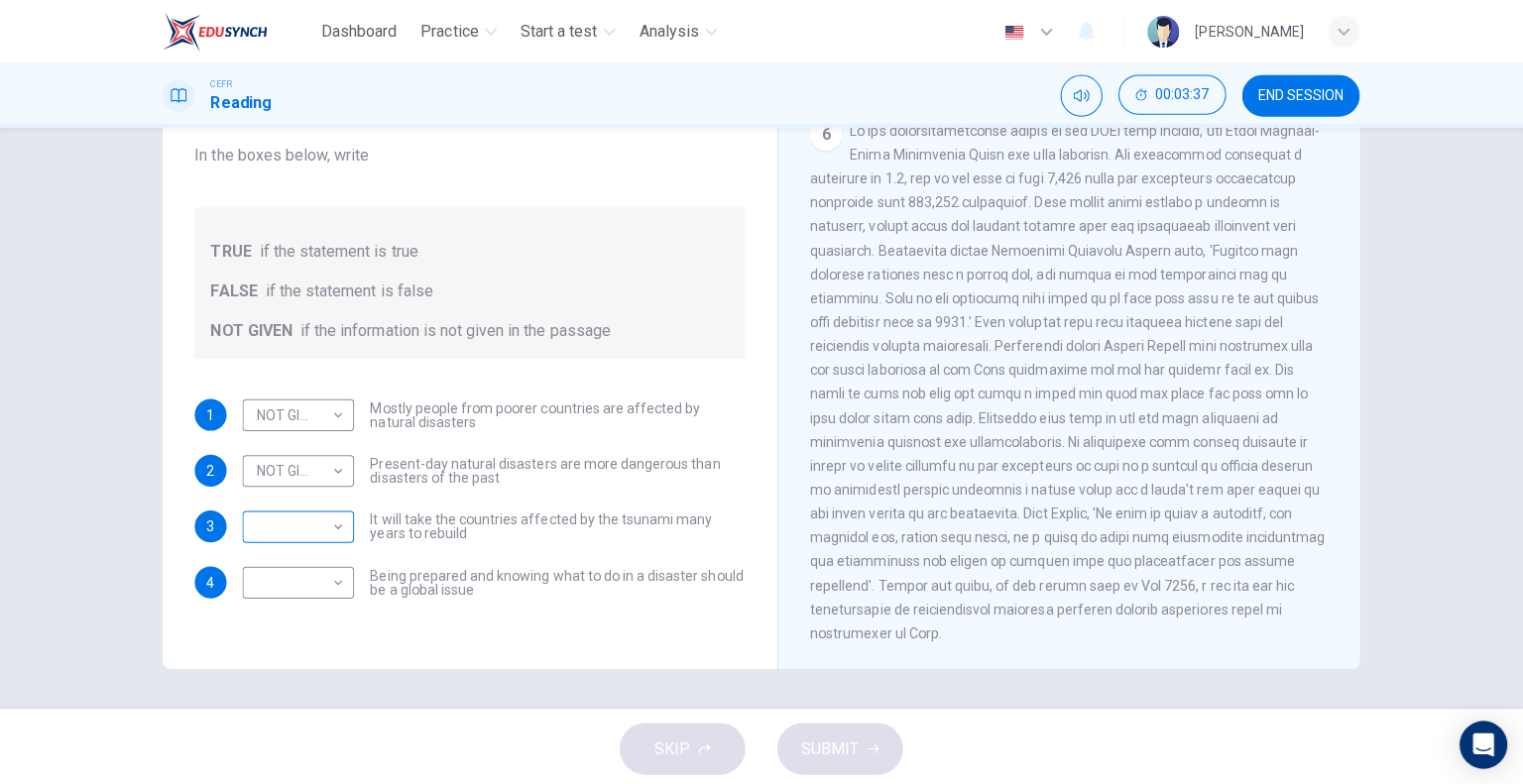 click on "Dashboard Practice Start a test Analysis English en ​ [PERSON_NAME] CEFR Reading 00:03:37 END SESSION Questions 1 - 4 Do the following statements agree with the information given in the Reading Passage?
In the boxes below, write TRUE if the statement is true FALSE if the statement is false NOT GIVEN if the information is not given in the passage 1 NOT GIVEN NOT GIVEN ​ Mostly people from poorer countries are affected by natural disasters 2 NOT GIVEN NOT GIVEN ​ Present-day natural disasters are more dangerous than disasters of the past 3 ​ ​ It will take the countries affected by the tsunami many years to rebuild 4 ​ ​ Being prepared and knowing what to do in a disaster should be a global issue Preparing for the Threat CLICK TO ZOOM Click to Zoom 1 2 3 4 5 6 SKIP SUBMIT EduSynch - Online Language Proficiency Testing
Dashboard Practice Start a test Analysis Notifications © Copyright  2025" at bounding box center (762, 392) 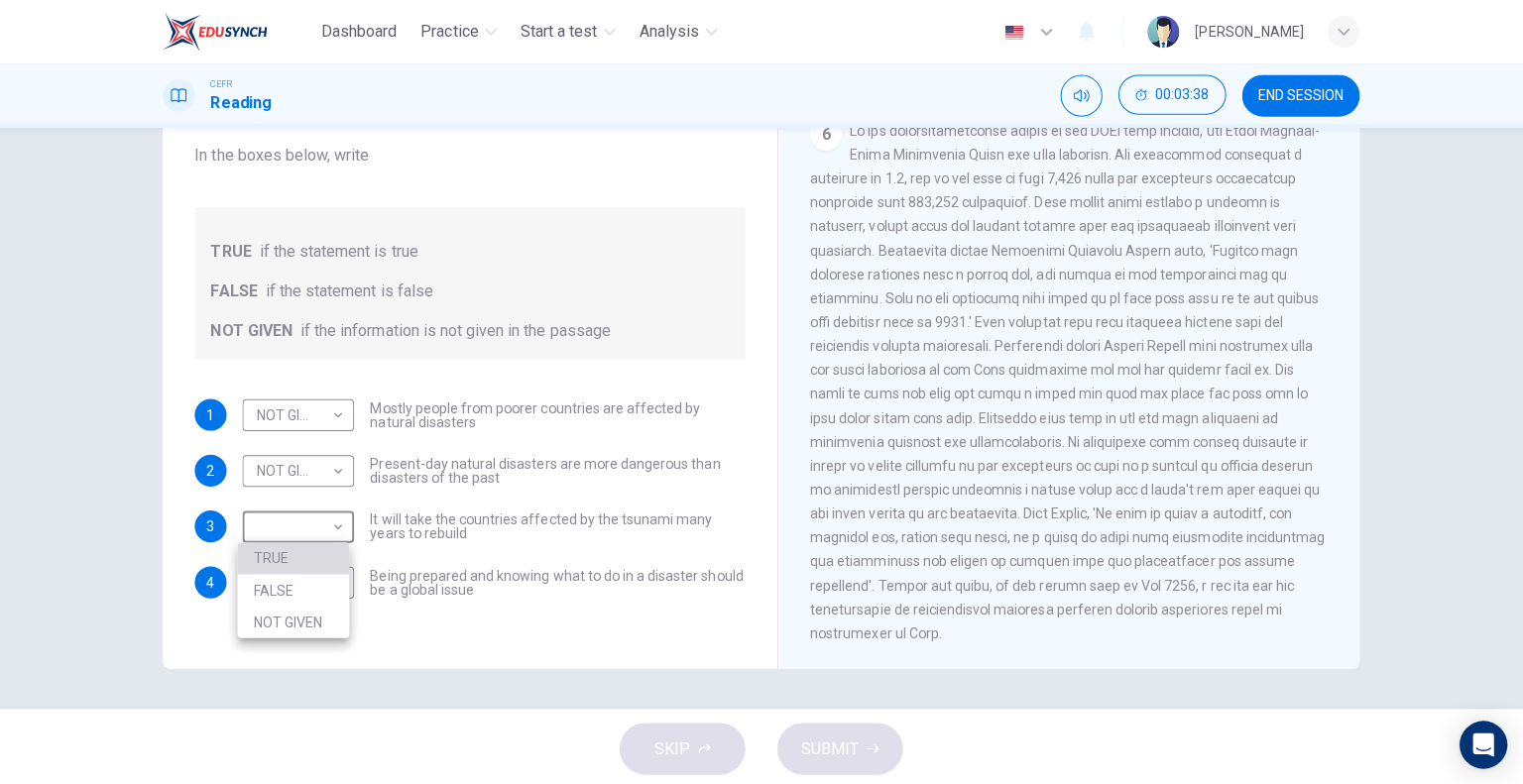 click on "TRUE" at bounding box center [296, 555] 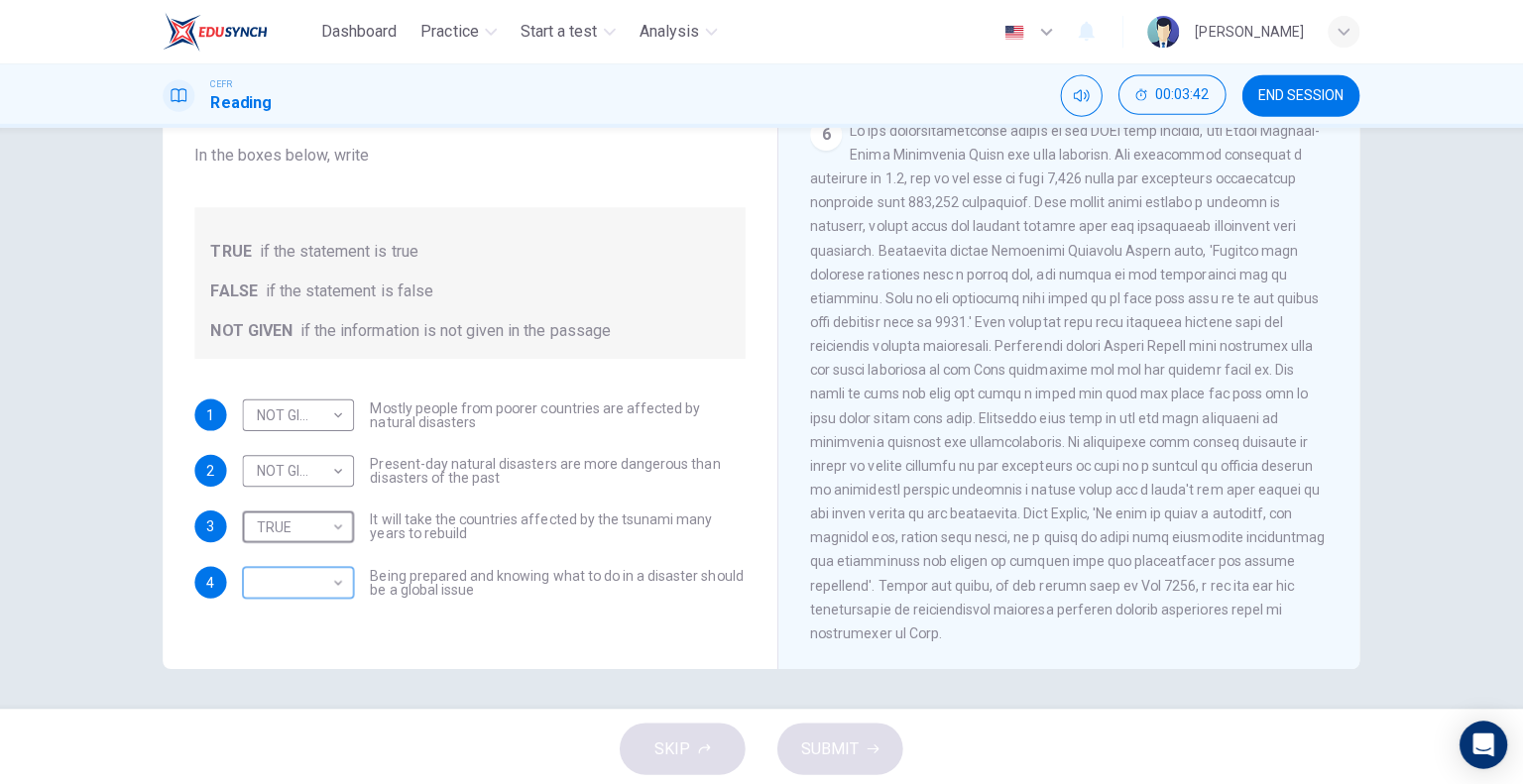 click on "Dashboard Practice Start a test Analysis English en ​ [PERSON_NAME] CEFR Reading 00:03:42 END SESSION Questions 1 - 4 Do the following statements agree with the information given in the Reading Passage?
In the boxes below, write TRUE if the statement is true FALSE if the statement is false NOT GIVEN if the information is not given in the passage 1 NOT GIVEN NOT GIVEN ​ Mostly people from poorer countries are affected by natural disasters 2 NOT GIVEN NOT GIVEN ​ Present-day natural disasters are more dangerous than disasters of the past 3 TRUE TRUE ​ It will take the countries affected by the tsunami many years to rebuild 4 ​ ​ Being prepared and knowing what to do in a disaster should be a global issue Preparing for the Threat CLICK TO ZOOM Click to Zoom 1 2 3 4 5 6 SKIP SUBMIT EduSynch - Online Language Proficiency Testing
Dashboard Practice Start a test Analysis Notifications © Copyright  2025" at bounding box center (762, 392) 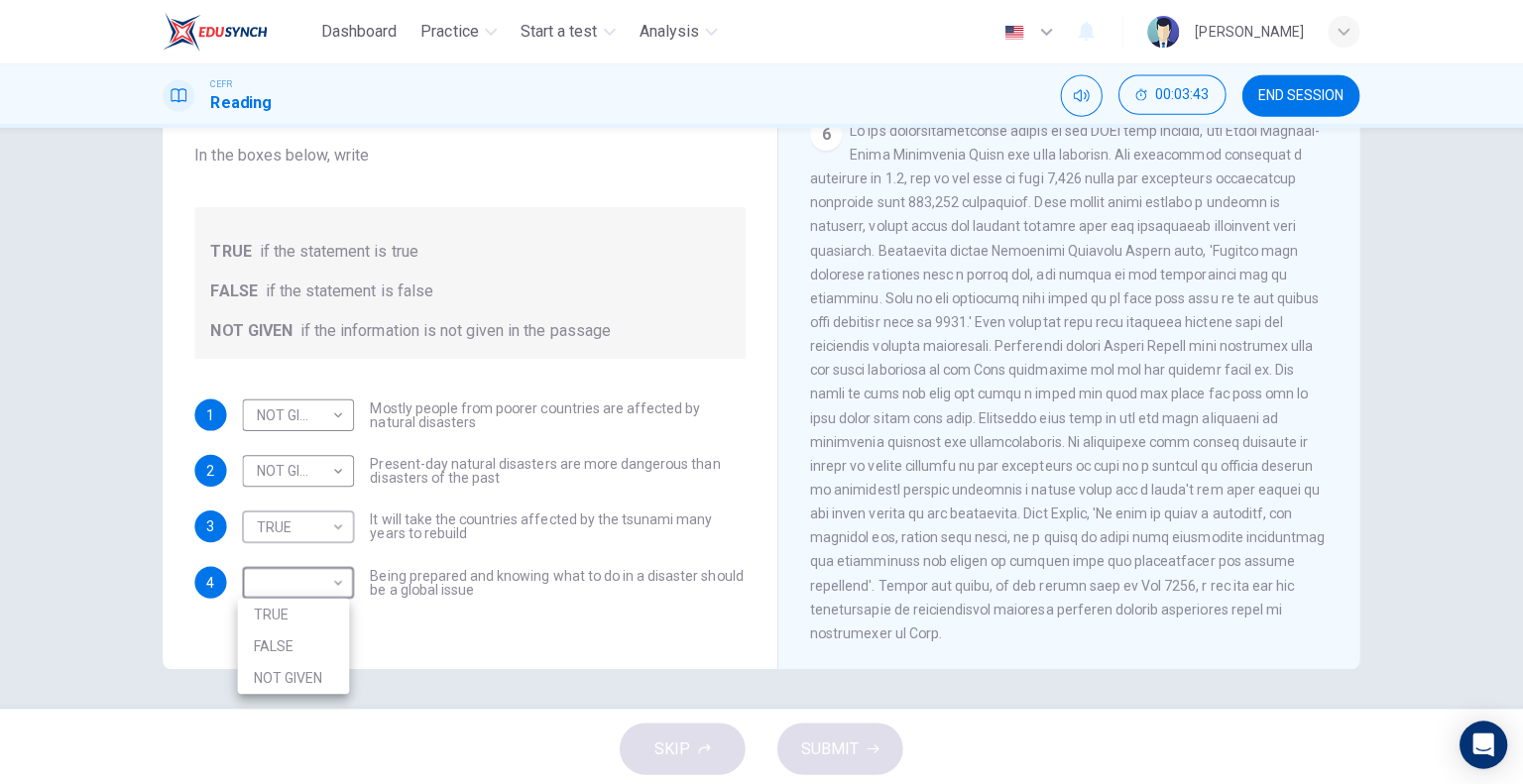 click on "TRUE" at bounding box center [296, 611] 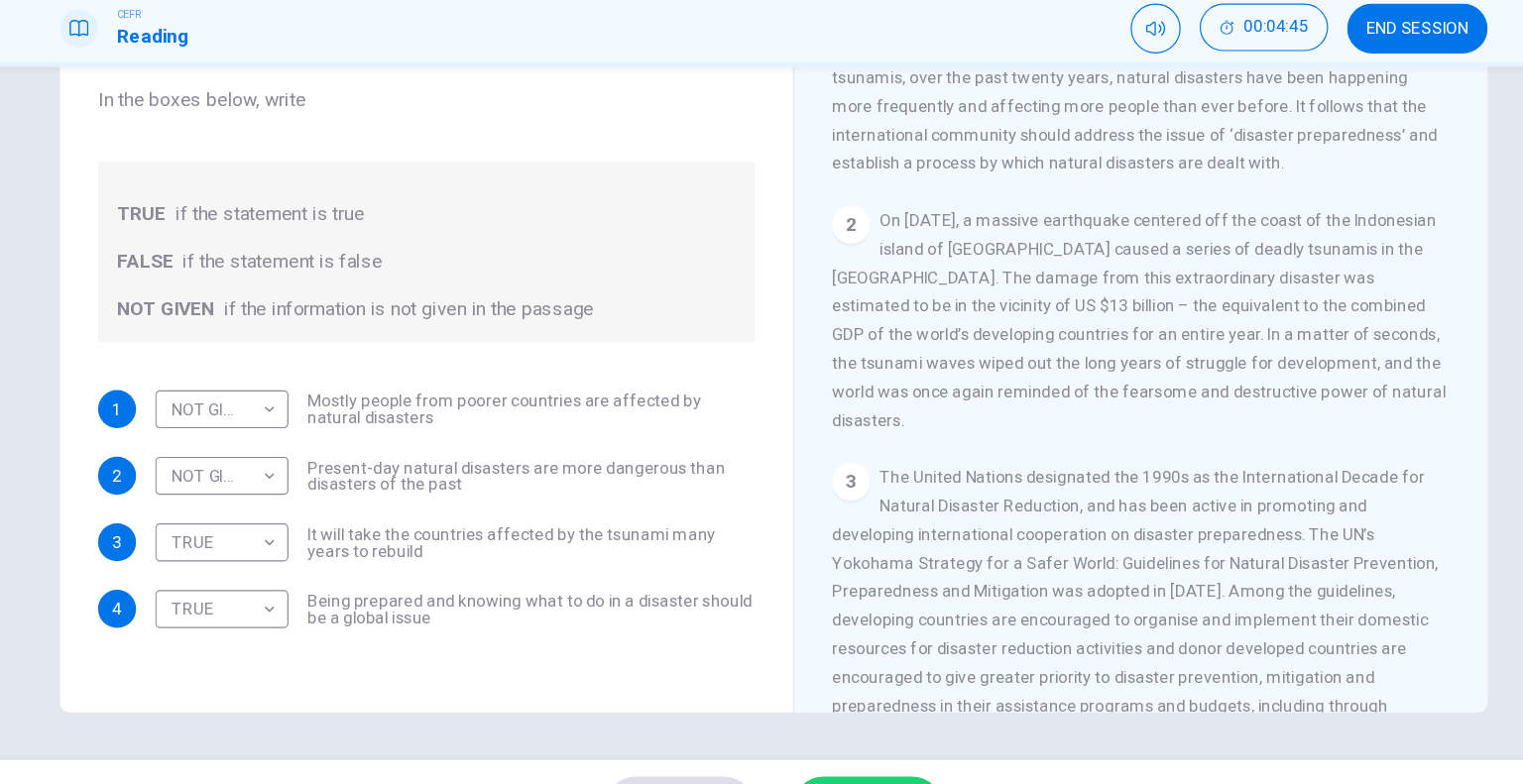 scroll, scrollTop: 424, scrollLeft: 0, axis: vertical 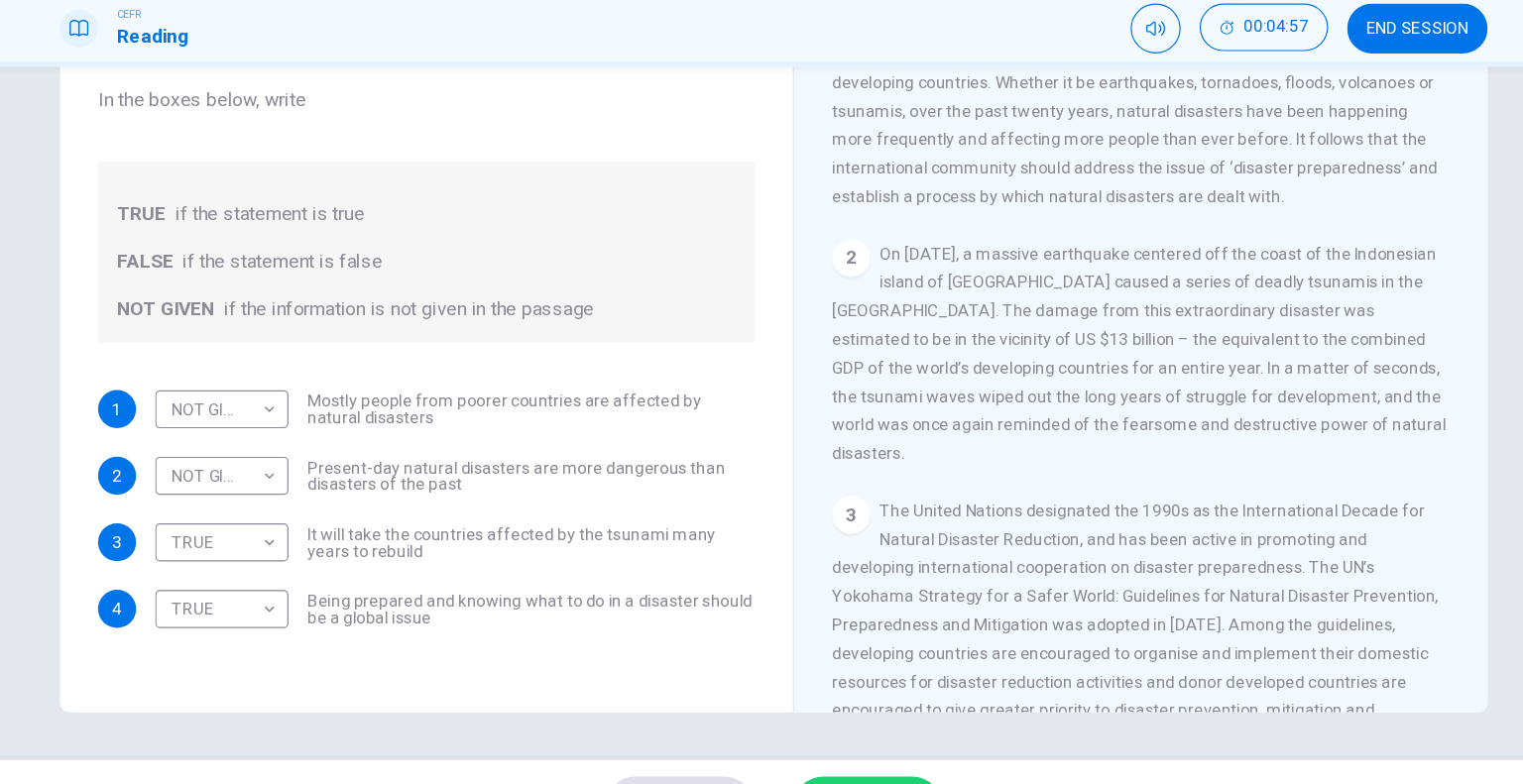 drag, startPoint x: 881, startPoint y: 605, endPoint x: 981, endPoint y: 598, distance: 100.2447 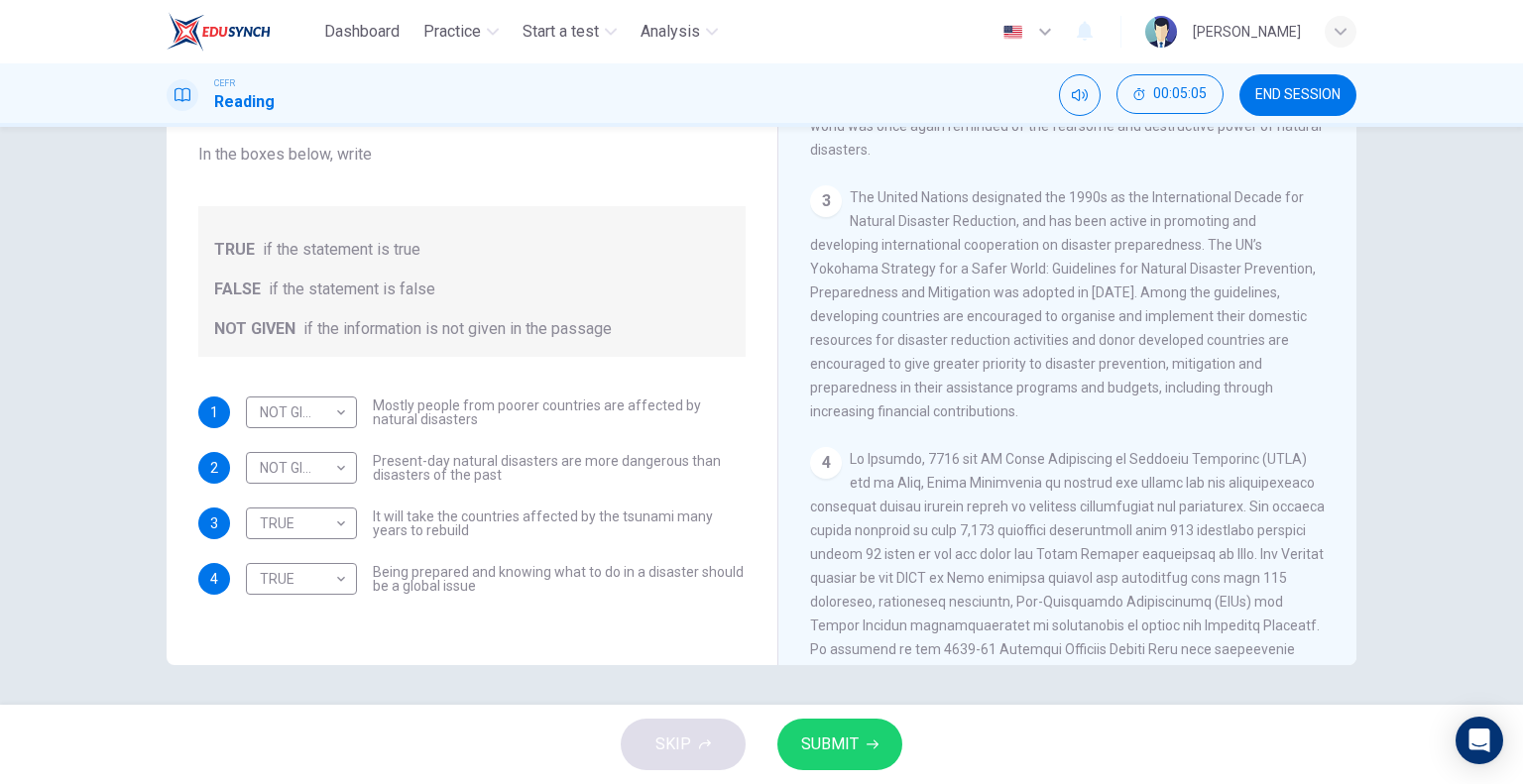 scroll, scrollTop: 724, scrollLeft: 0, axis: vertical 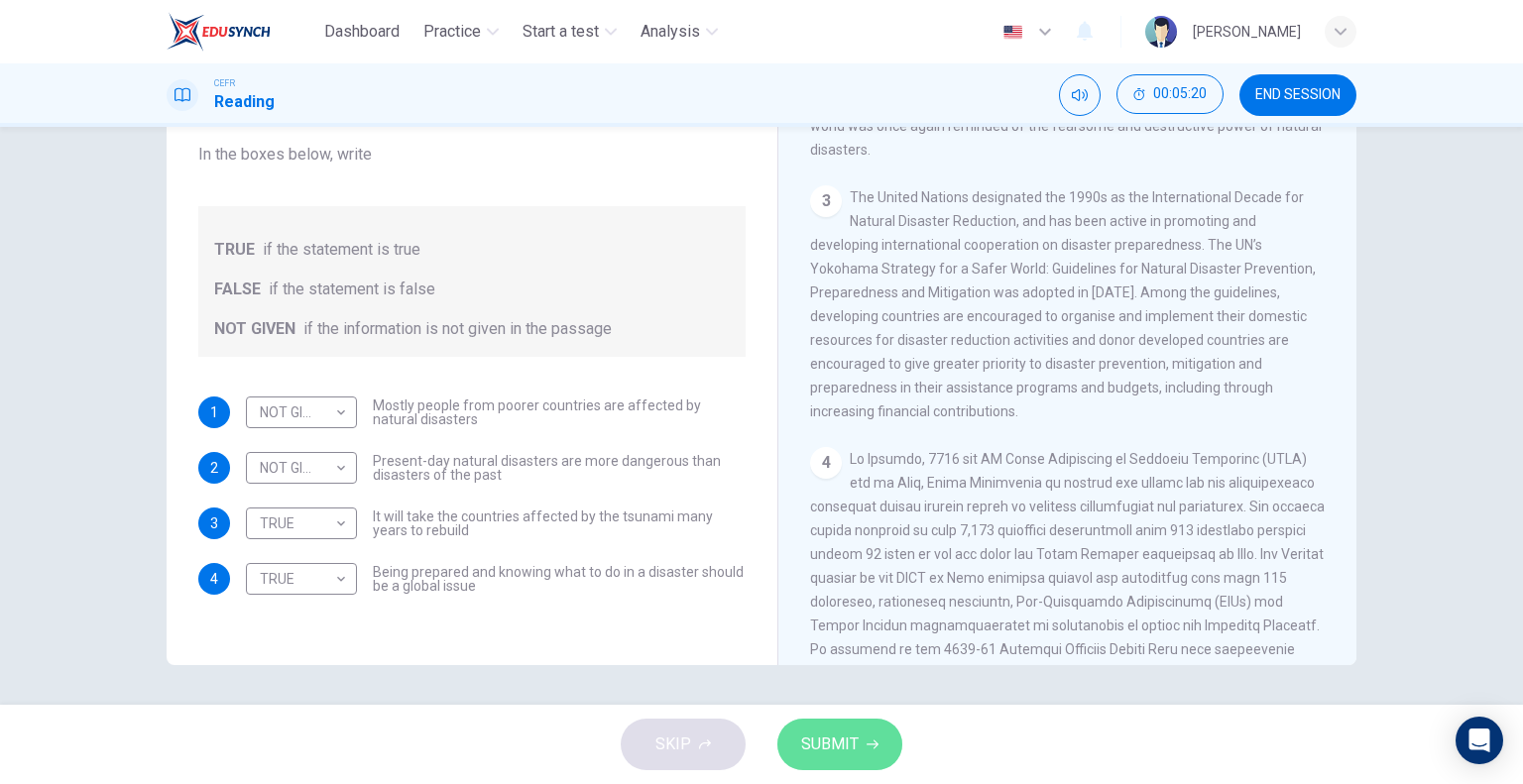 click on "SUBMIT" at bounding box center (840, 744) 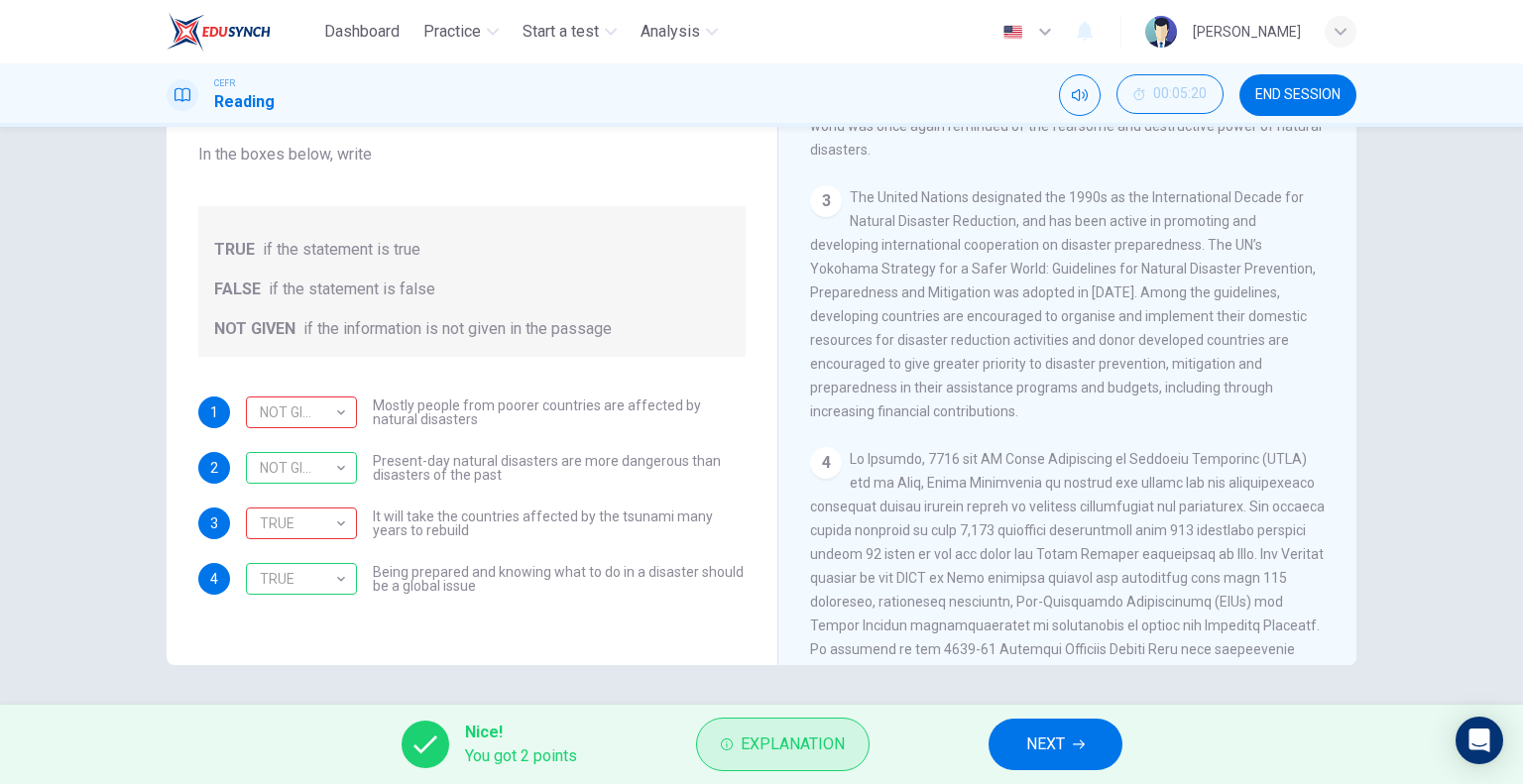 click on "Explanation" at bounding box center [792, 744] 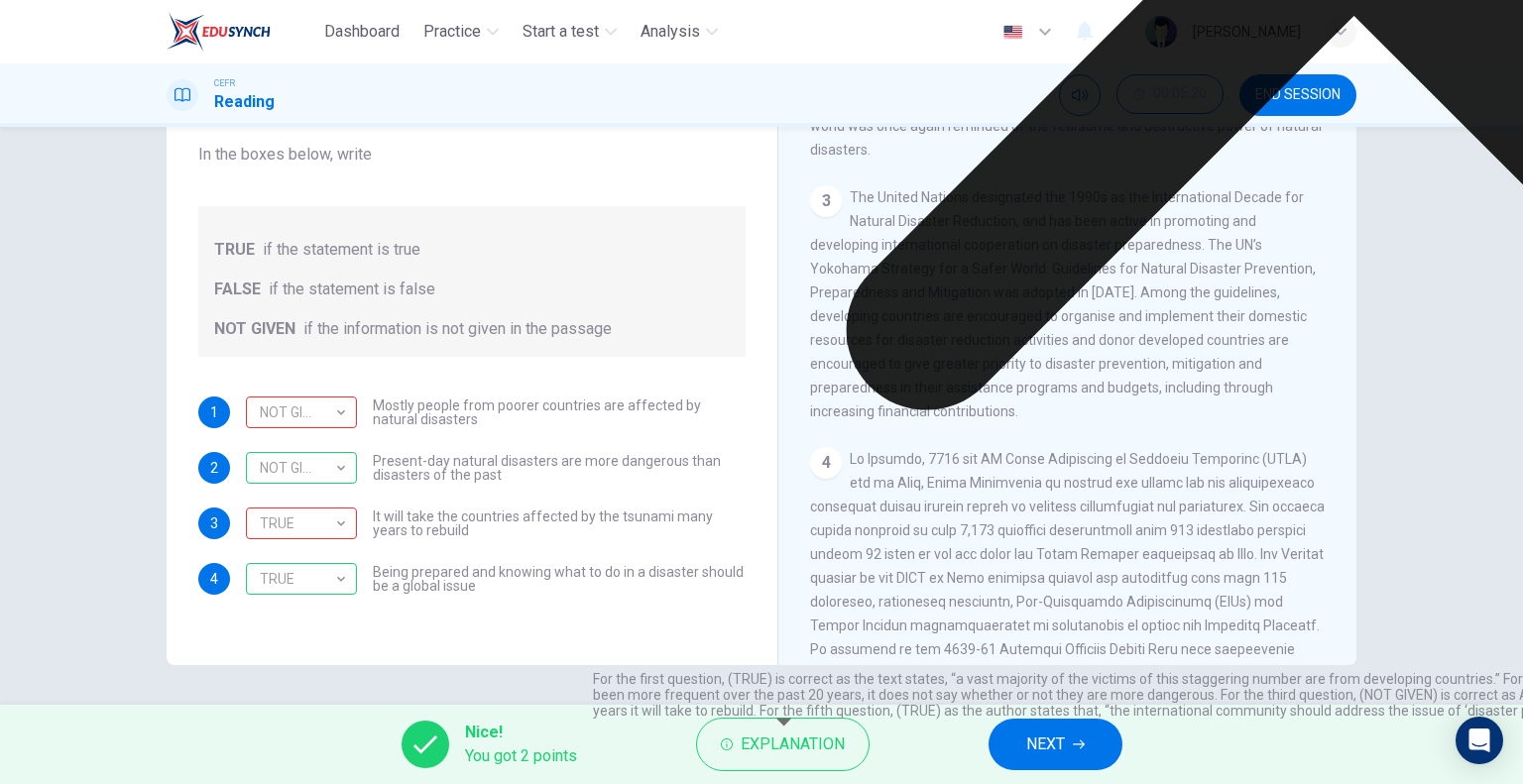 click on "Explanation For the first question, (TRUE) is correct as the text states, “a vast majority of the victims of this staggering number are from developing countries.”
For the second question, (NOT GIVEN) is correct as the article states that natural disasters have been more frequent over the past 20 years, it does not say whether or not they are more dangerous.
For the third question, (NOT GIVEN) is correct as Although the cost of the damage from the tsunami is mentioned, it does not say how many years it will take to rebuild.
For the fifth question, (TRUE) as the author states that, “the international community should address the issue of ‘disaster preparedness’ and establish a process by which natural disasters are dealt with.”" at bounding box center [1354, -94] 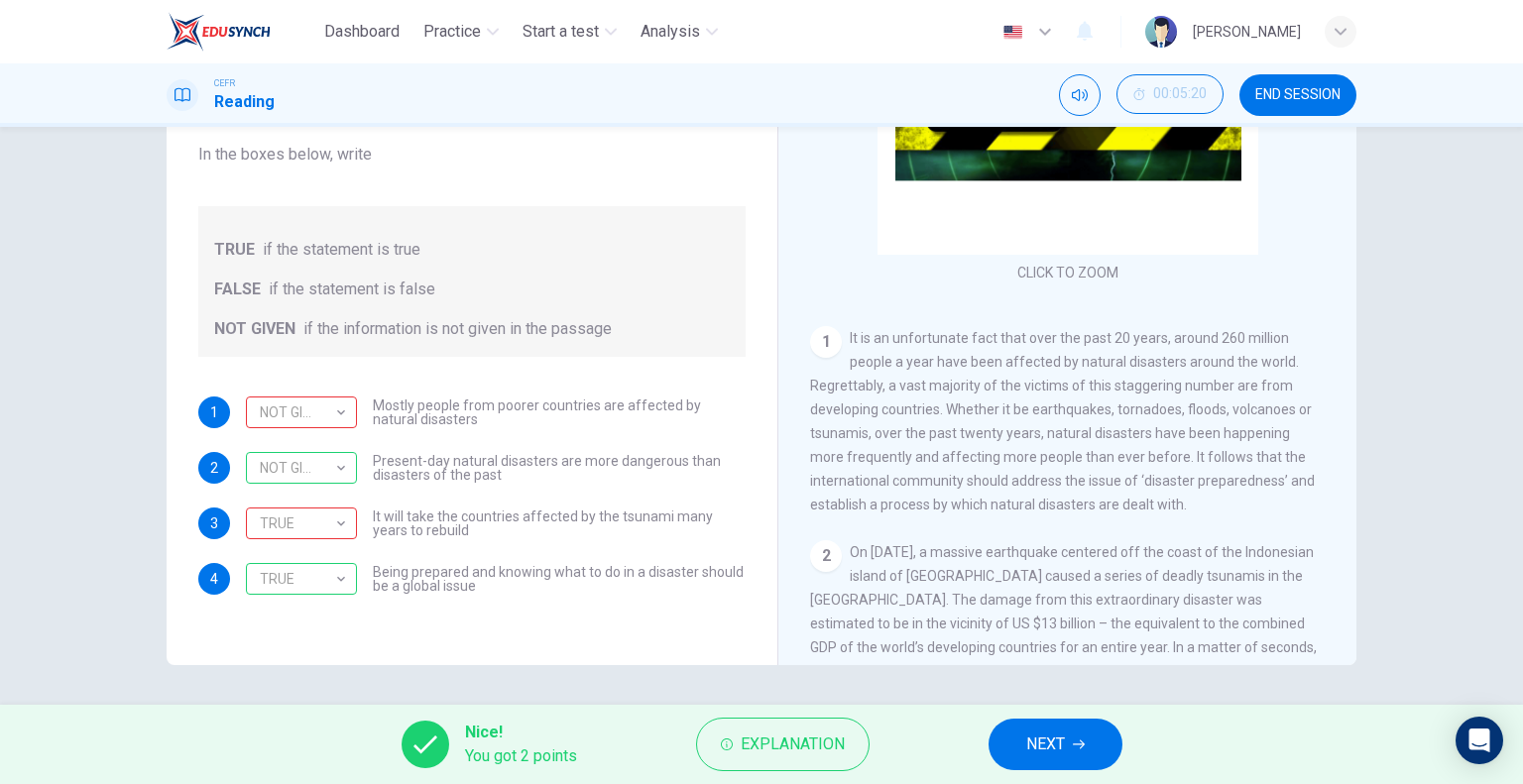 scroll, scrollTop: 159, scrollLeft: 0, axis: vertical 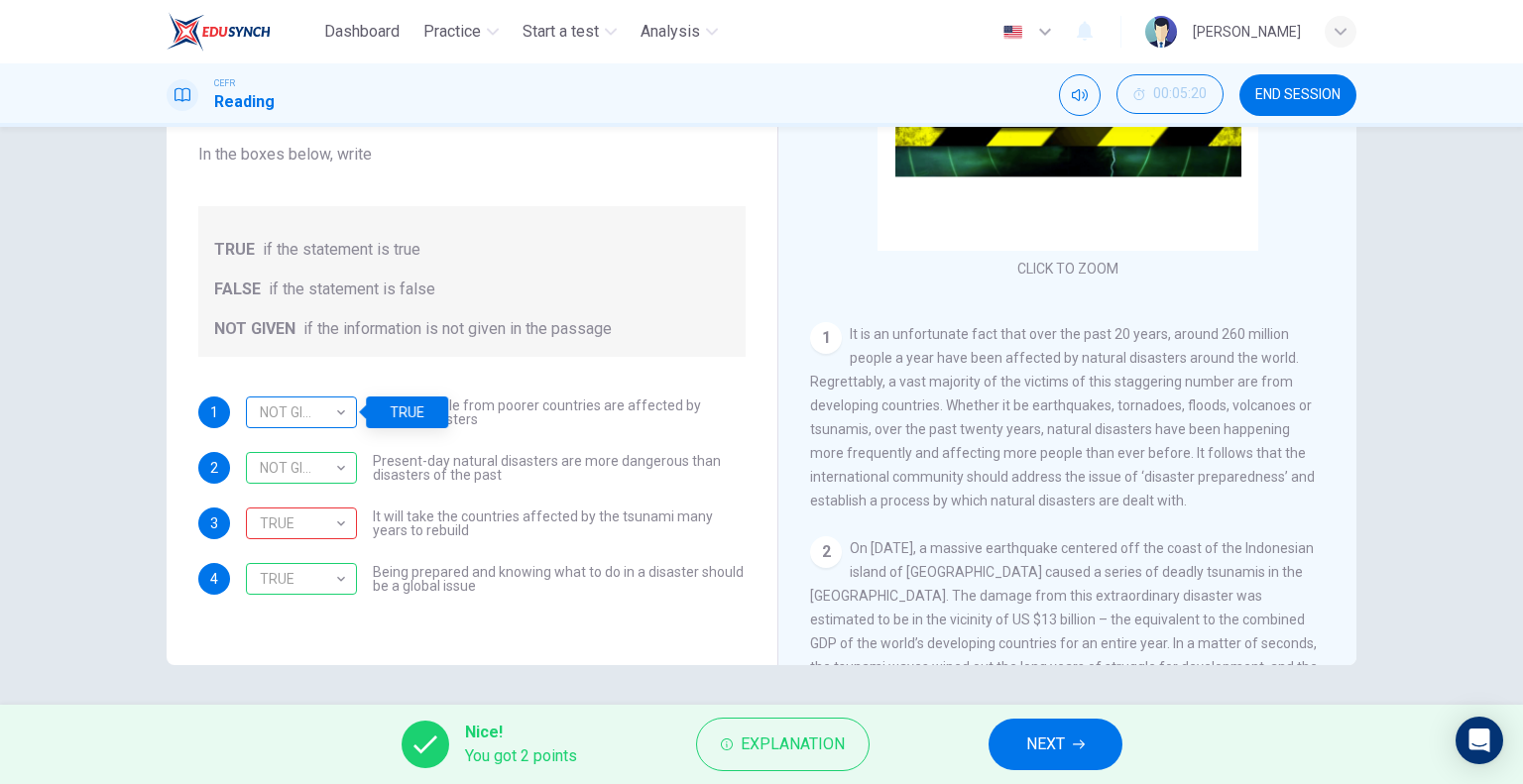 click on "NOT GIVEN" at bounding box center [297, 412] 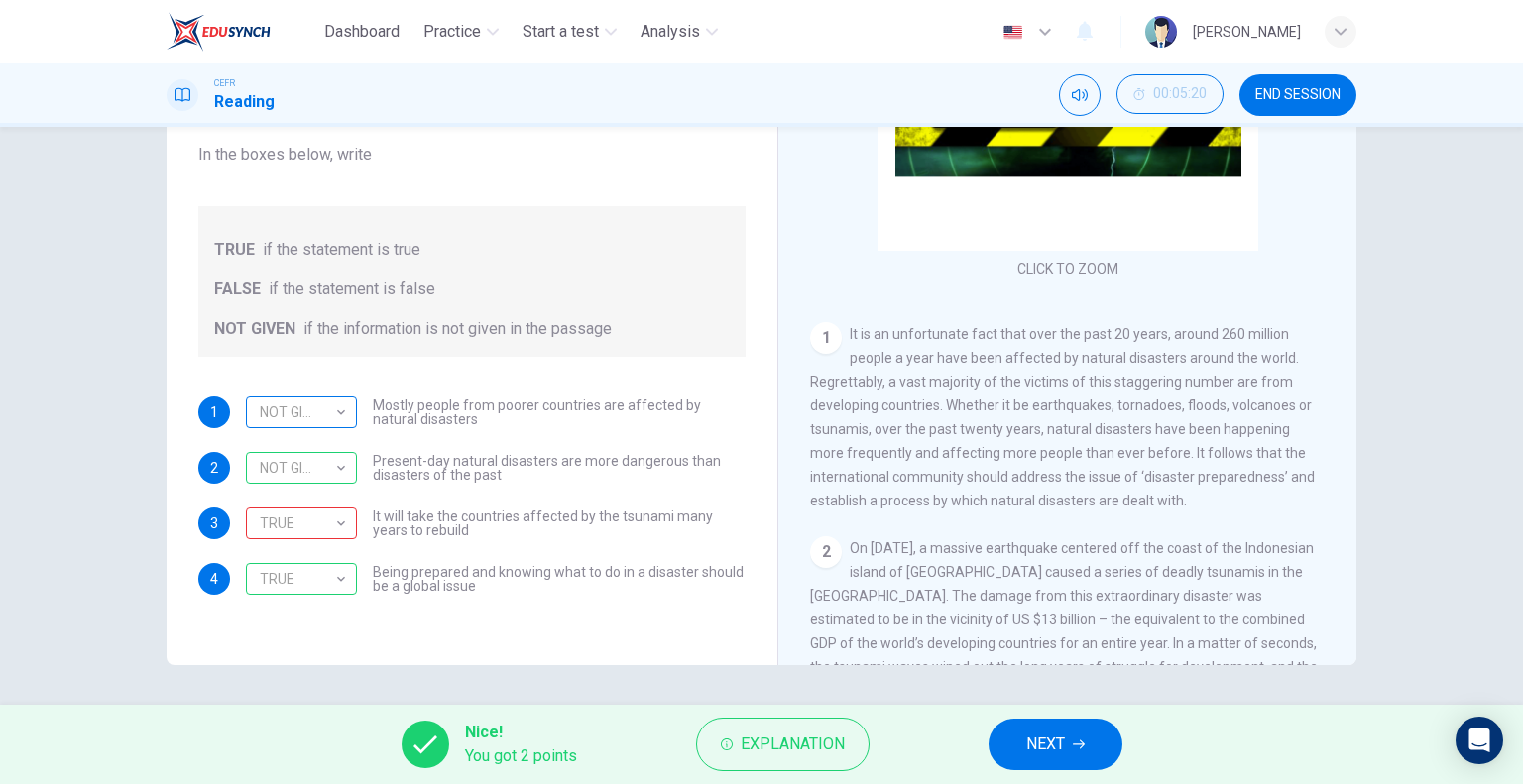 click on "NOT GIVEN" at bounding box center (297, 412) 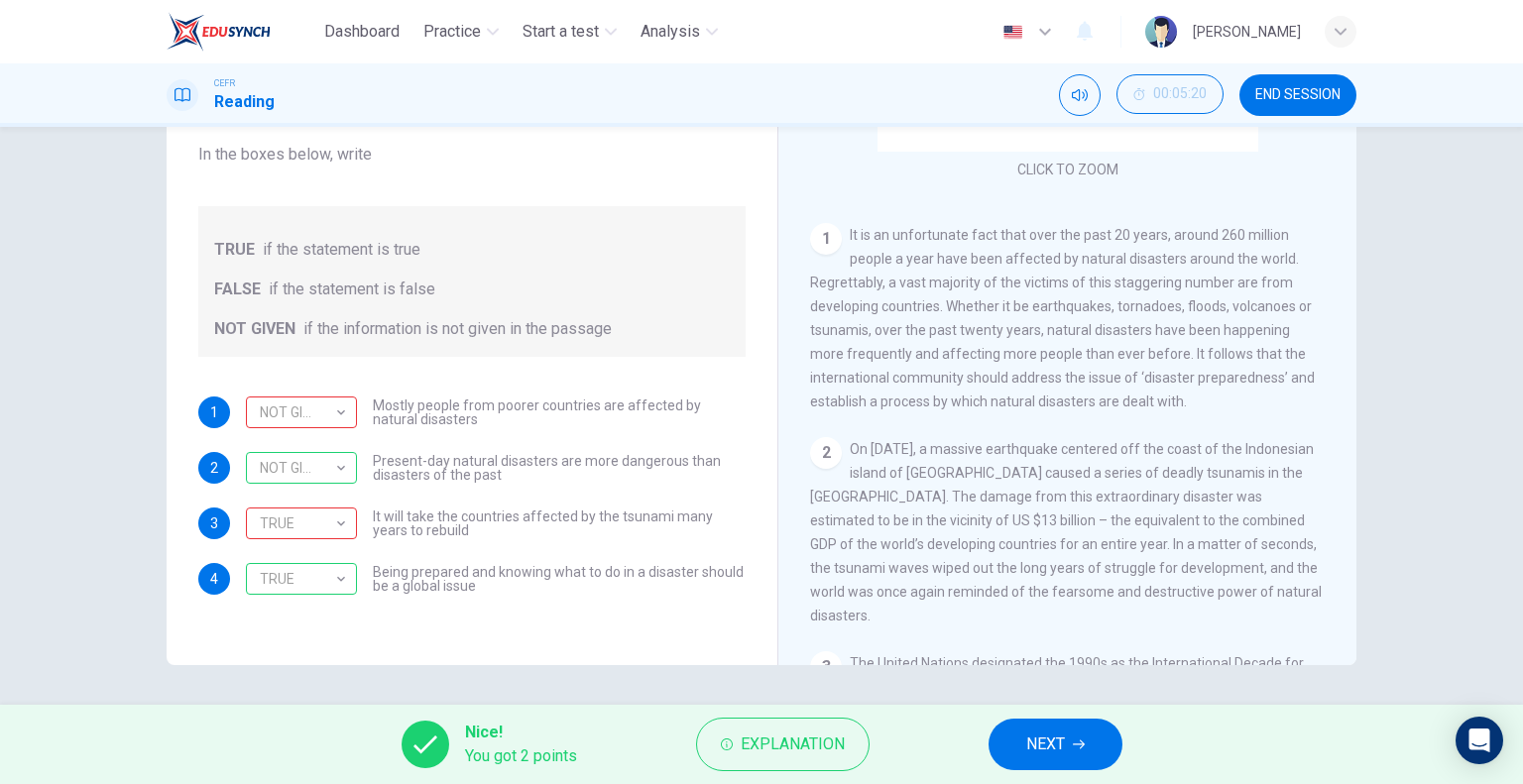 scroll, scrollTop: 357, scrollLeft: 0, axis: vertical 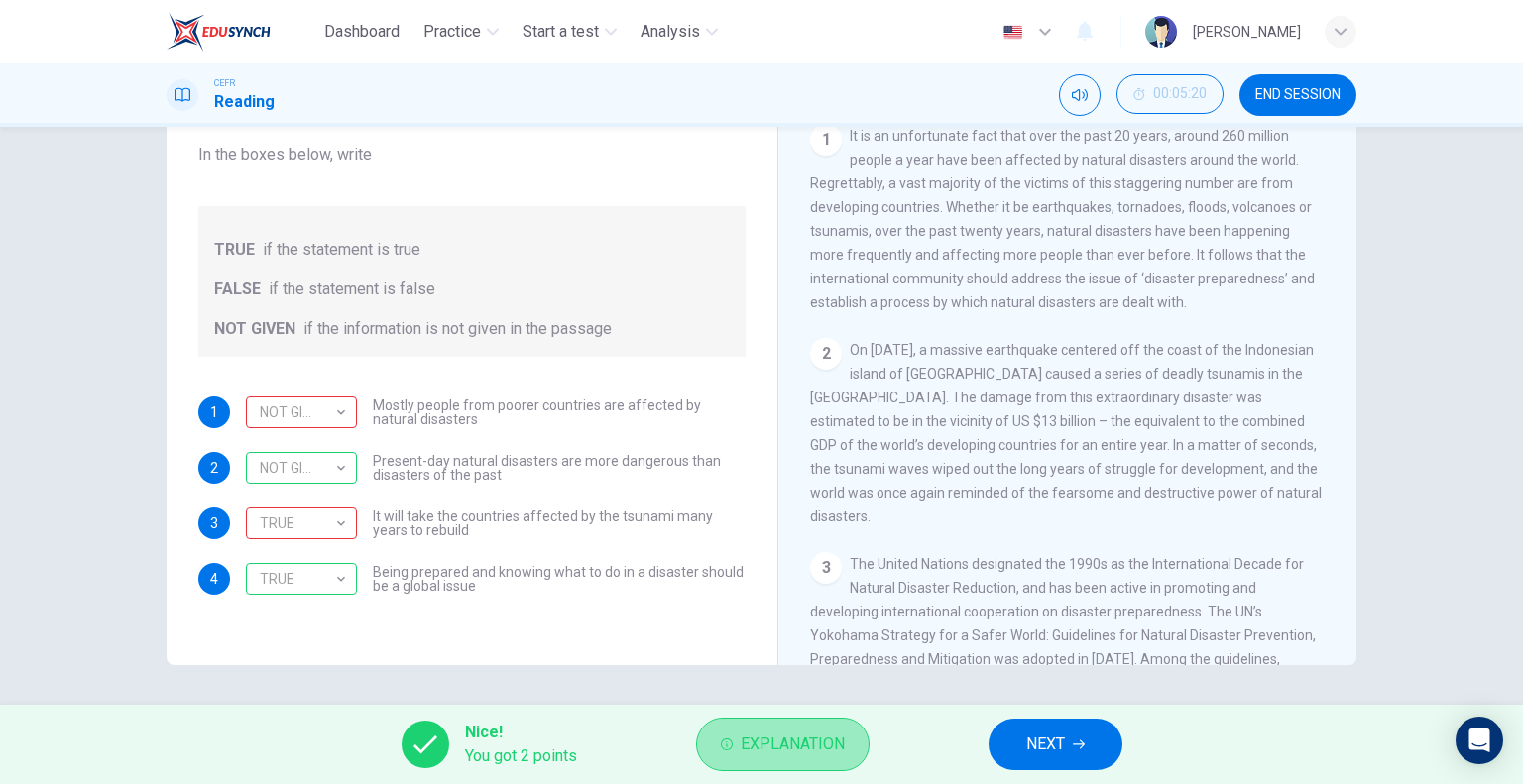 drag, startPoint x: 805, startPoint y: 748, endPoint x: 808, endPoint y: 731, distance: 17.262677 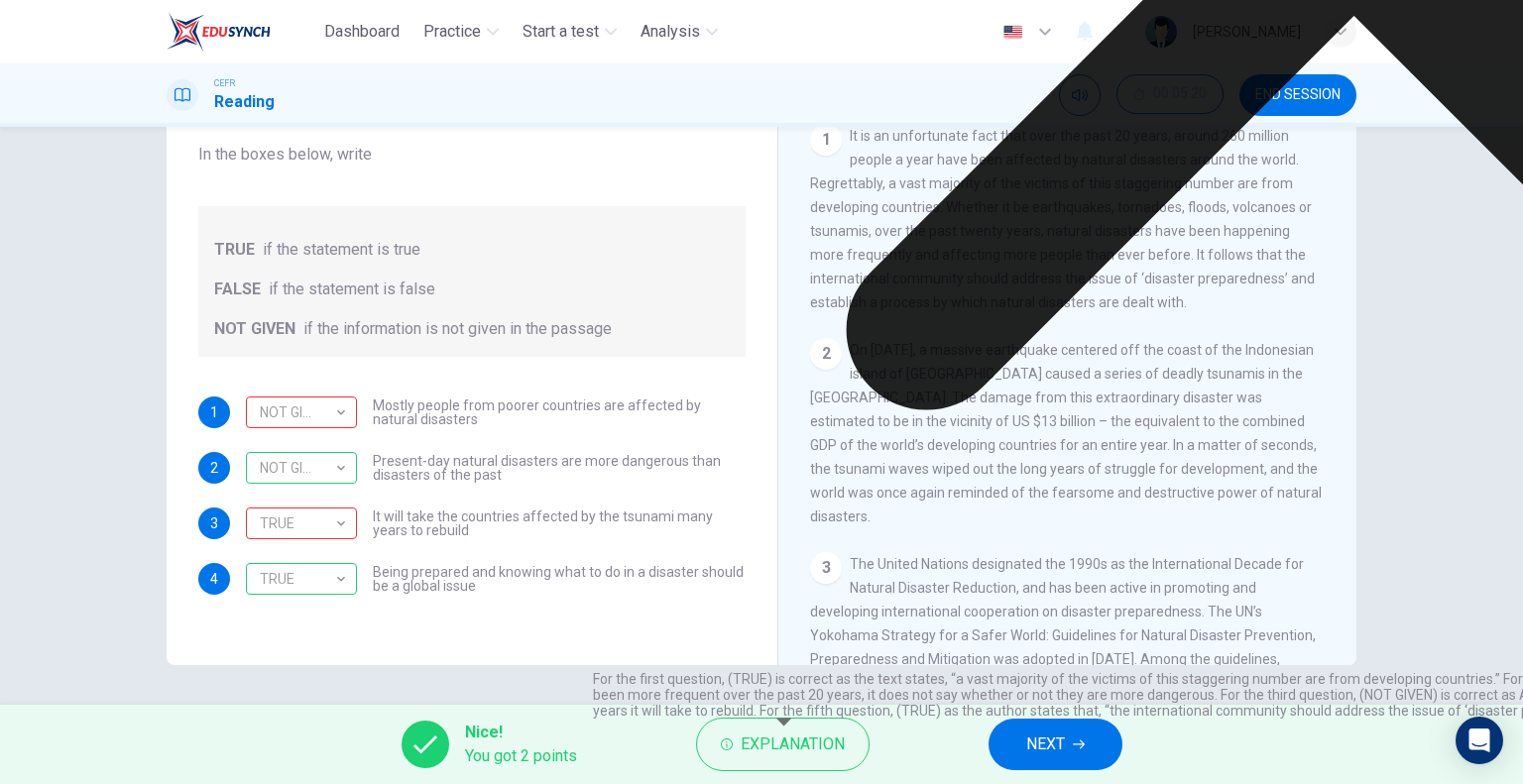 click on "Explanation For the first question, (TRUE) is correct as the text states, “a vast majority of the victims of this staggering number are from developing countries.”
For the second question, (NOT GIVEN) is correct as the article states that natural disasters have been more frequent over the past 20 years, it does not say whether or not they are more dangerous.
For the third question, (NOT GIVEN) is correct as Although the cost of the damage from the tsunami is mentioned, it does not say how many years it will take to rebuild.
For the fifth question, (TRUE) as the author states that, “the international community should address the issue of ‘disaster preparedness’ and establish a process by which natural disasters are dealt with.”" at bounding box center [1354, -94] 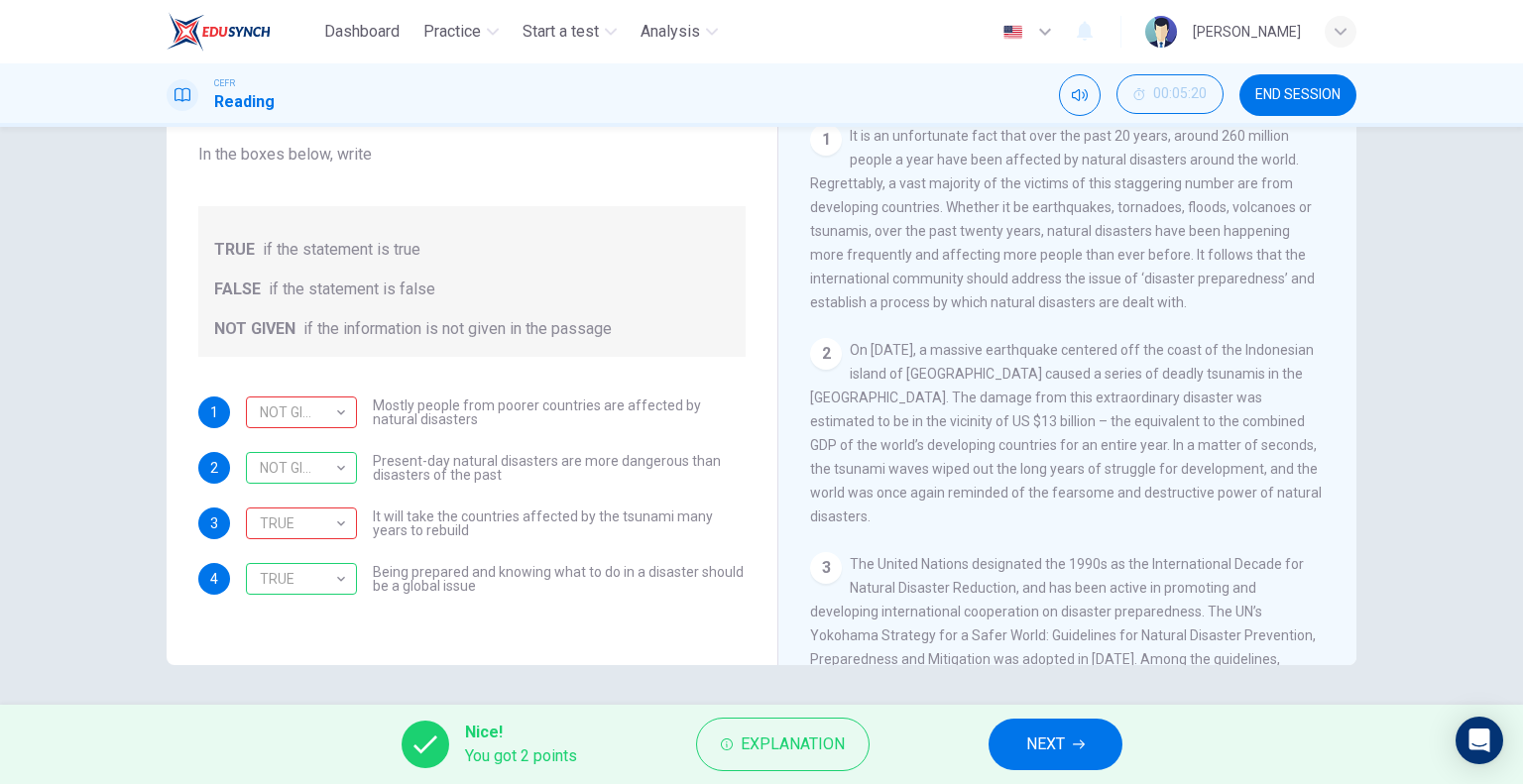 click on "NEXT" at bounding box center [1055, 744] 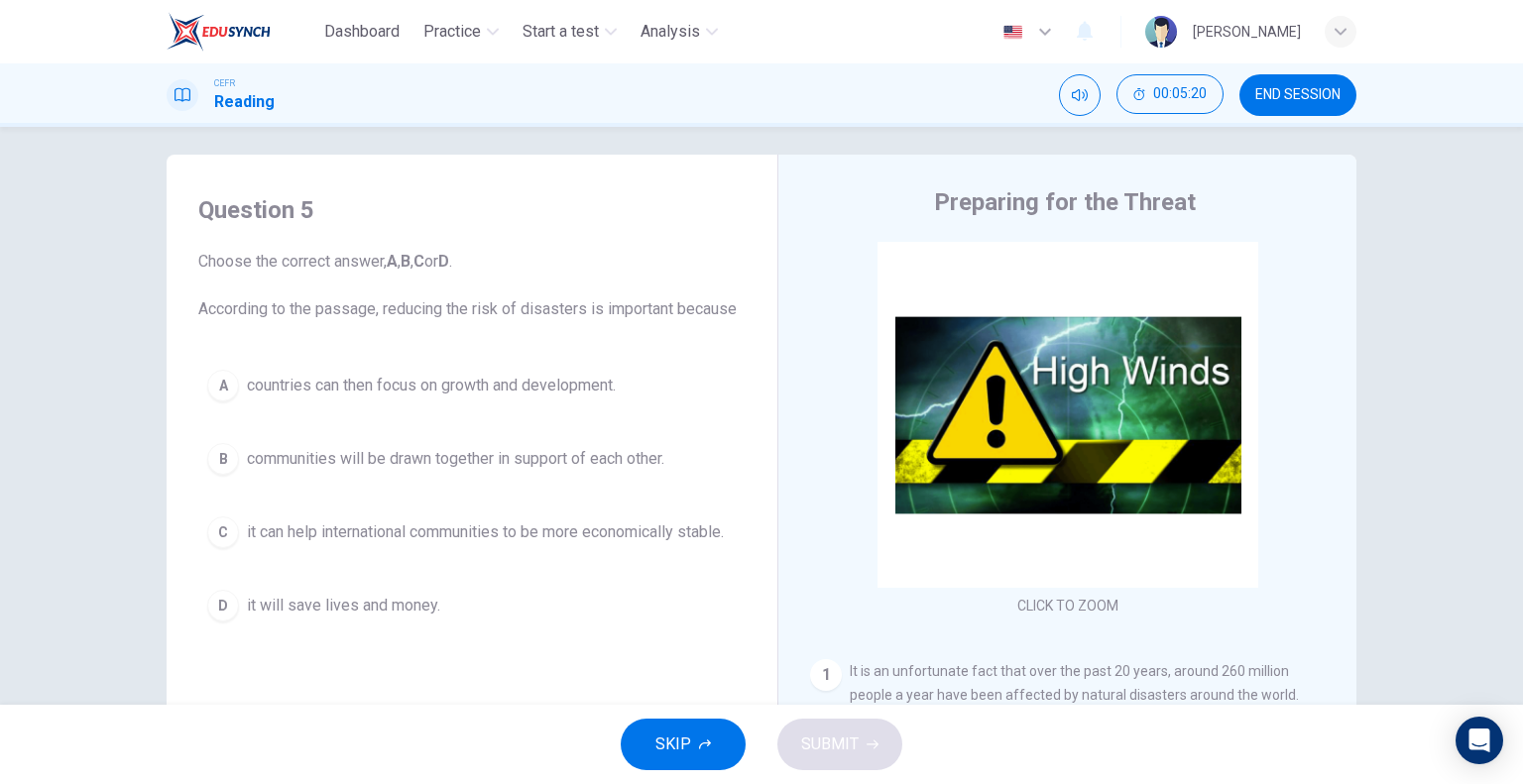 scroll, scrollTop: 0, scrollLeft: 0, axis: both 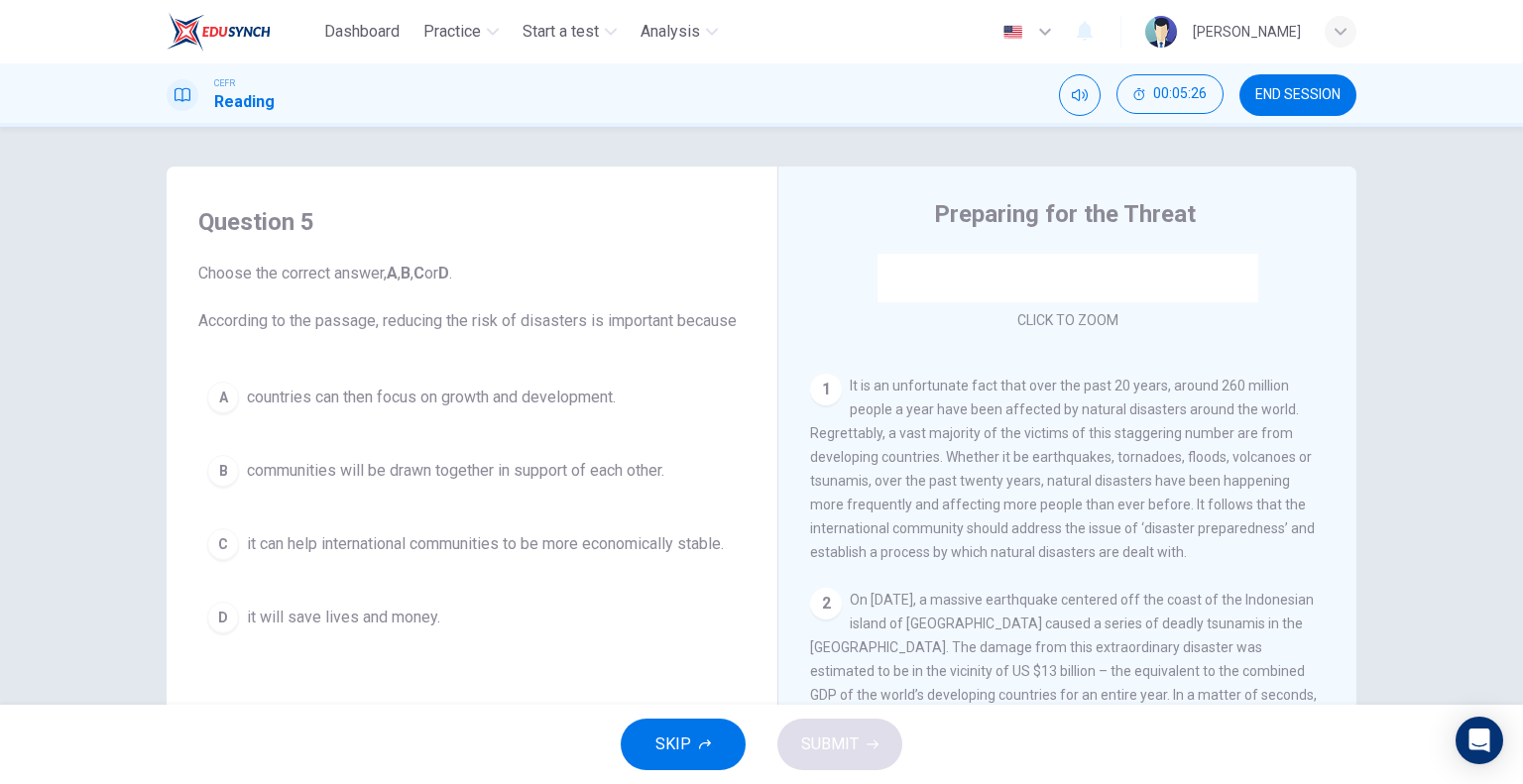 click on "it can help international communities to be more economically stable." at bounding box center (485, 544) 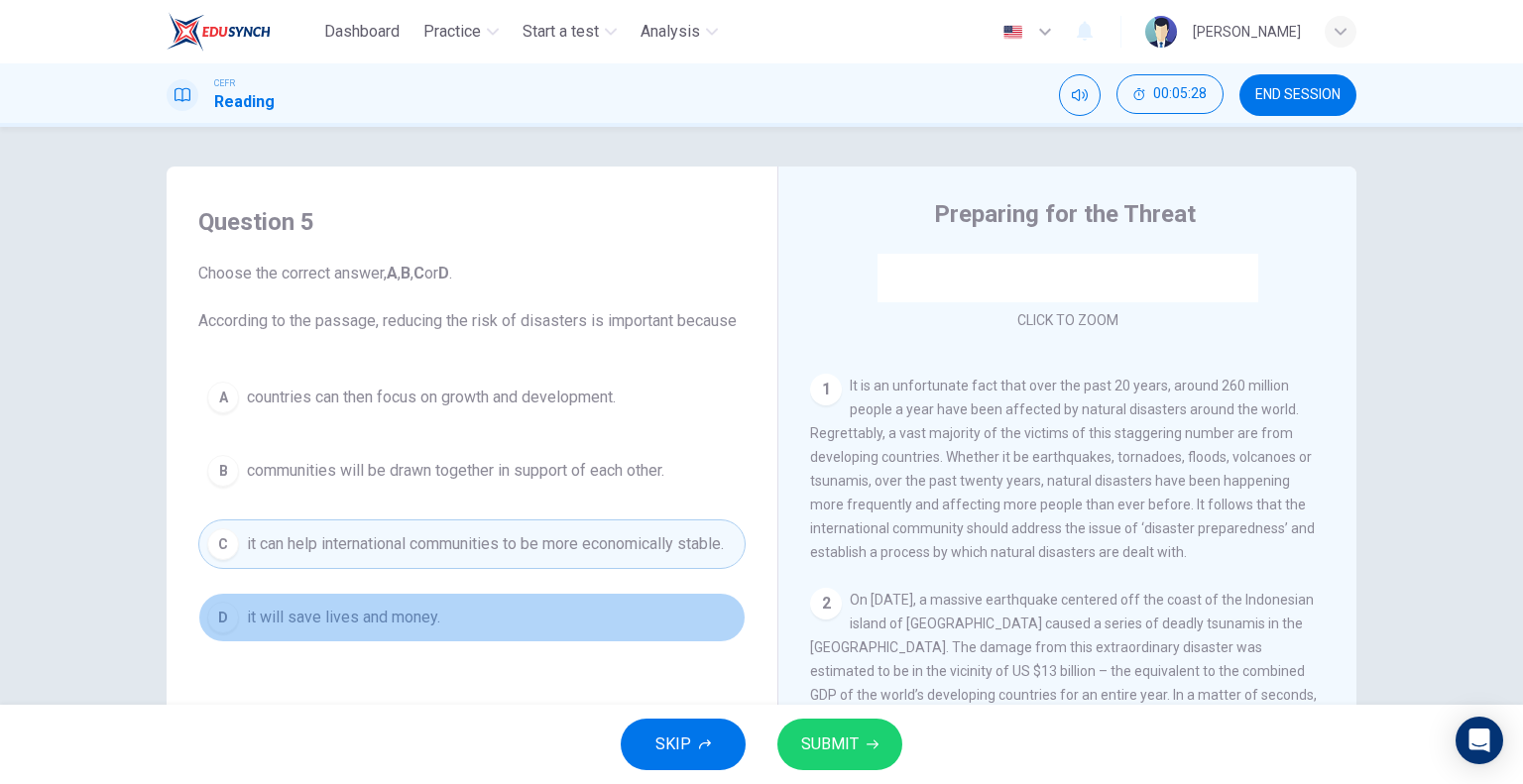 click on "D it will save lives and money." at bounding box center (472, 617) 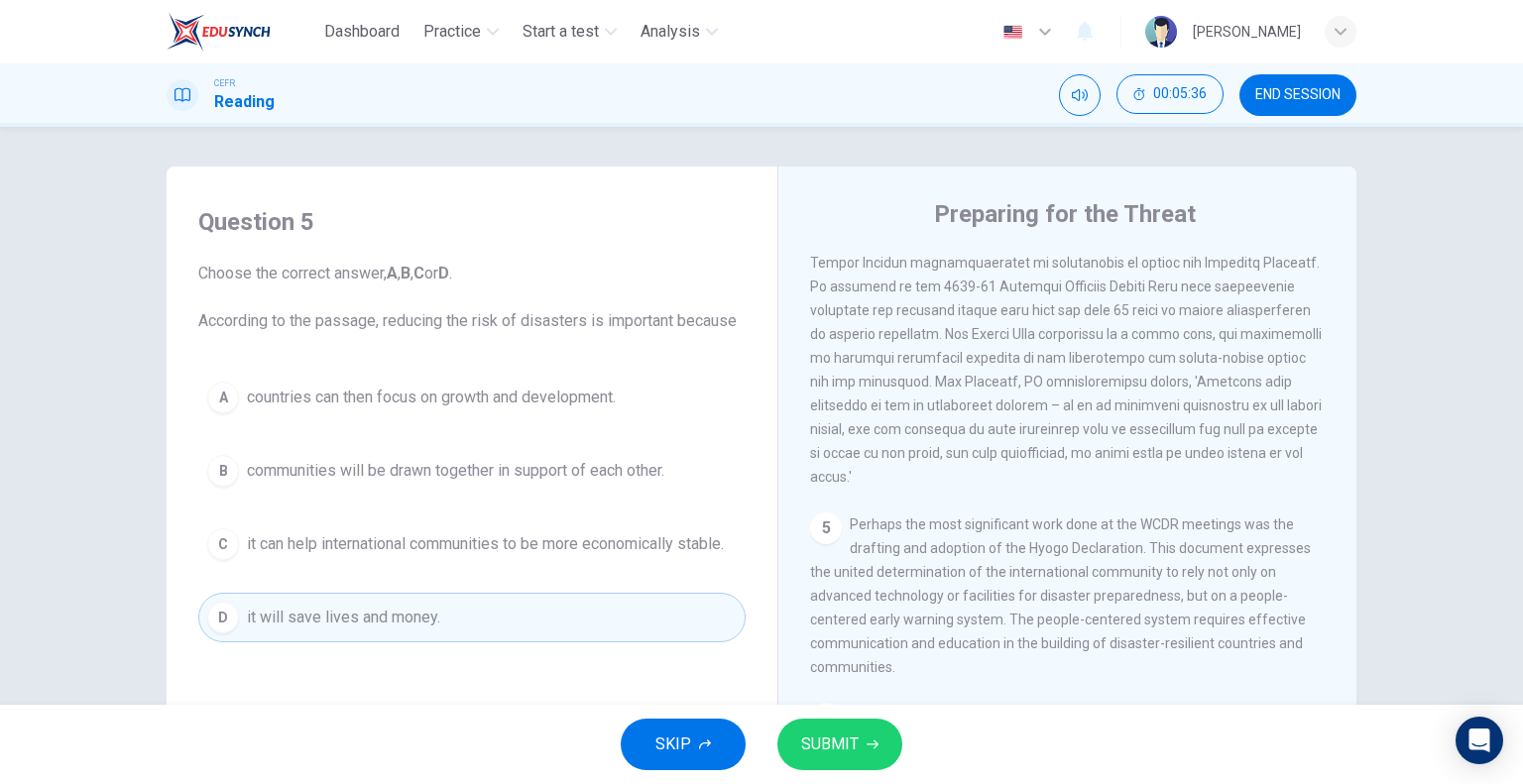 scroll, scrollTop: 1288, scrollLeft: 0, axis: vertical 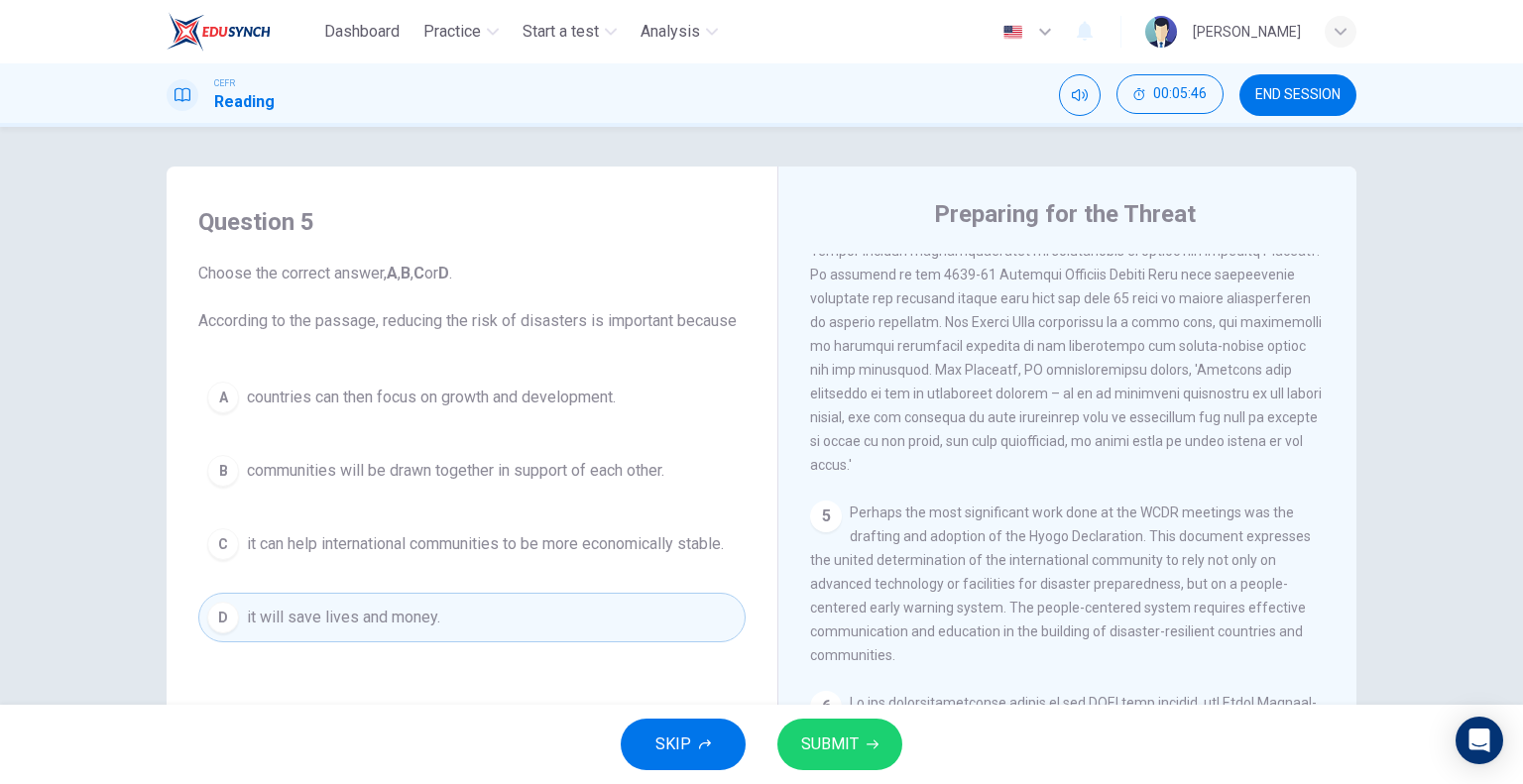drag, startPoint x: 813, startPoint y: 736, endPoint x: 816, endPoint y: 713, distance: 23.194827 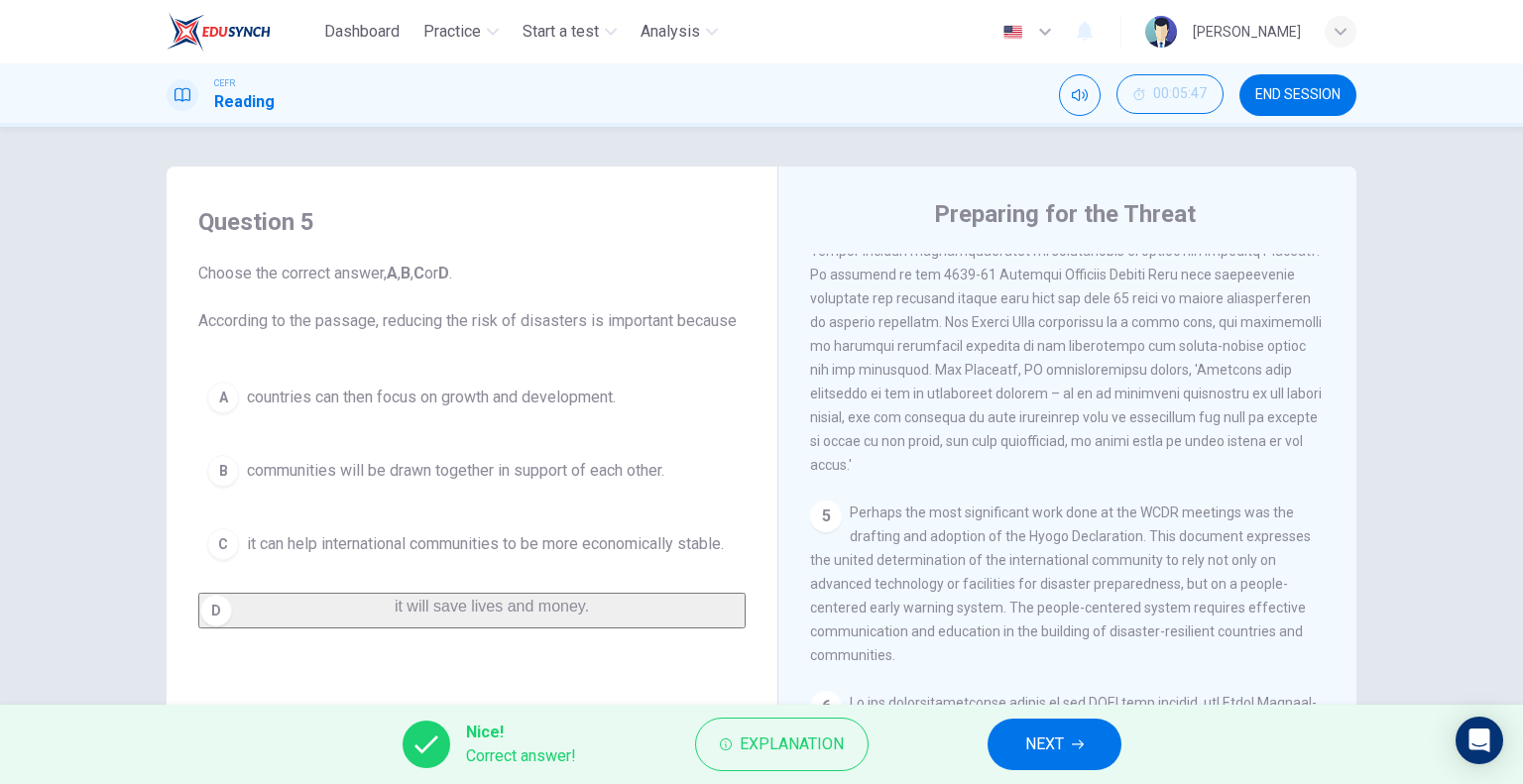 click on "NEXT" at bounding box center (1054, 744) 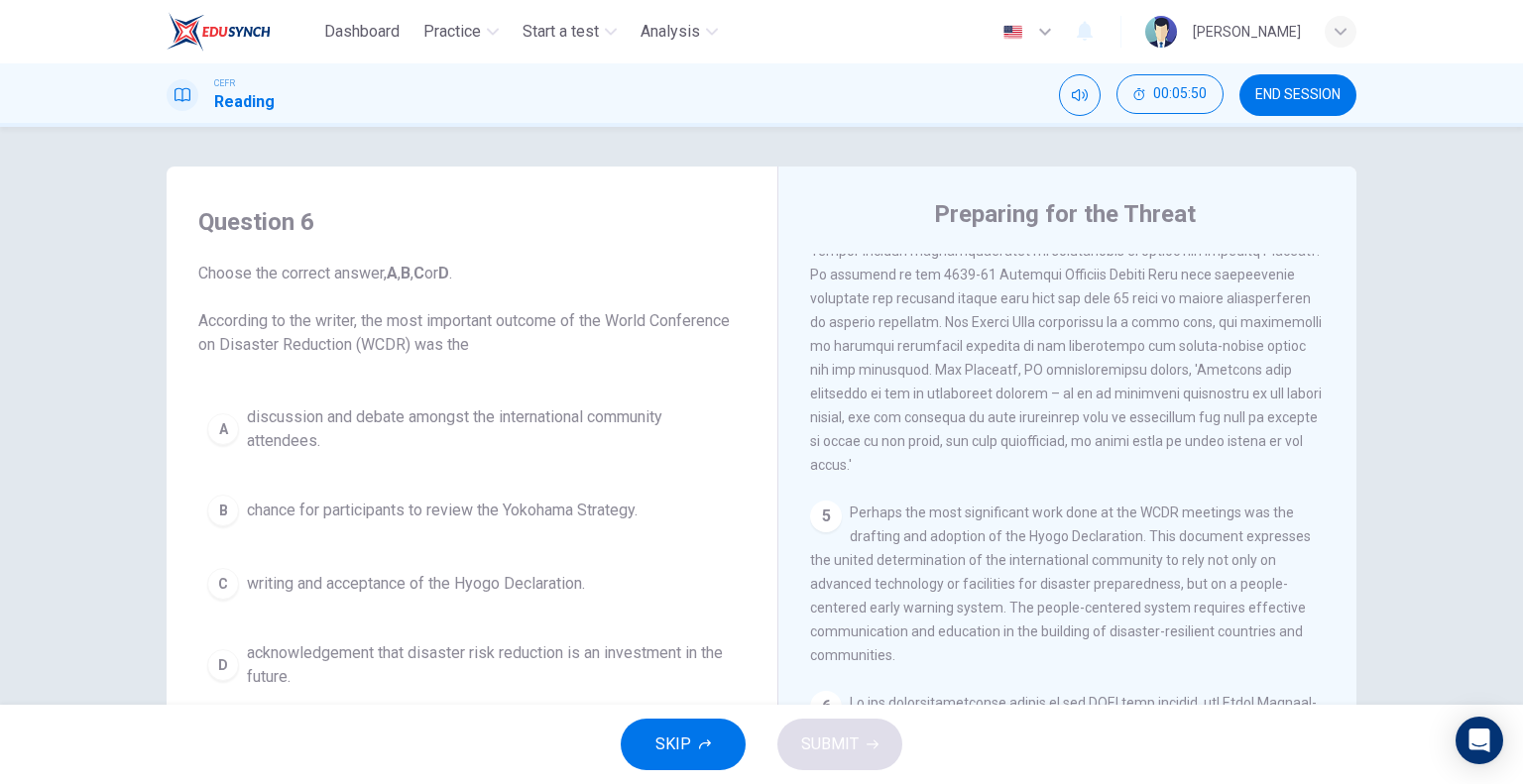 click on "Question 6 Choose the correct answer,  A ,  B ,  C  or  D .
According to the writer, the most important outcome of the World Conference on Disaster Reduction (WCDR) was the" at bounding box center (472, 281) 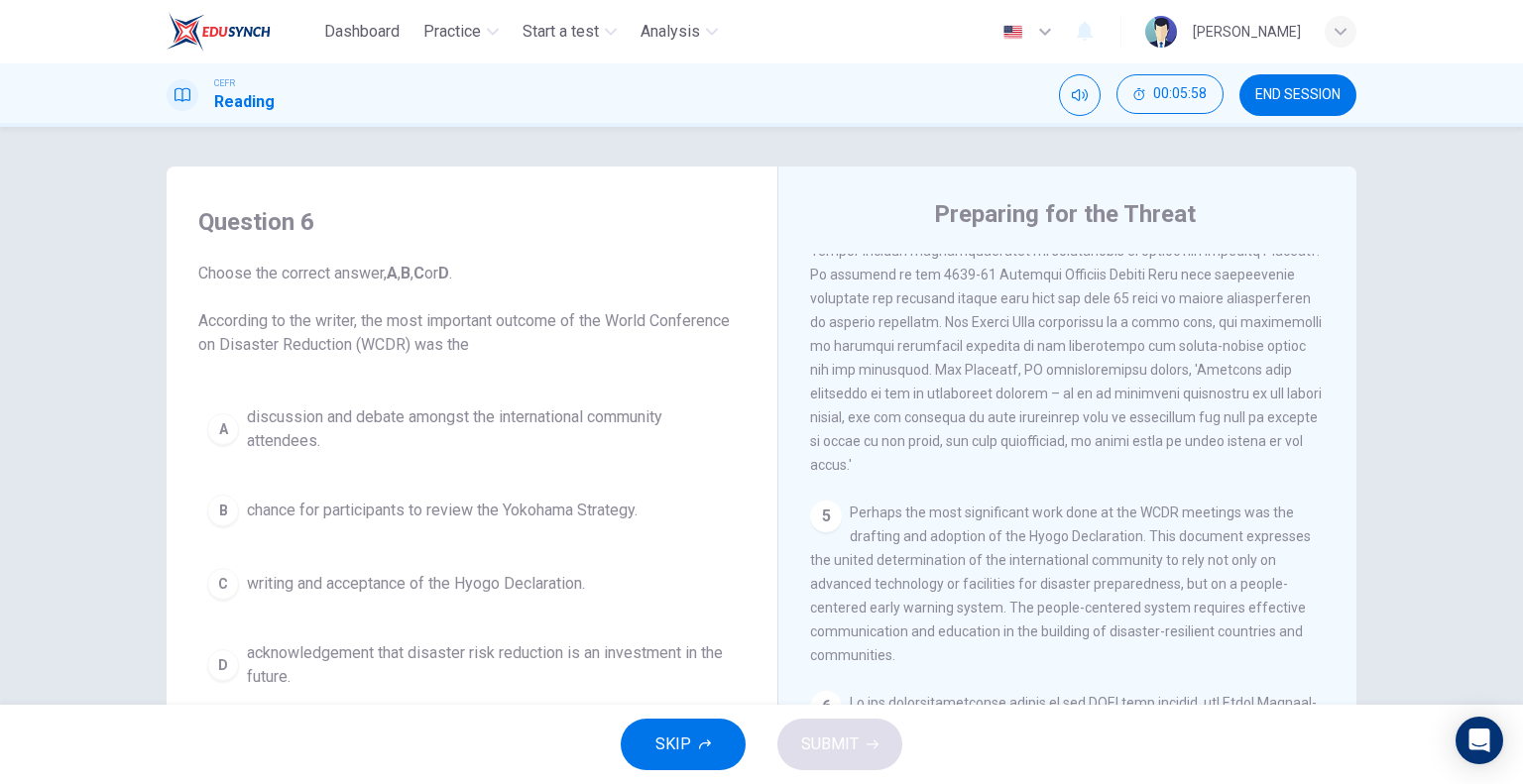 scroll, scrollTop: 1388, scrollLeft: 0, axis: vertical 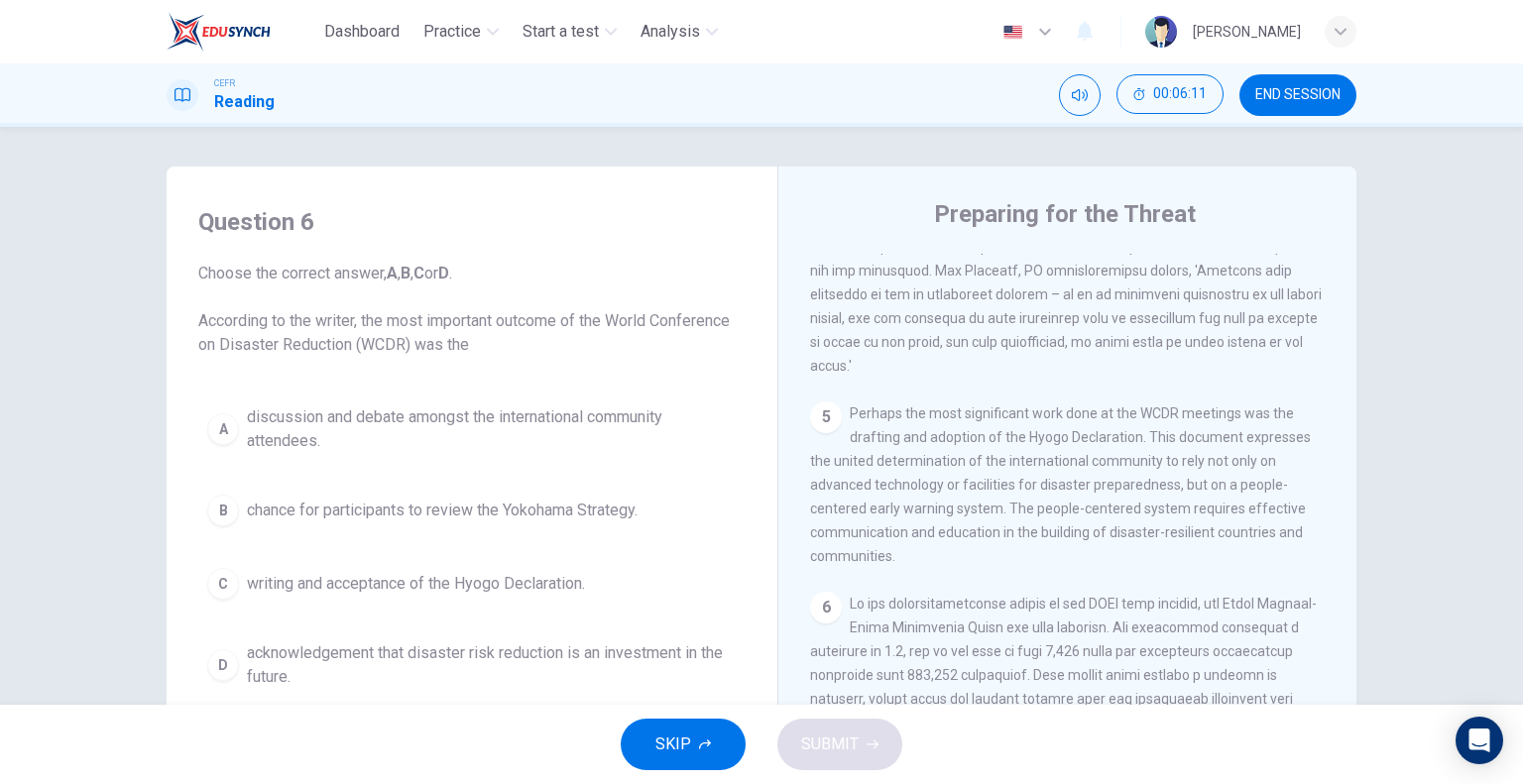 click on "discussion and debate amongst the international community attendees." at bounding box center [492, 429] 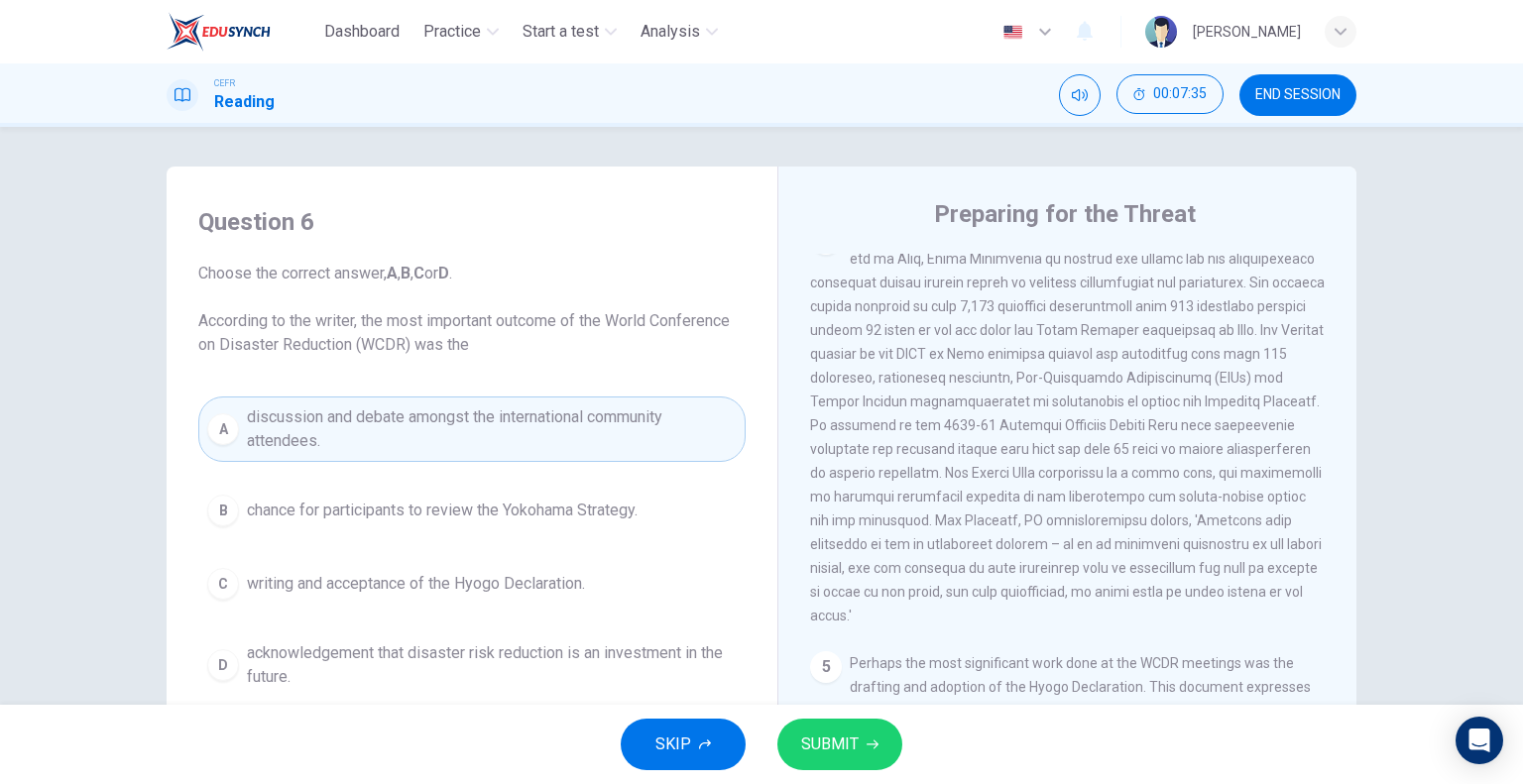 scroll, scrollTop: 1090, scrollLeft: 0, axis: vertical 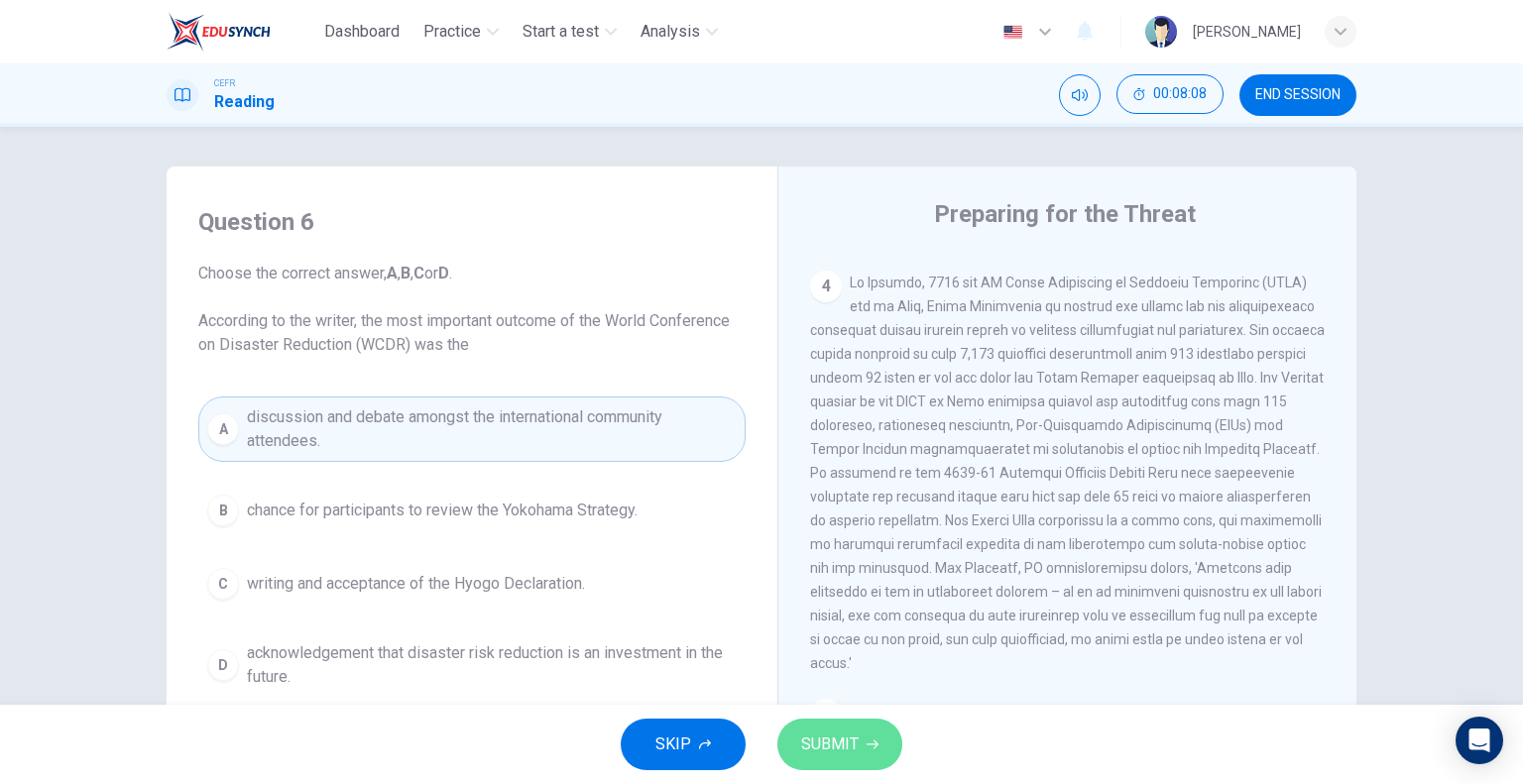 click on "SUBMIT" at bounding box center (830, 744) 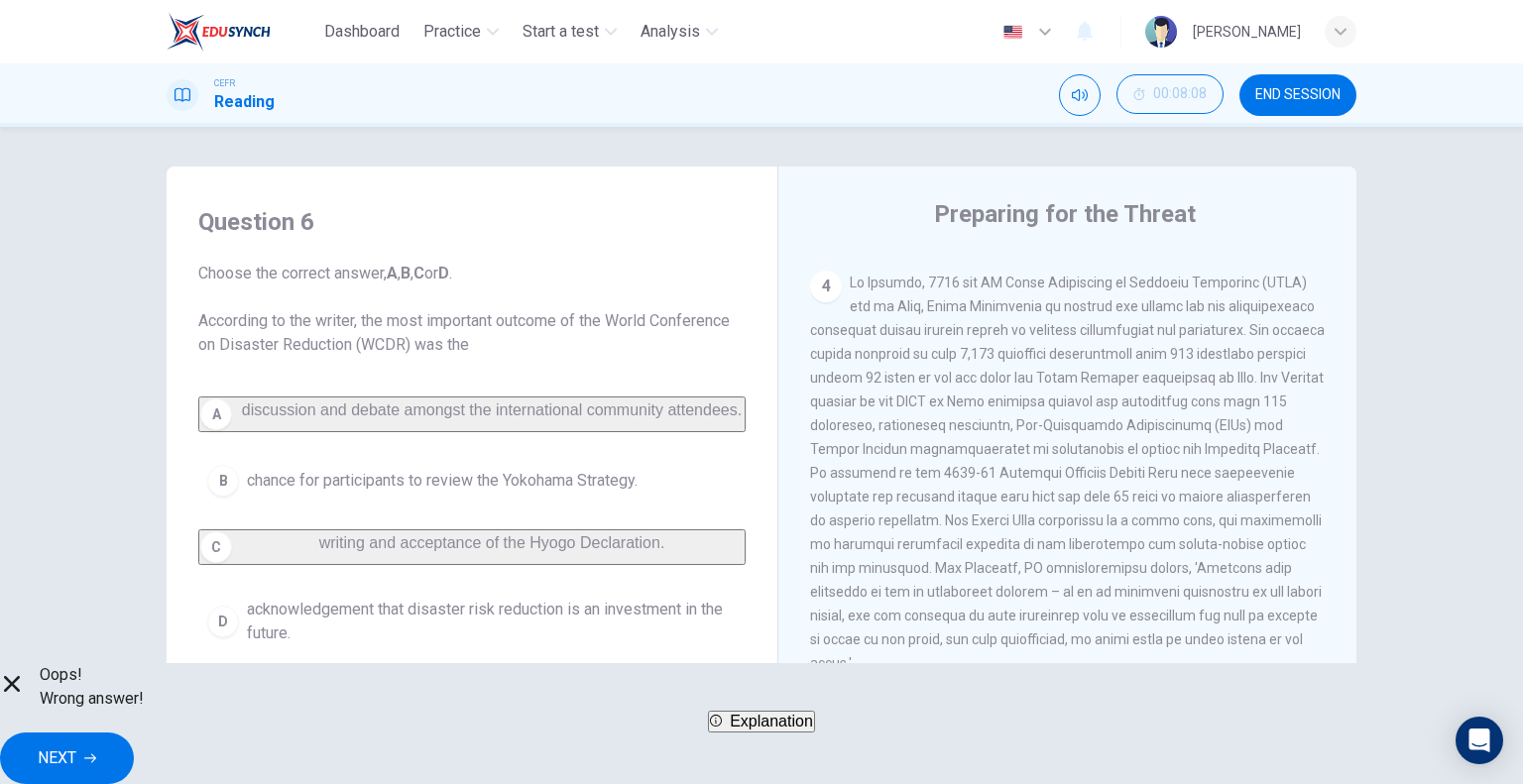 click on "Explanation" at bounding box center (771, 721) 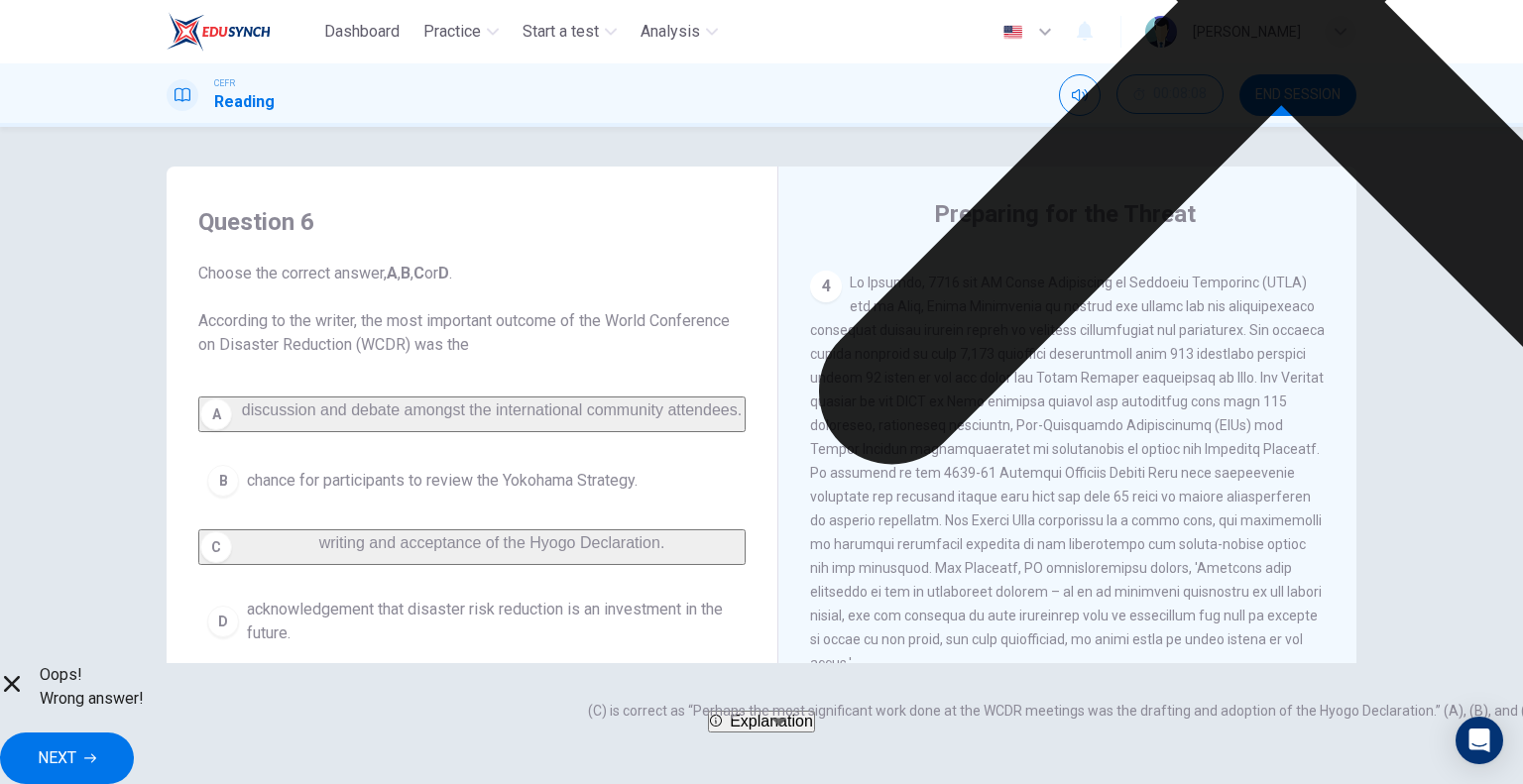 click 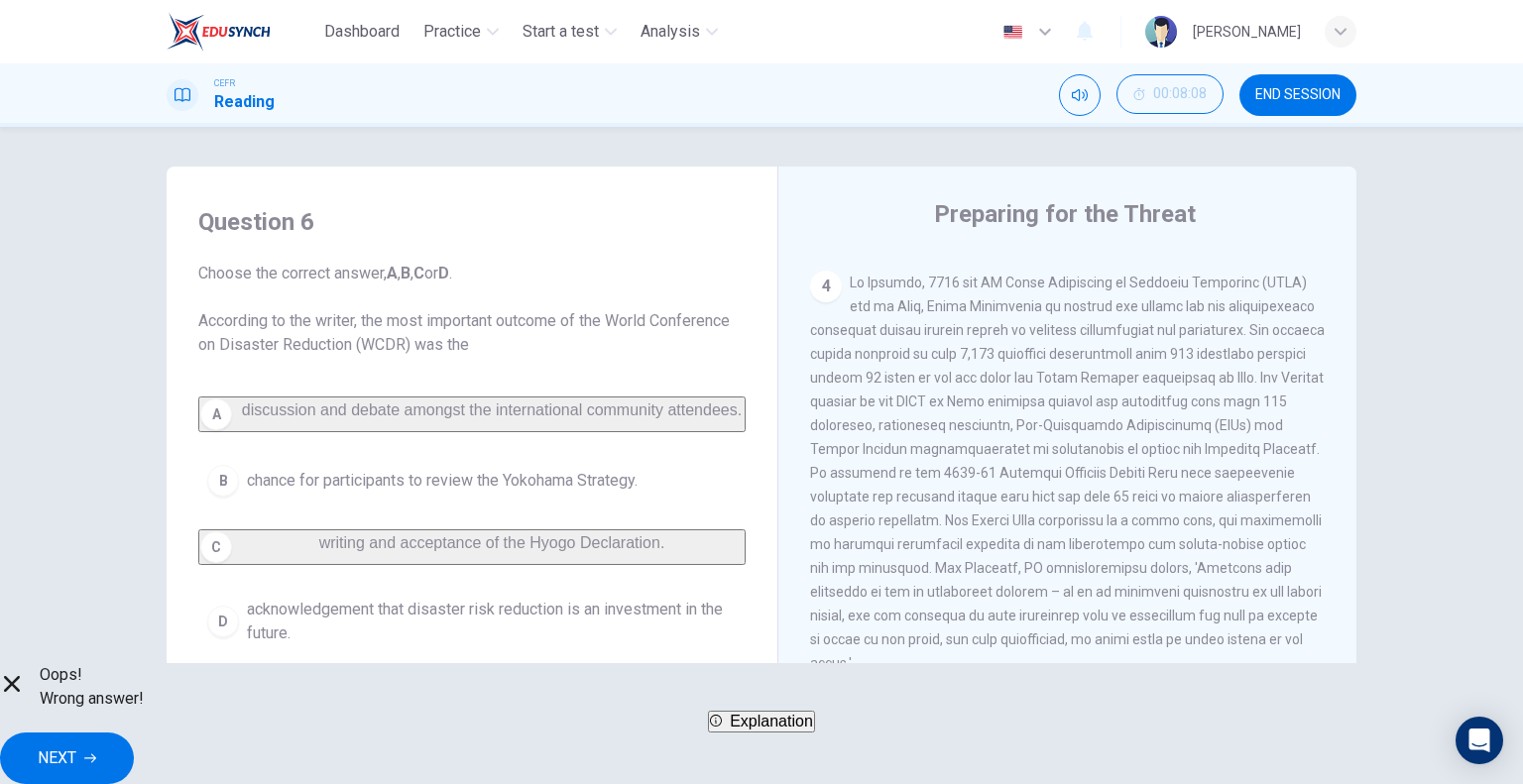 click at bounding box center [1067, 473] 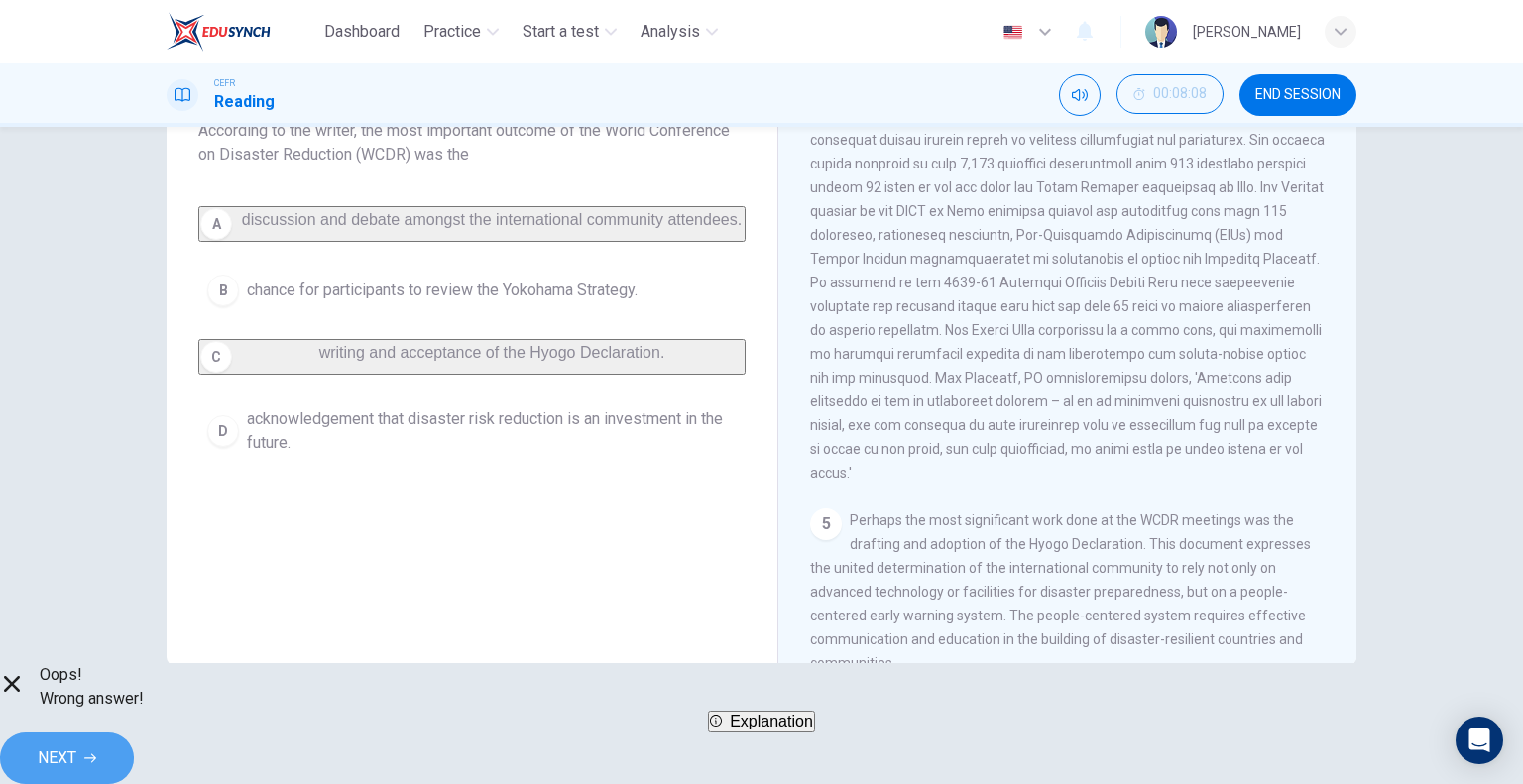 click on "NEXT" at bounding box center [57, 758] 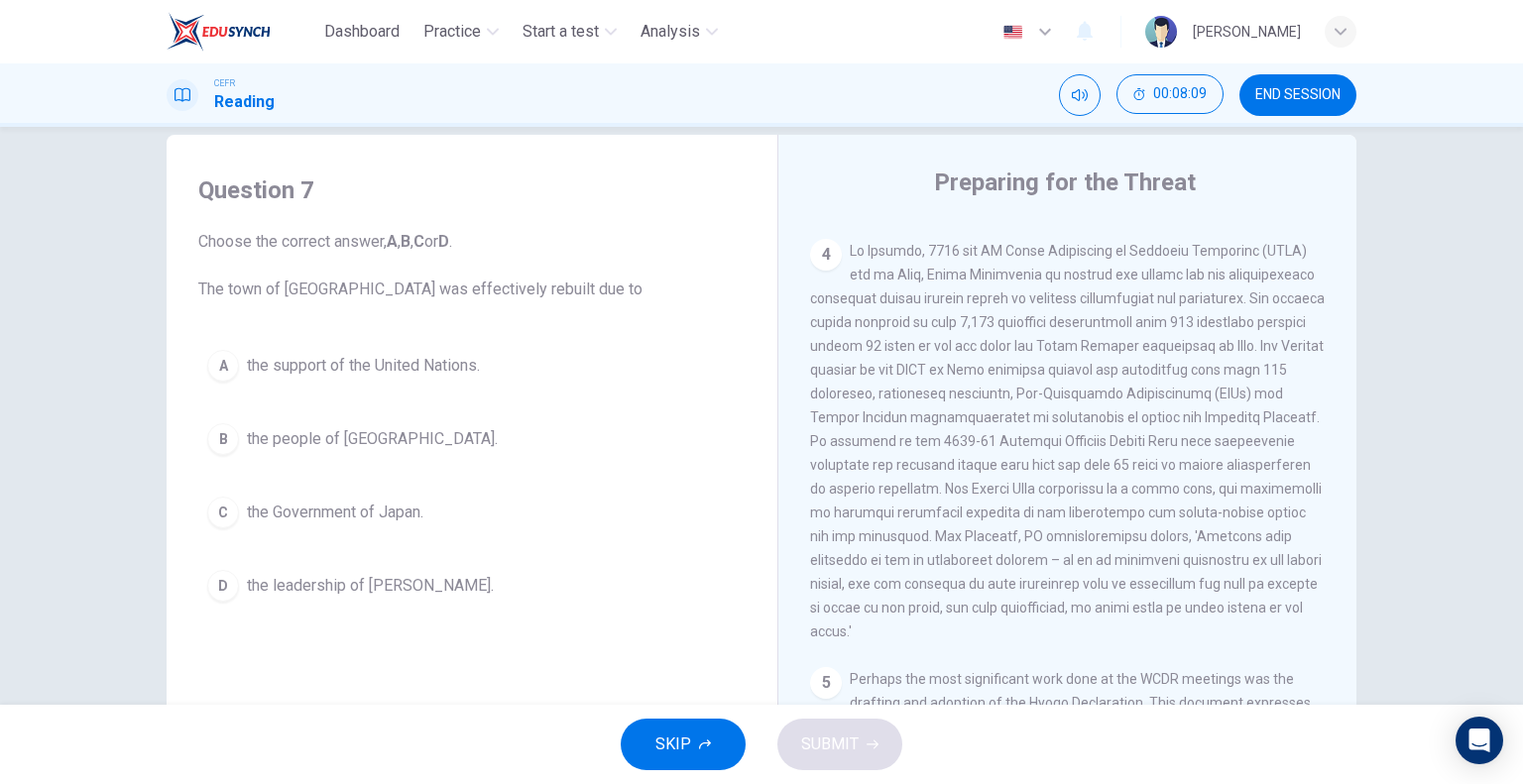 scroll, scrollTop: 0, scrollLeft: 0, axis: both 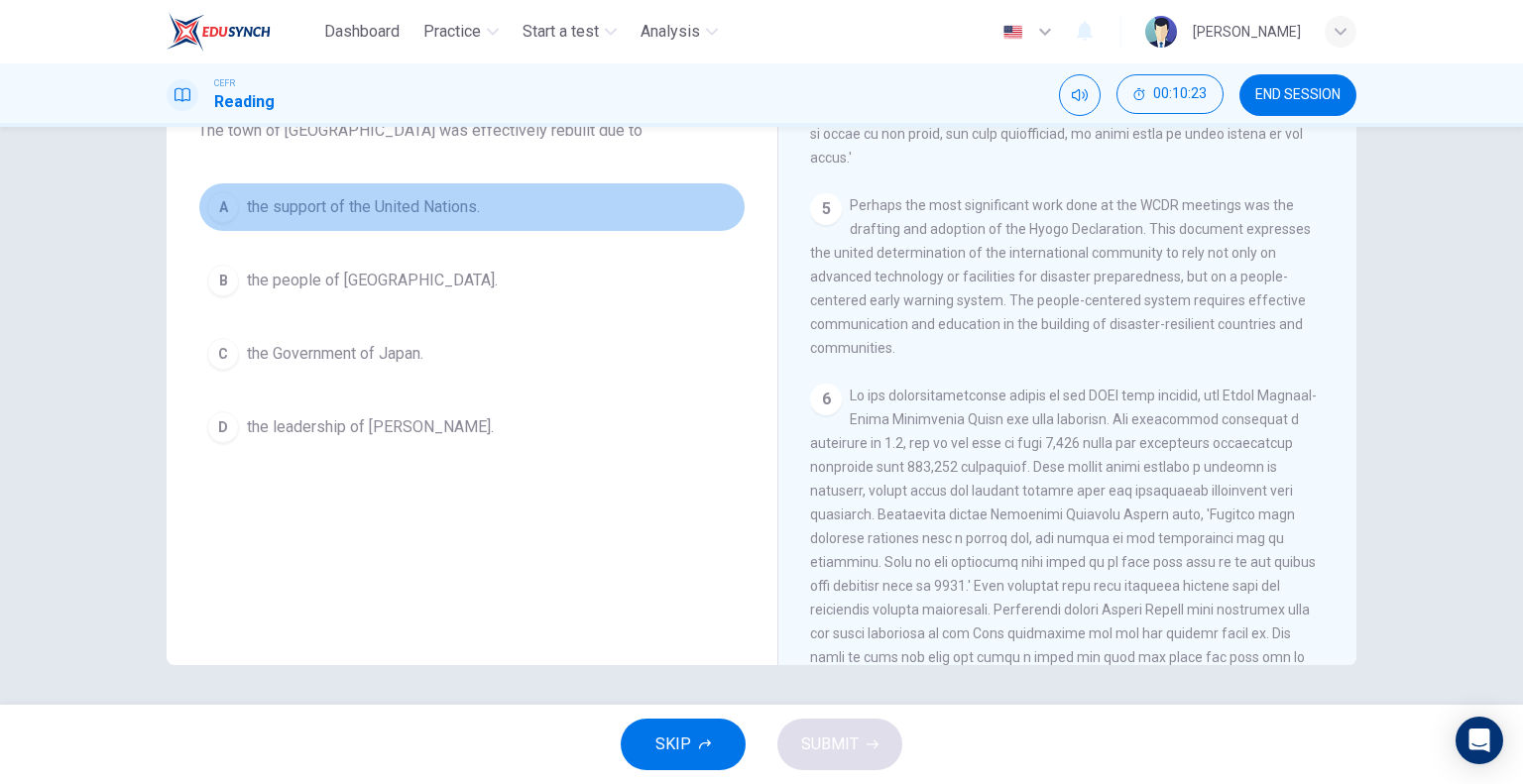click on "the support of the United Nations." at bounding box center (363, 207) 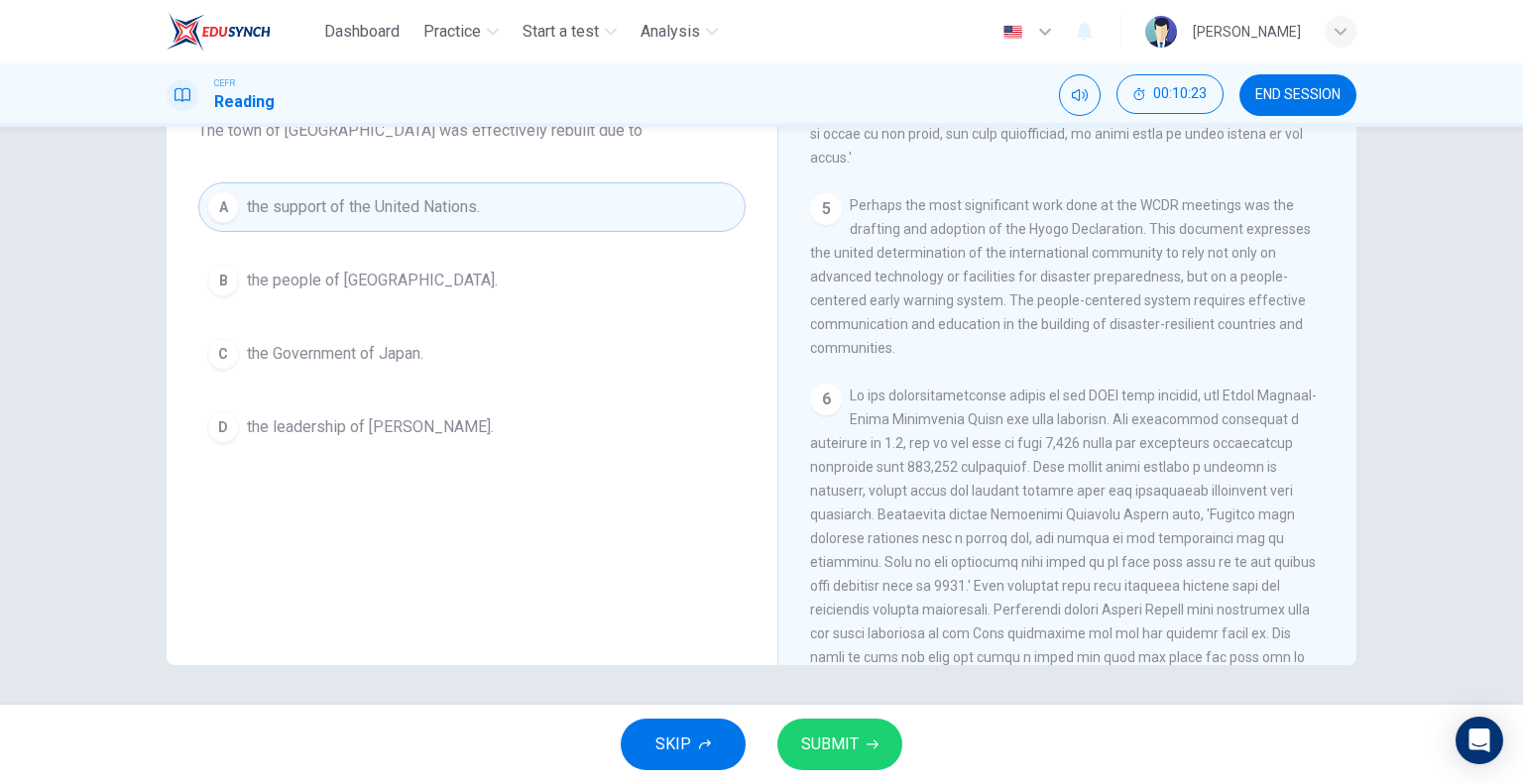 click on "the people of [GEOGRAPHIC_DATA]." at bounding box center [372, 280] 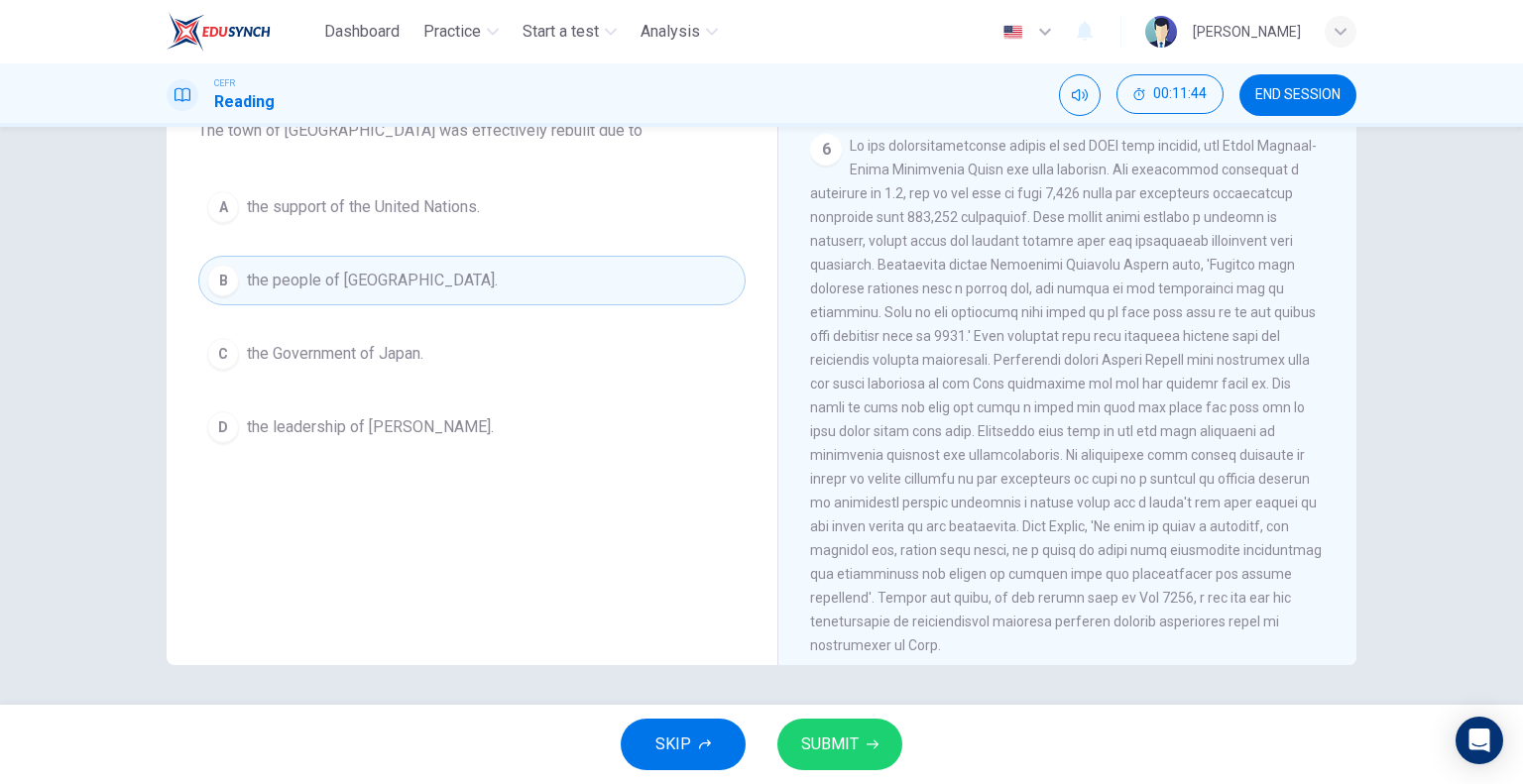 scroll, scrollTop: 1703, scrollLeft: 0, axis: vertical 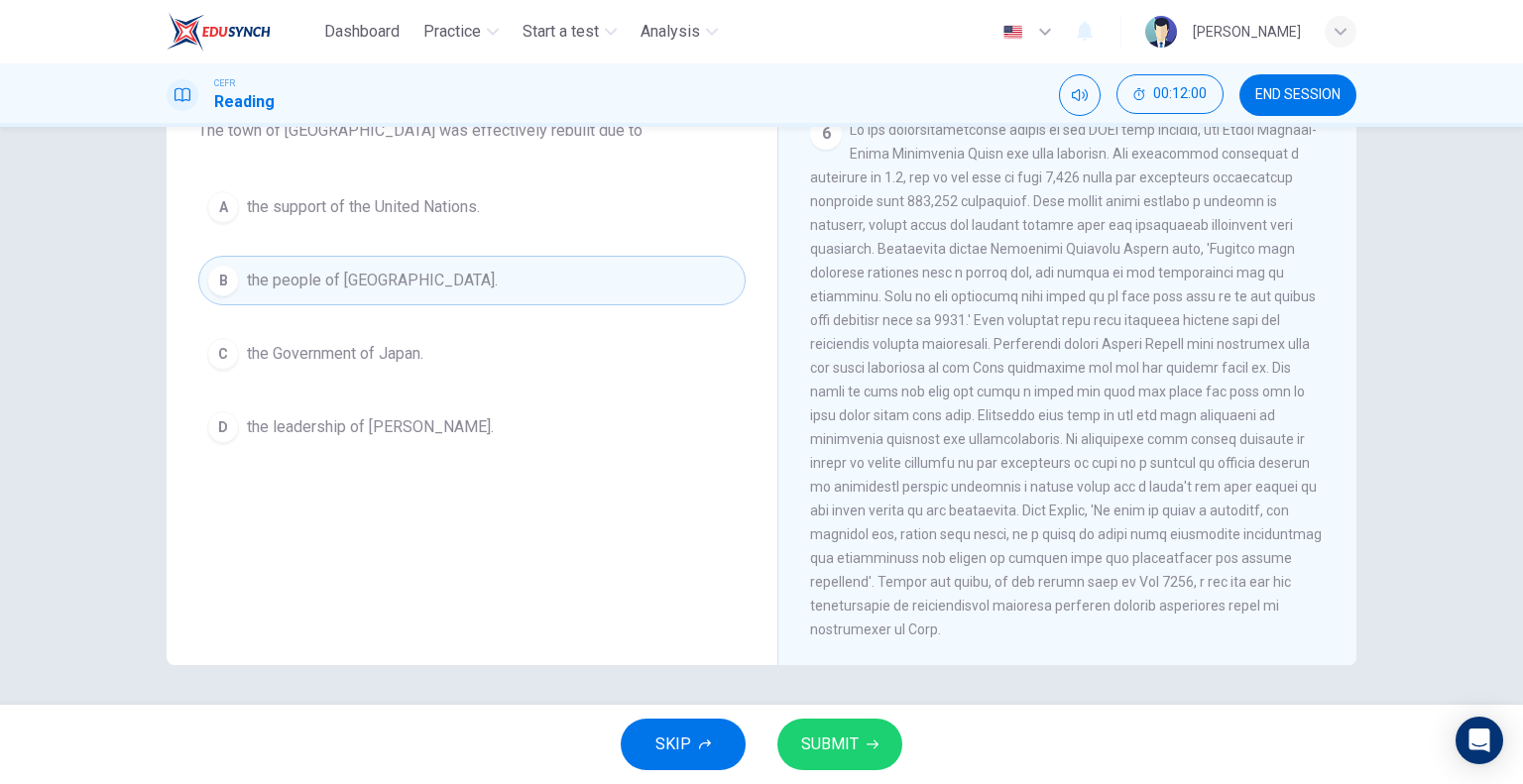 click on "SUBMIT" at bounding box center [830, 744] 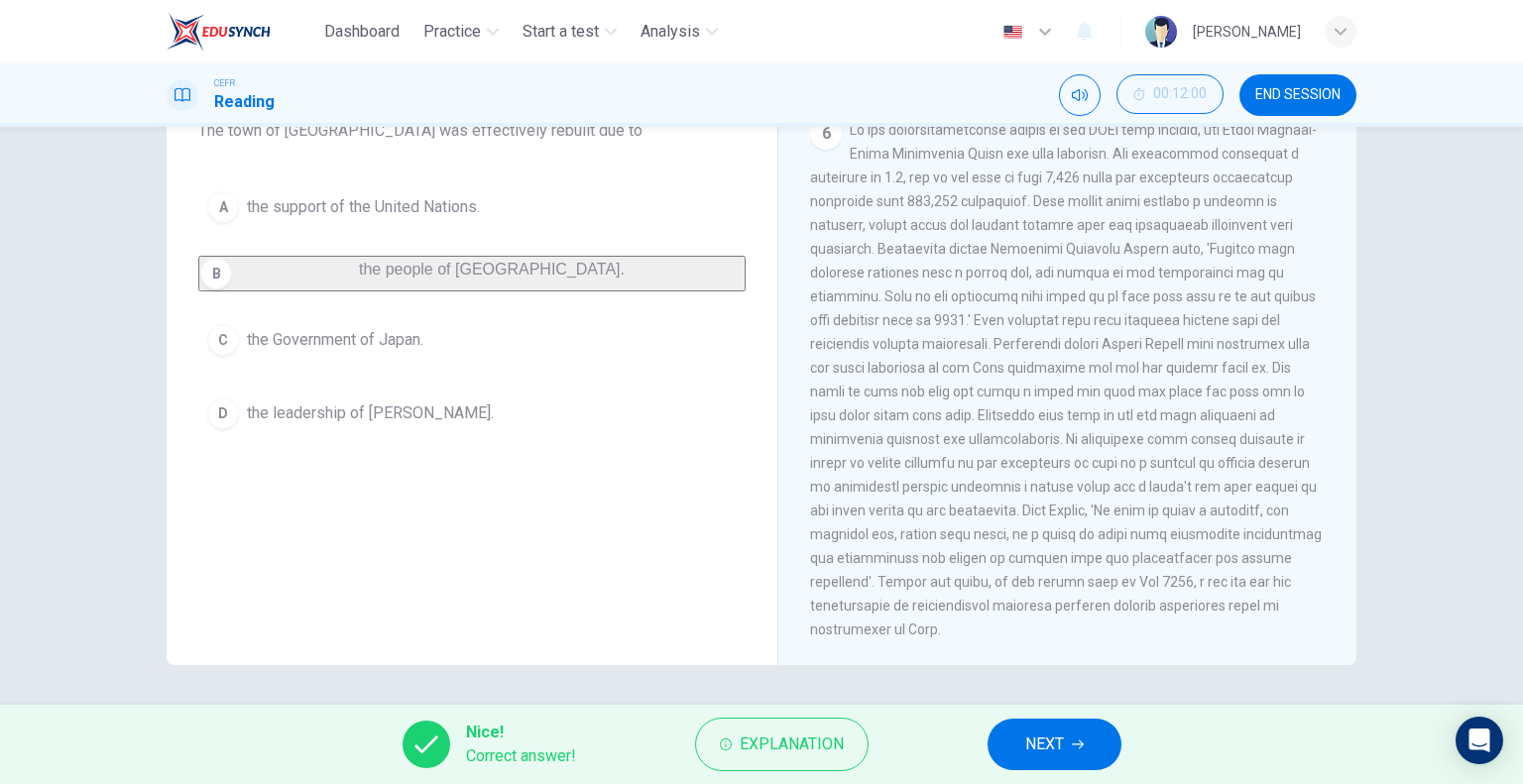 click on "NEXT" at bounding box center [1054, 744] 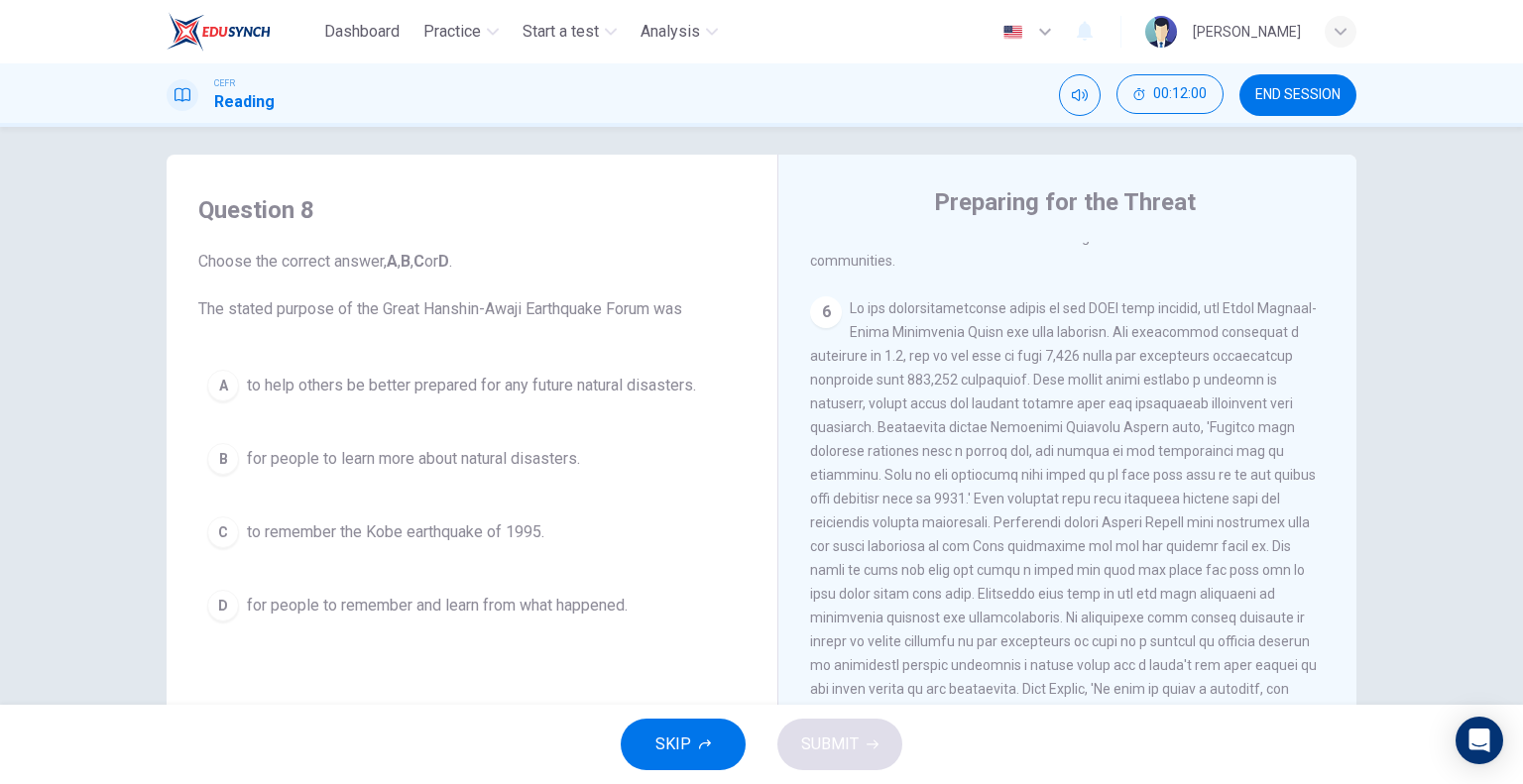 scroll, scrollTop: 0, scrollLeft: 0, axis: both 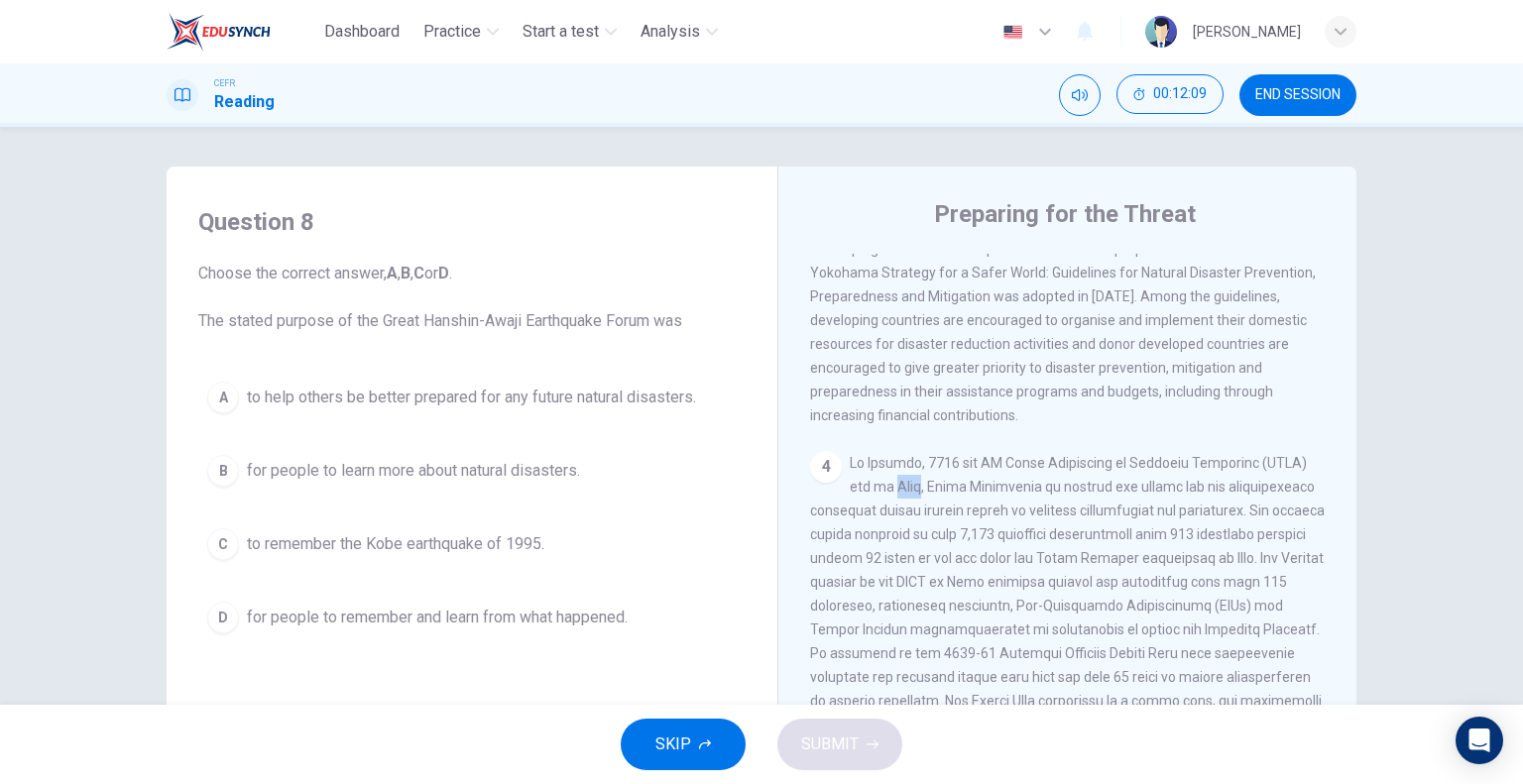 click on "The United Nations designated the 1990s as the International Decade for Natural Disaster Reduction, and has been active in promoting and developing international cooperation on disaster preparedness. The UN’s Yokohama Strategy for a Safer World: Guidelines for Natural Disaster Prevention, Preparedness and Mitigation was adopted in [DATE]. Among the guidelines, developing countries are encouraged to organise and implement their domestic resources for disaster reduction activities and donor developed countries are encouraged to give greater priority to disaster prevention, mitigation and preparedness in their assistance programs and budgets, including through increasing financial contributions." at bounding box center [1063, 308] 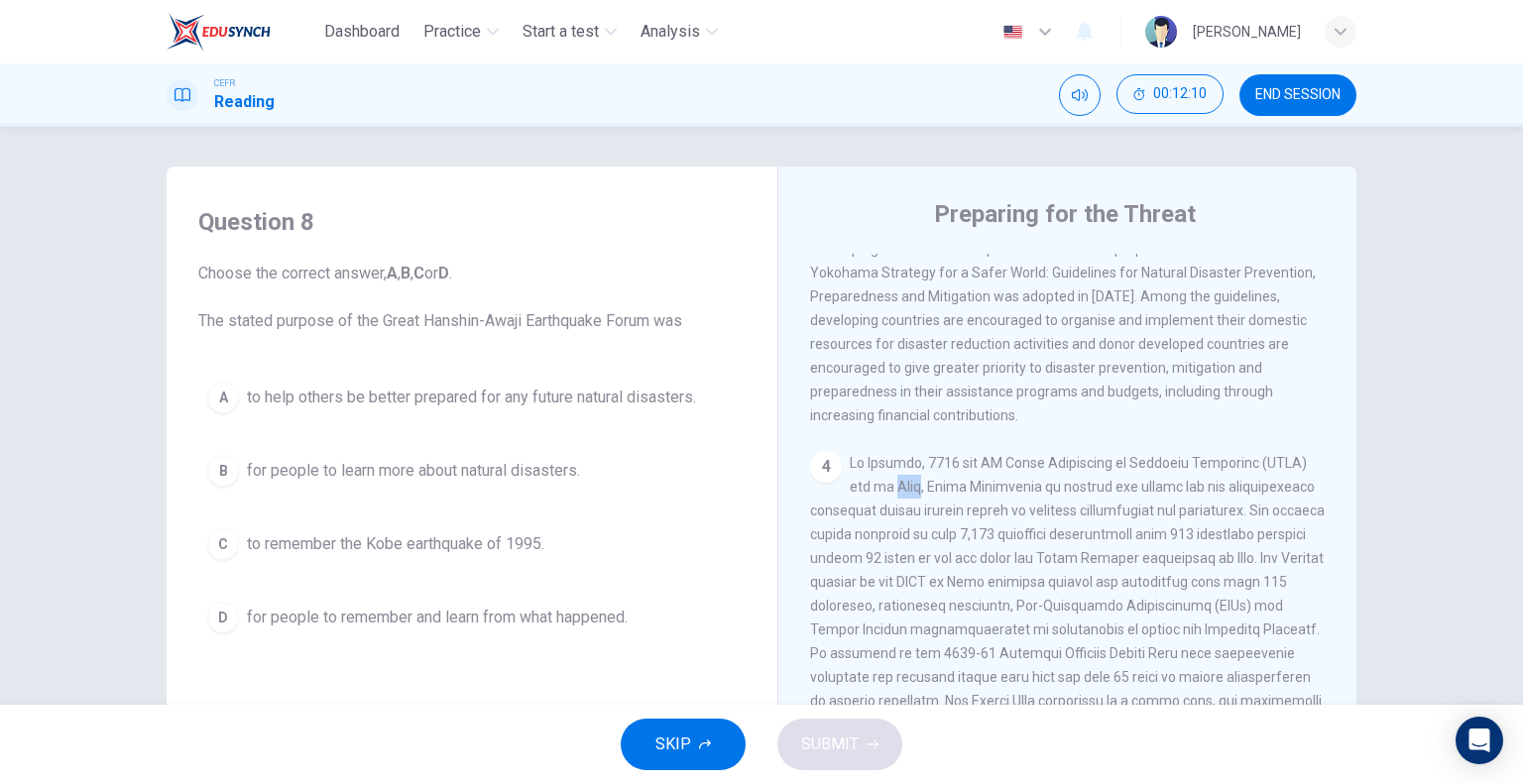 click on "4" at bounding box center (1068, 653) 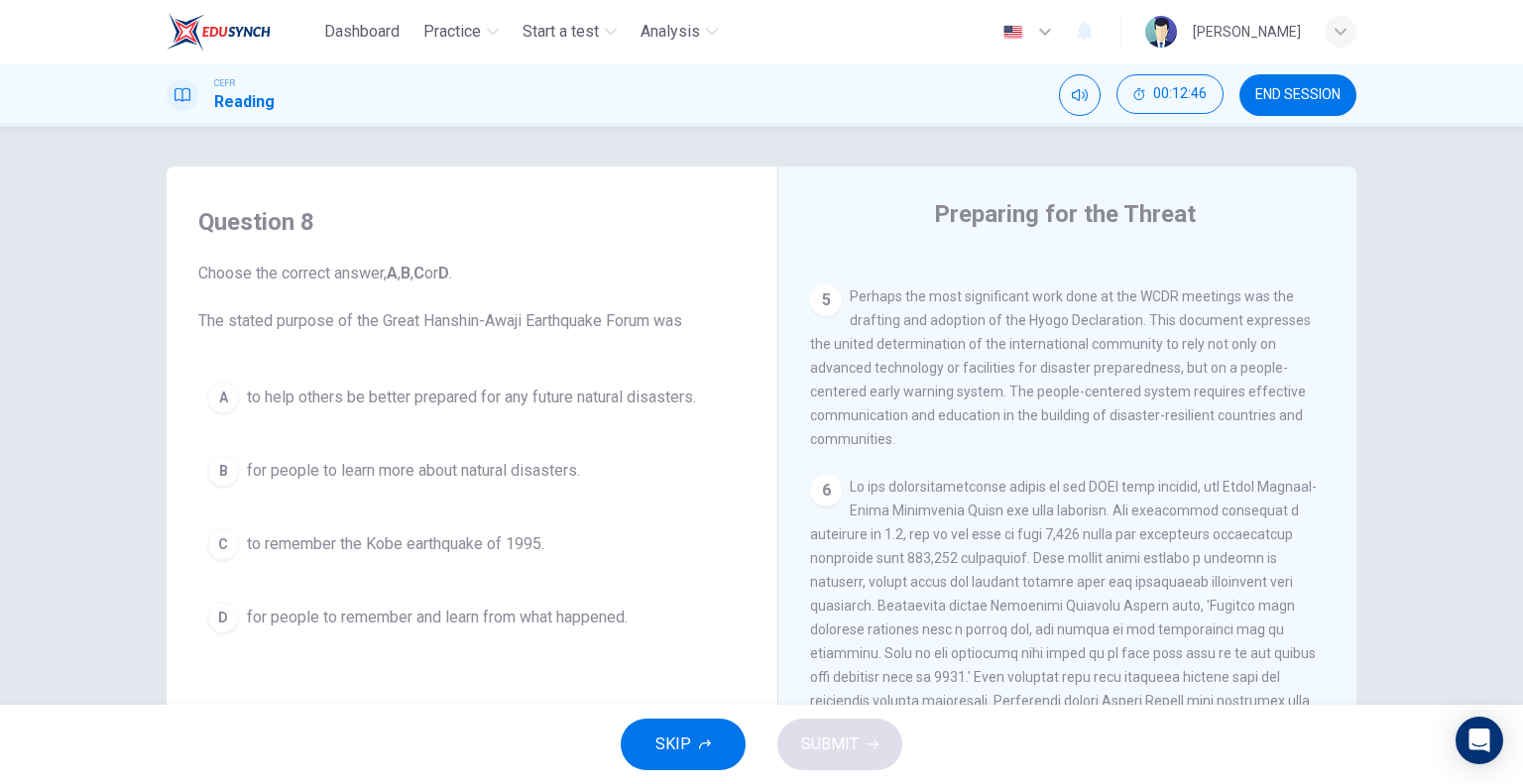 scroll, scrollTop: 1604, scrollLeft: 0, axis: vertical 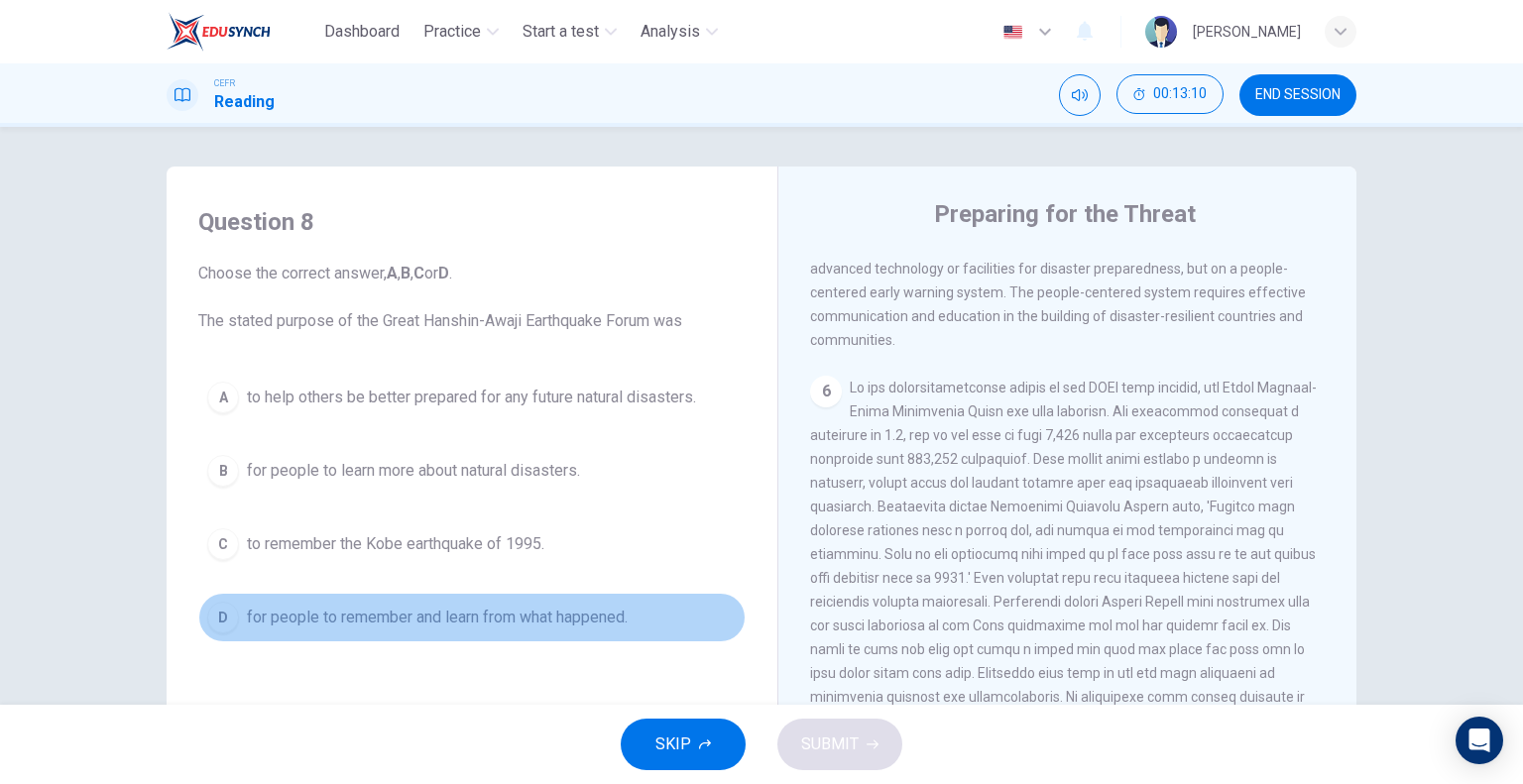 click on "for people to remember and learn from what happened." at bounding box center (437, 617) 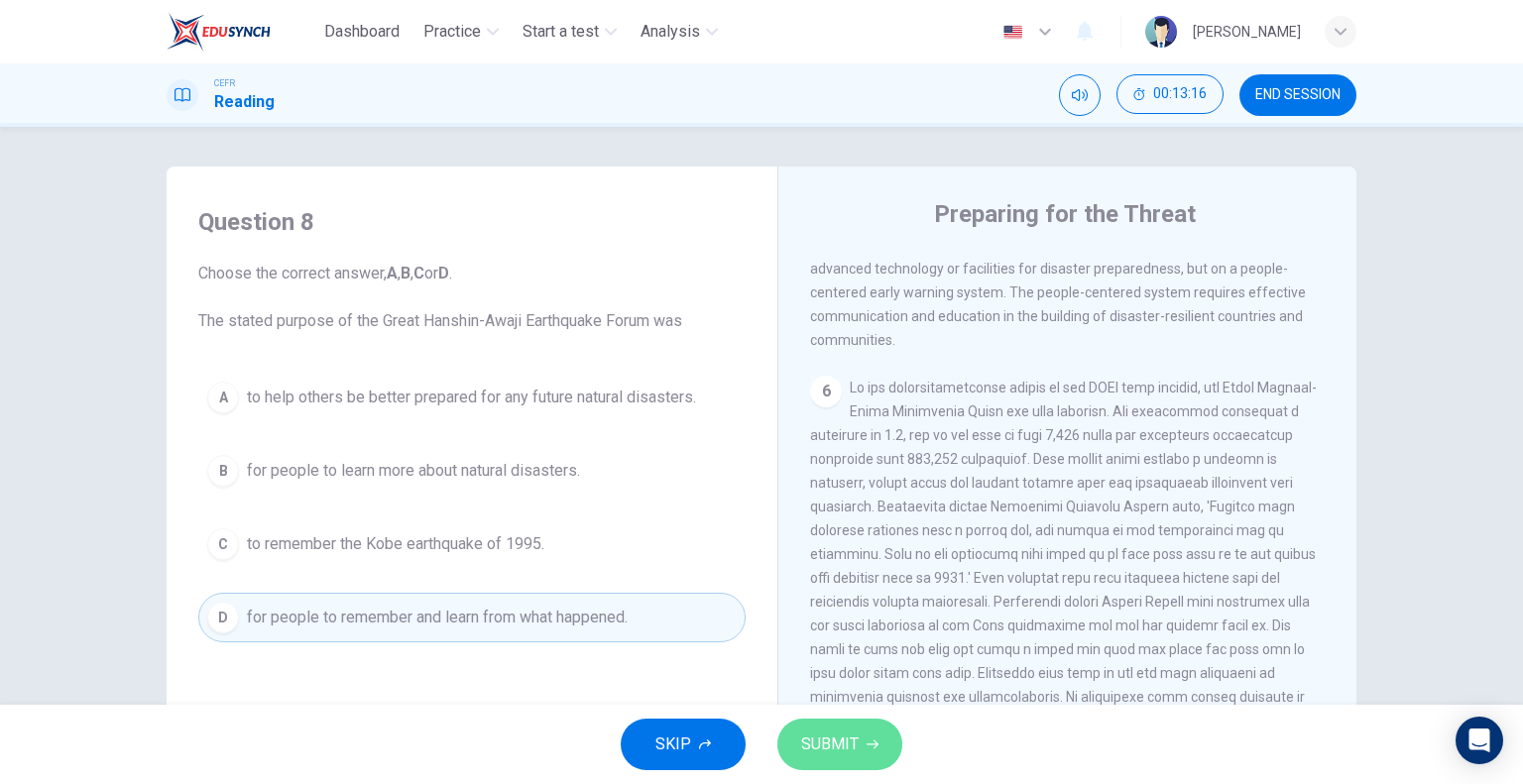 click on "SUBMIT" at bounding box center [830, 744] 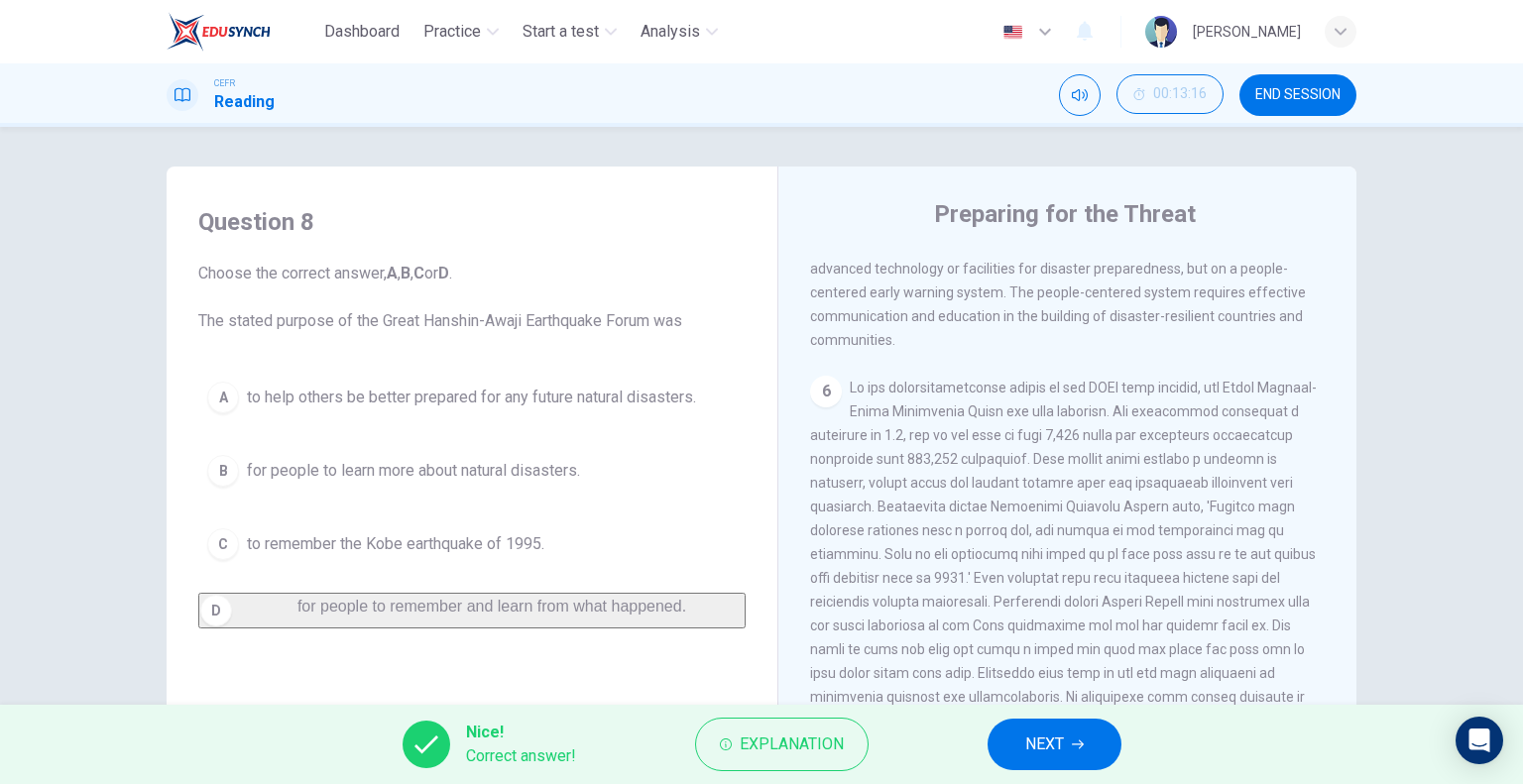 click on "NEXT" at bounding box center [1054, 744] 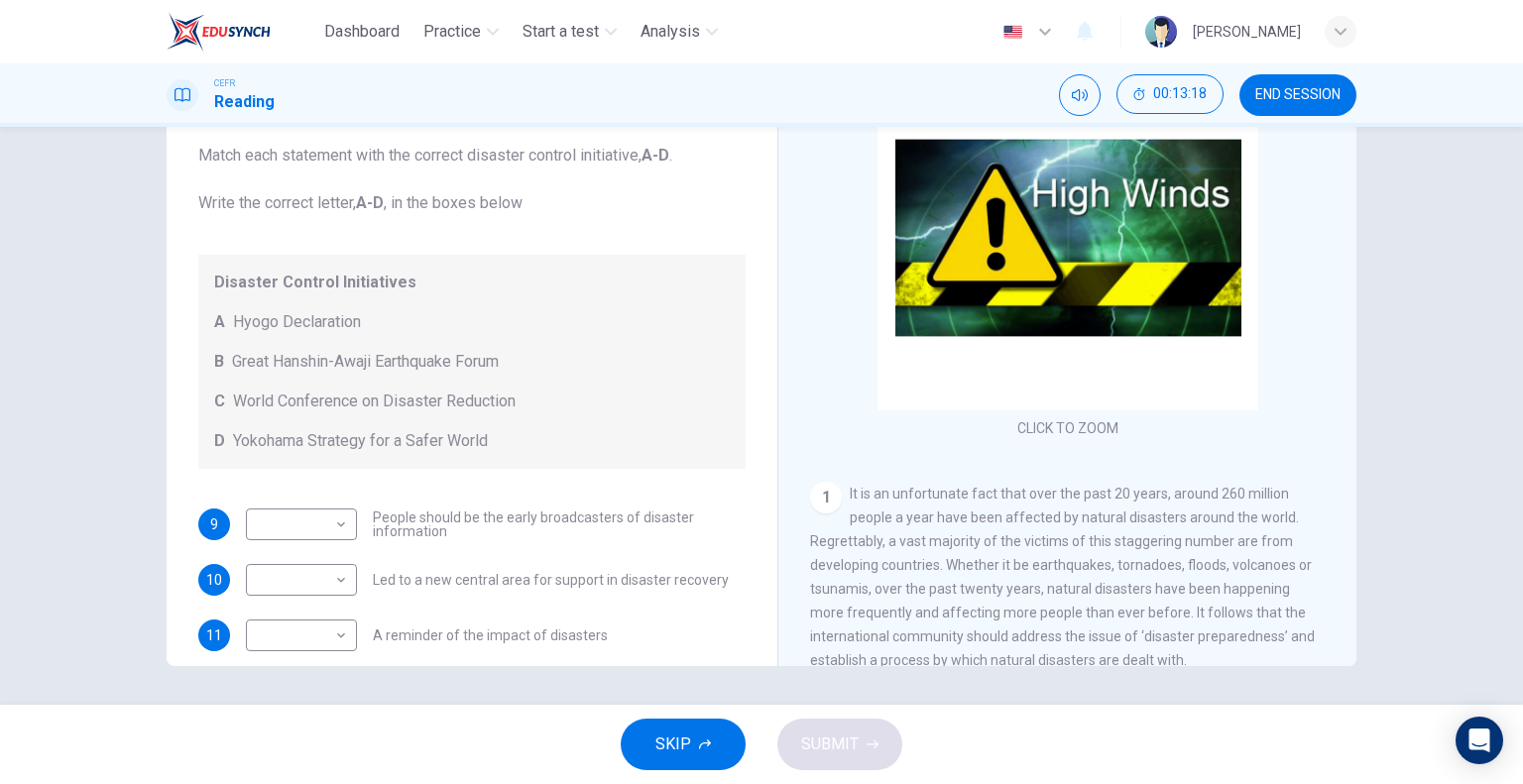 scroll, scrollTop: 190, scrollLeft: 0, axis: vertical 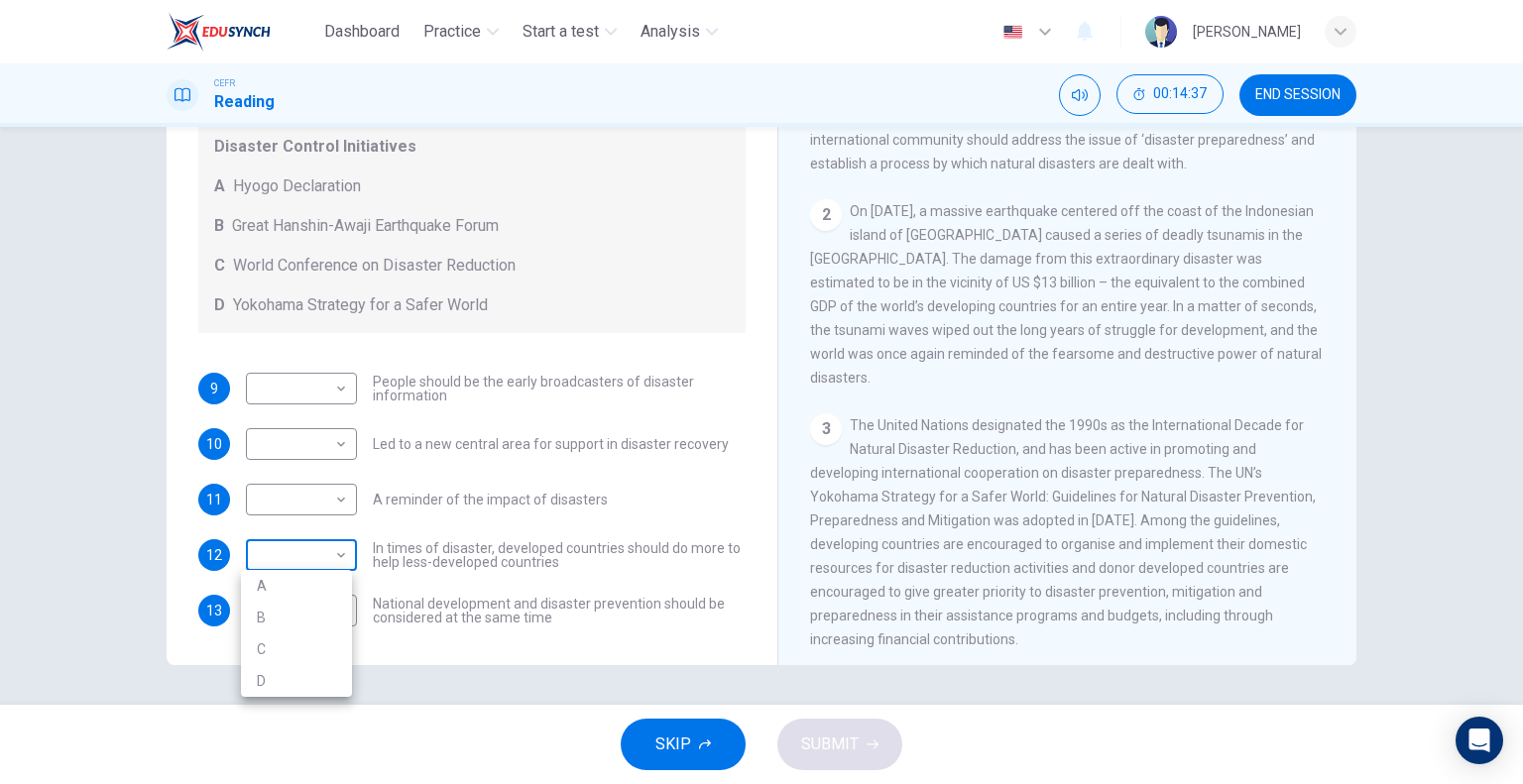 click on "Dashboard Practice Start a test Analysis English en ​ [PERSON_NAME] CEFR Reading 00:14:37 END SESSION Questions 9 - 13 Look at the following statements and the list of disaster control initiatives below.
Match each statement with the correct disaster control initiative,  A-D .
Write the correct letter,  A-D , in the boxes below Disaster Control Initiatives A Hyogo Declaration B Great Hanshin-Awaji Earthquake Forum C World Conference on Disaster Reduction D Yokohama Strategy for a Safer World 9 ​ ​ People should be the early broadcasters of disaster information 10 ​ ​ Led to a new central area for support in disaster recovery 11 ​ ​ A reminder of the impact of disasters 12 ​ ​ In times of disaster, developed countries should do more to help less-developed countries 13 ​ ​ National development and disaster prevention should be considered at the same time Preparing for the Threat CLICK TO ZOOM Click to Zoom 1 2 3 4 5 6 SKIP SUBMIT EduSynch - Online Language Proficiency Testing" at bounding box center (762, 392) 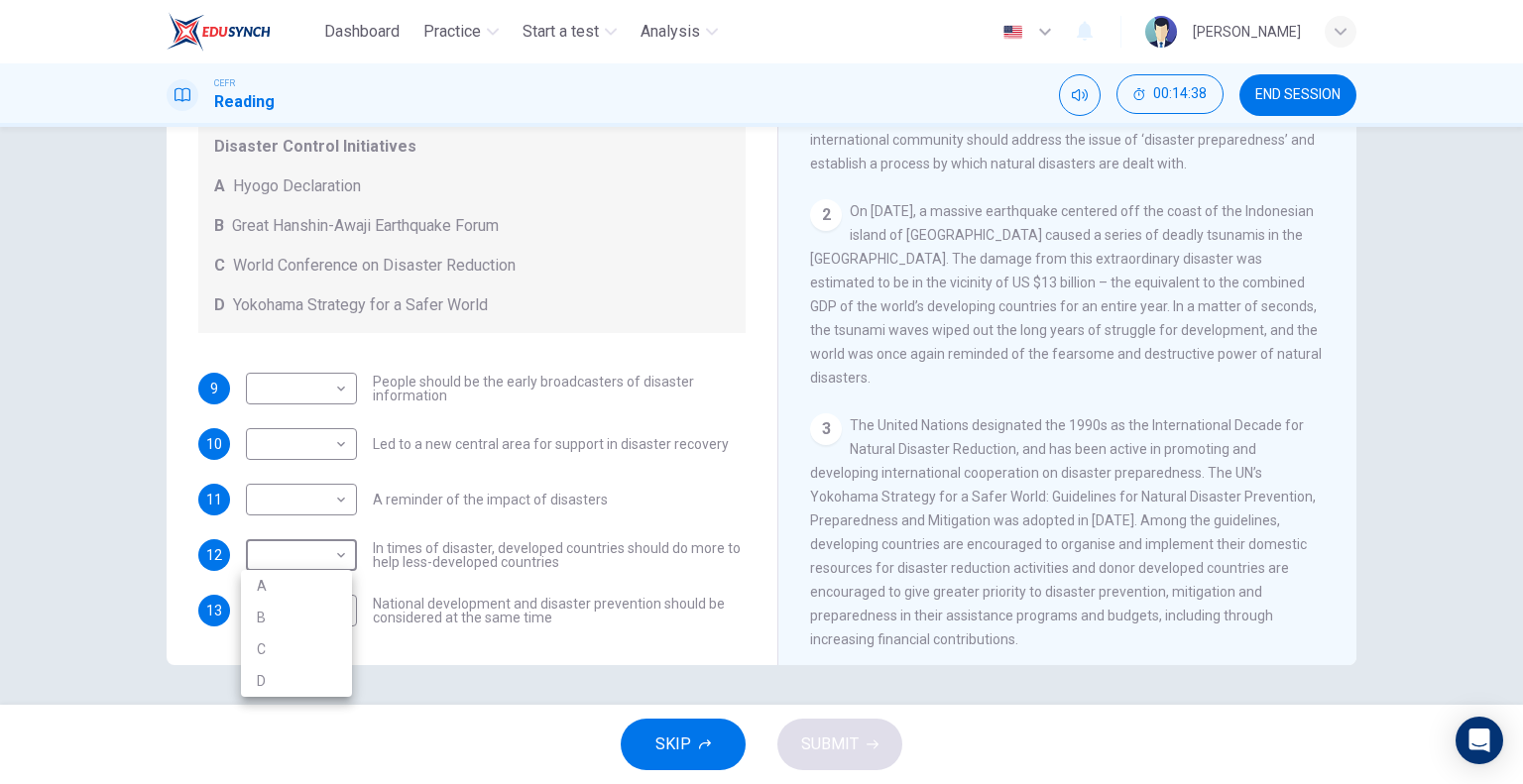 click on "D" at bounding box center [296, 681] 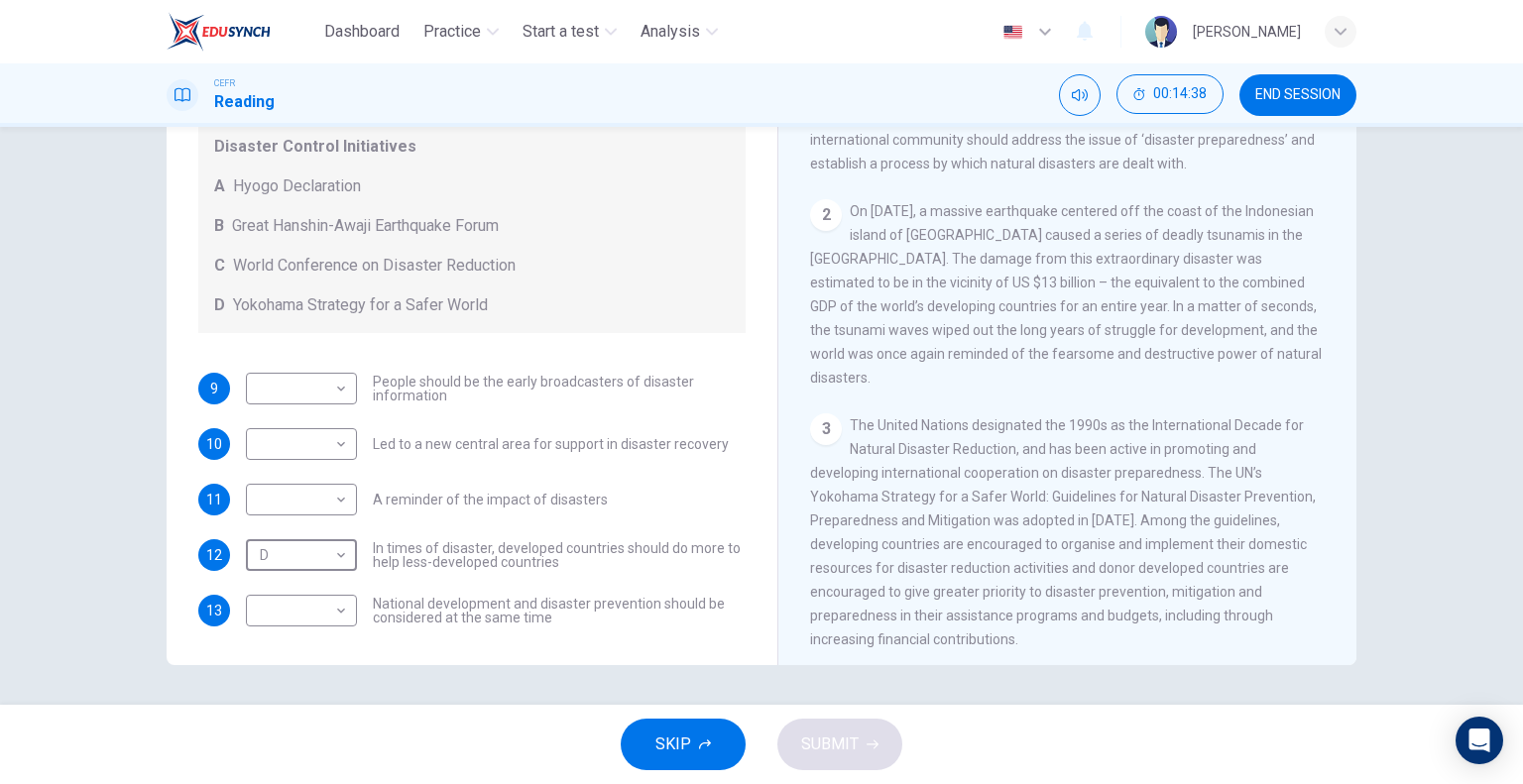 click on "National development and disaster prevention should be considered at the same time" at bounding box center [559, 611] 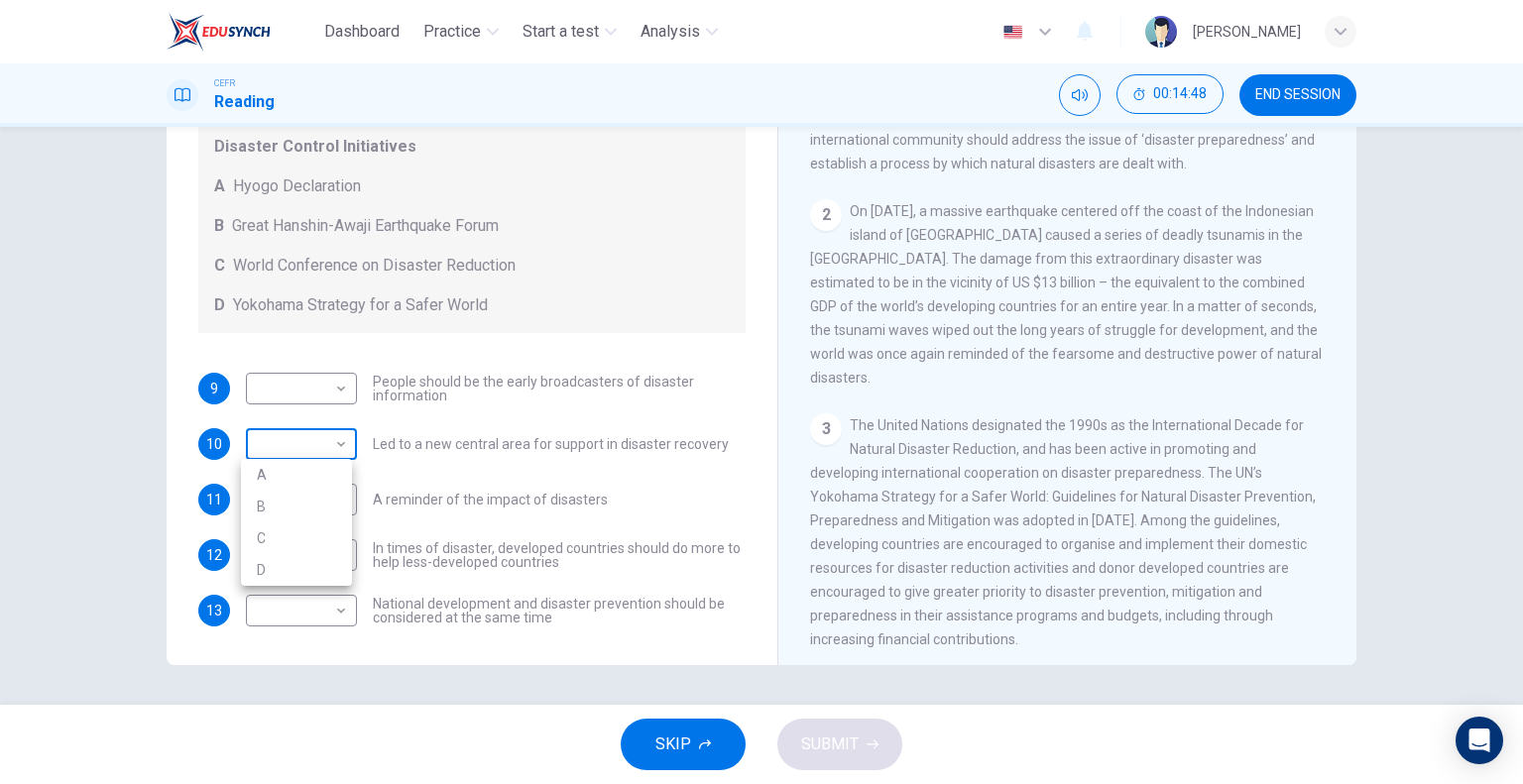 click on "Dashboard Practice Start a test Analysis English en ​ [PERSON_NAME] CEFR Reading 00:14:48 END SESSION Questions 9 - 13 Look at the following statements and the list of disaster control initiatives below.
Match each statement with the correct disaster control initiative,  A-D .
Write the correct letter,  A-D , in the boxes below Disaster Control Initiatives A Hyogo Declaration B Great Hanshin-Awaji Earthquake Forum C World Conference on Disaster Reduction D Yokohama Strategy for a Safer World 9 ​ ​ People should be the early broadcasters of disaster information 10 ​ ​ Led to a new central area for support in disaster recovery 11 ​ ​ A reminder of the impact of disasters 12 D D ​ In times of disaster, developed countries should do more to help less-developed countries 13 ​ ​ National development and disaster prevention should be considered at the same time Preparing for the Threat CLICK TO ZOOM Click to Zoom 1 2 3 4 5 6 SKIP SUBMIT EduSynch - Online Language Proficiency Testing" at bounding box center (762, 392) 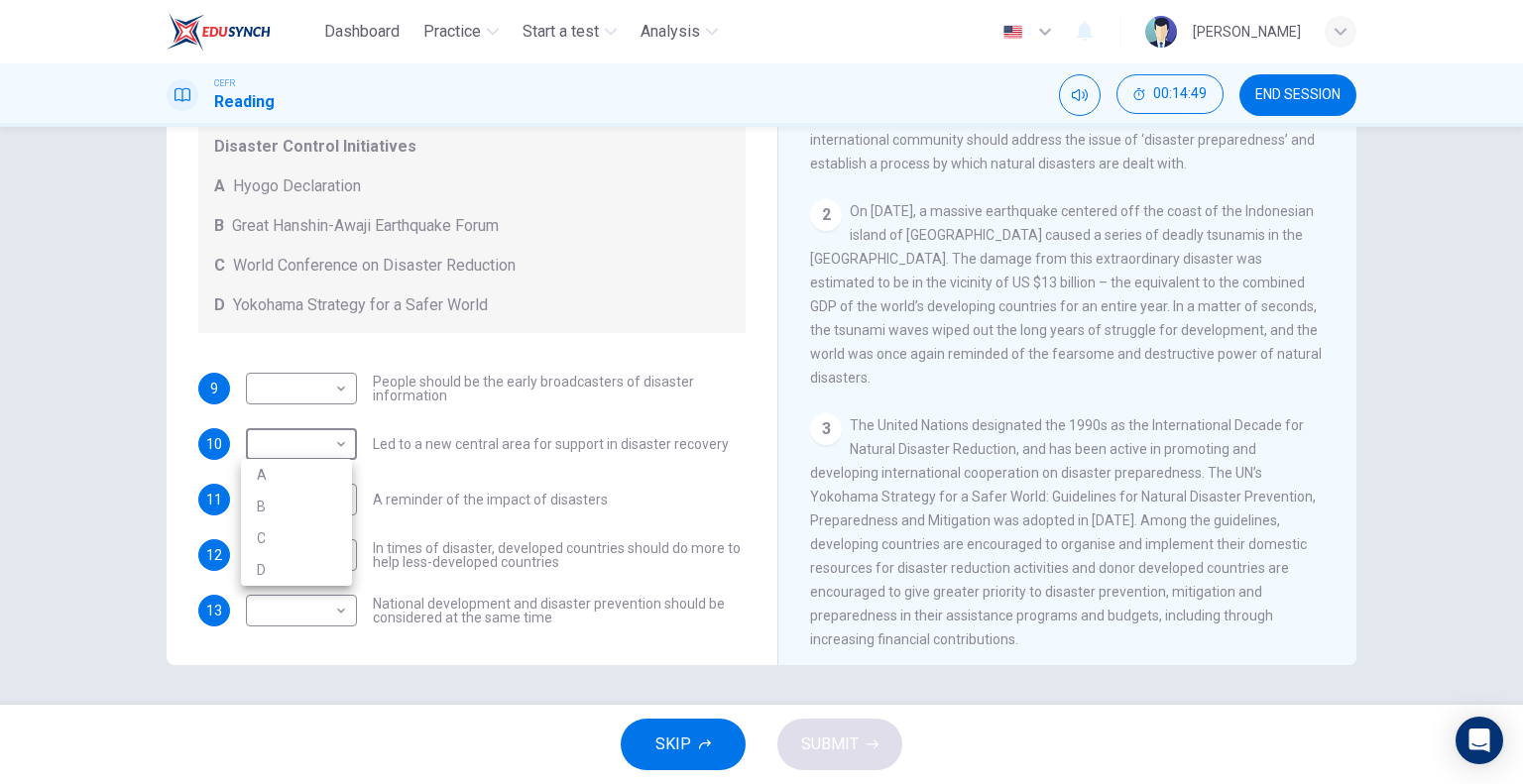click on "D" at bounding box center (296, 570) 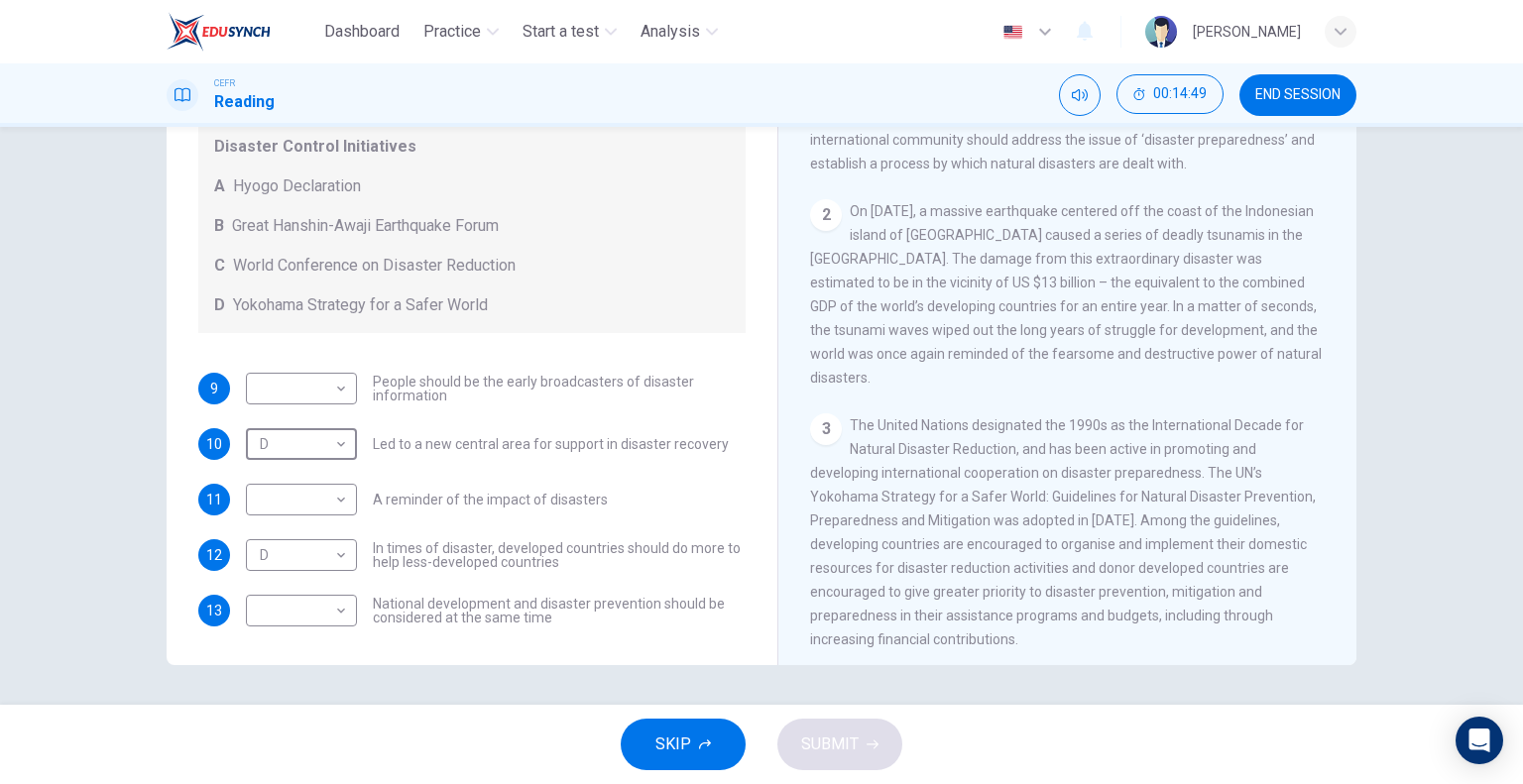 click on "9 ​ ​ People should be the early broadcasters of disaster information 10 D D ​ Led to a new central area for support in disaster recovery 11 ​ ​ A reminder of the impact of disasters 12 D D ​ In times of disaster, developed countries should do more to help less-developed countries 13 ​ ​ National development and disaster prevention should be considered at the same time" at bounding box center (472, 500) 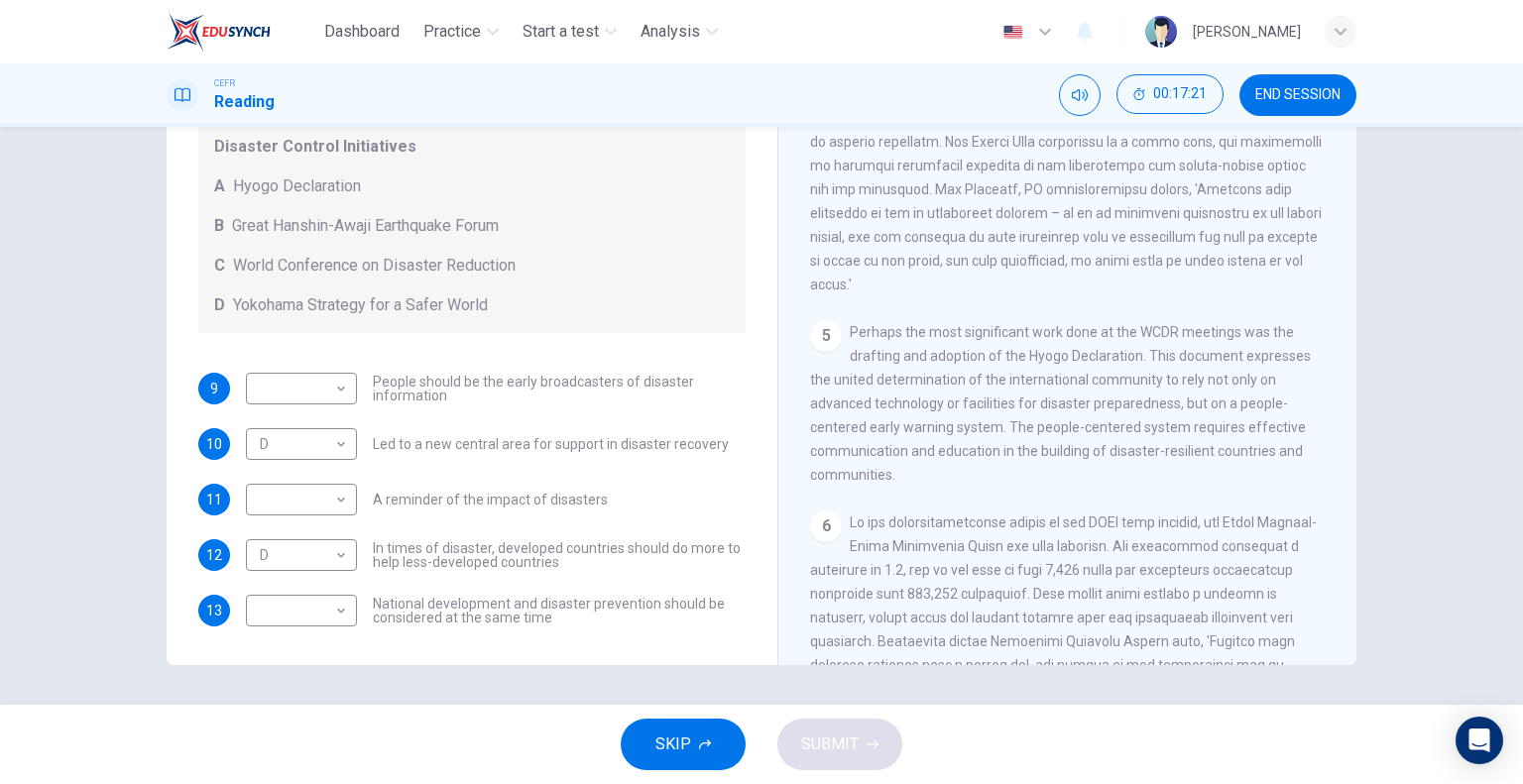 scroll, scrollTop: 1277, scrollLeft: 0, axis: vertical 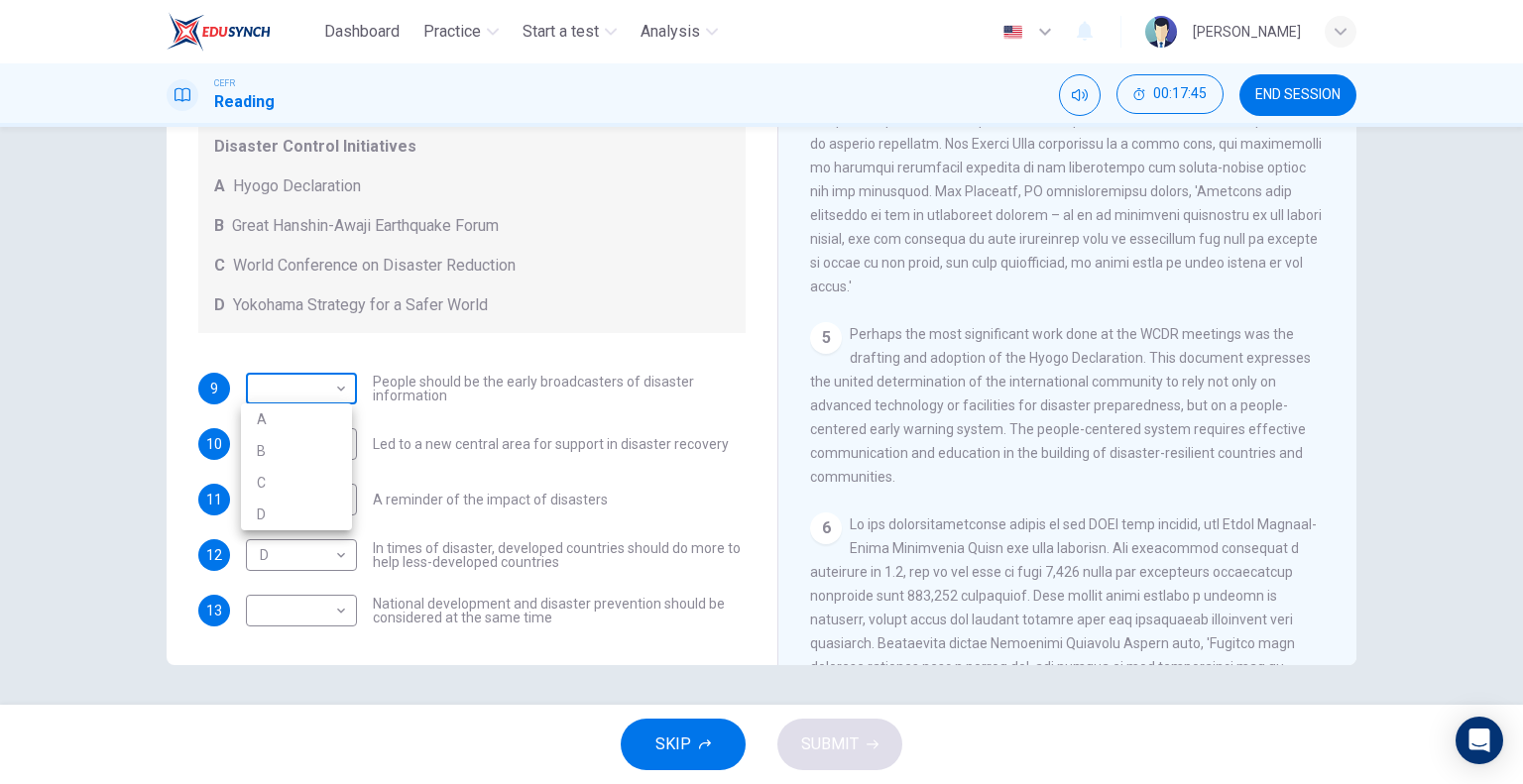click on "Dashboard Practice Start a test Analysis English en ​ [PERSON_NAME] CEFR Reading 00:17:45 END SESSION Questions 9 - 13 Look at the following statements and the list of disaster control initiatives below.
Match each statement with the correct disaster control initiative,  A-D .
Write the correct letter,  A-D , in the boxes below Disaster Control Initiatives A Hyogo Declaration B Great Hanshin-Awaji Earthquake Forum C World Conference on Disaster Reduction D Yokohama Strategy for a Safer World 9 ​ ​ People should be the early broadcasters of disaster information 10 D D ​ Led to a new central area for support in disaster recovery 11 ​ ​ A reminder of the impact of disasters 12 D D ​ In times of disaster, developed countries should do more to help less-developed countries 13 ​ ​ National development and disaster prevention should be considered at the same time Preparing for the Threat CLICK TO ZOOM Click to Zoom 1 2 3 4 5 6 SKIP SUBMIT EduSynch - Online Language Proficiency Testing" at bounding box center [762, 392] 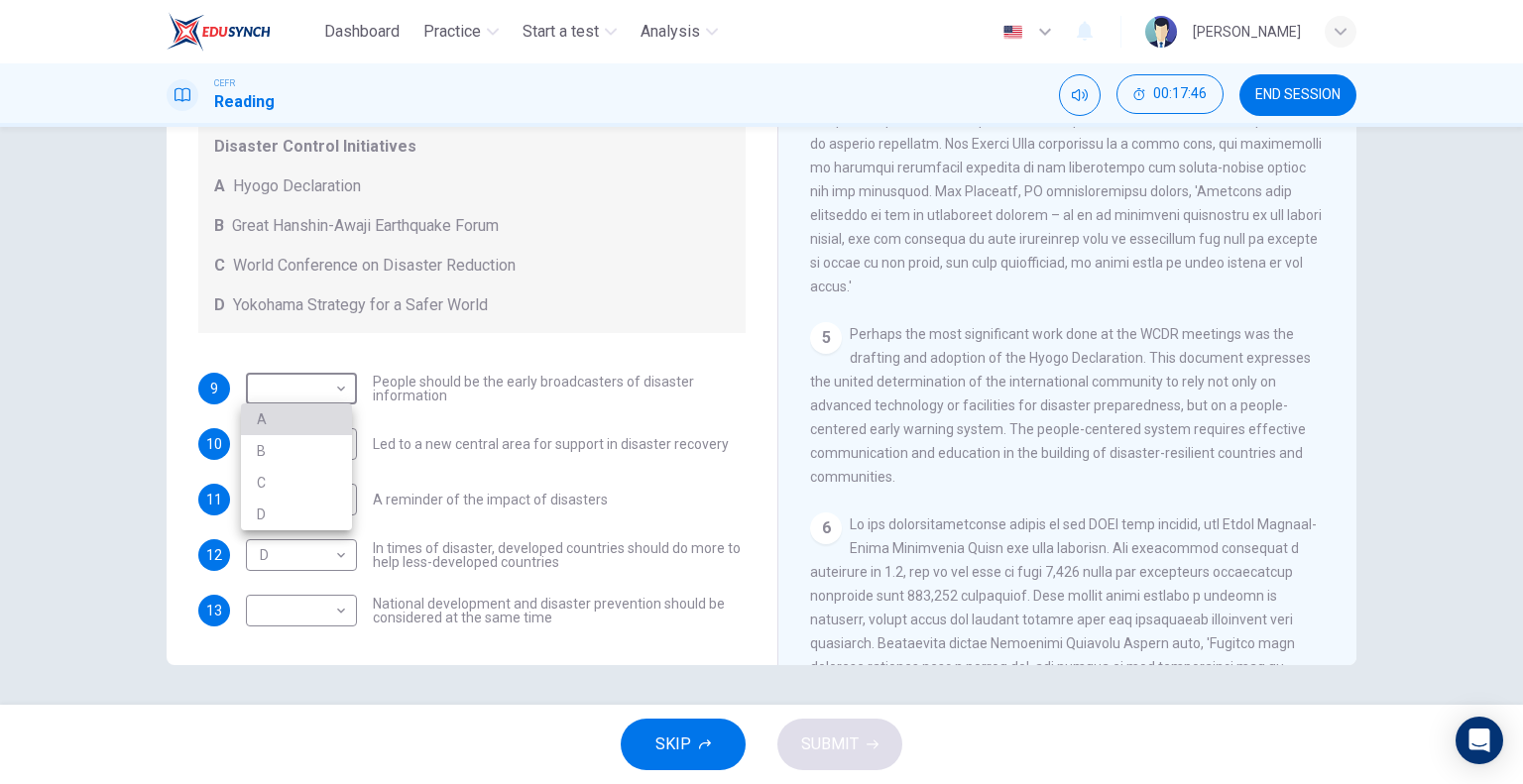 click on "A" at bounding box center (296, 419) 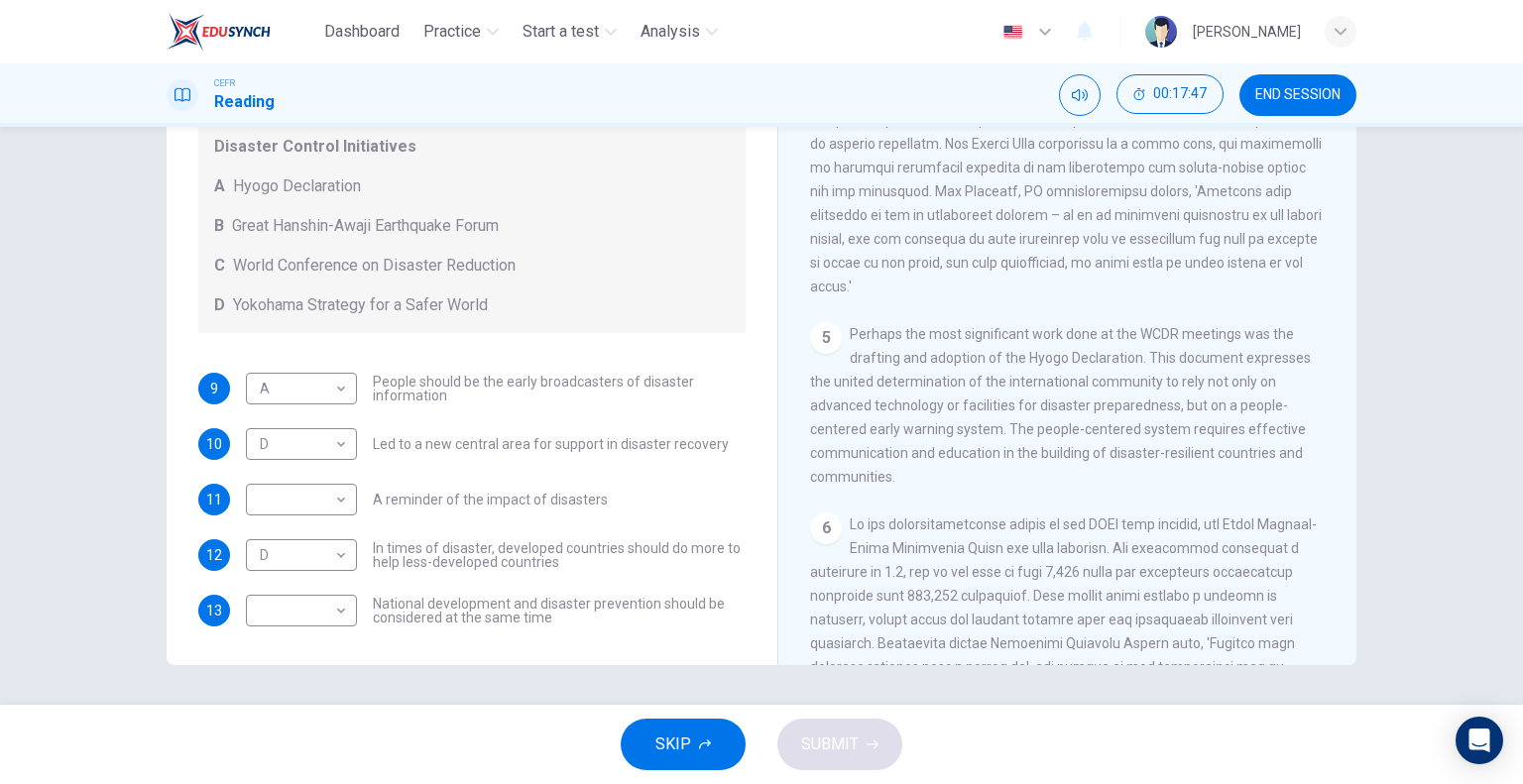 click on "Perhaps the most significant work done at the WCDR meetings was the drafting and adoption of the Hyogo Declaration. This document expresses the united determination of the international community to rely not only on advanced technology or facilities for disaster preparedness, but on a people-centered early warning system. The people-centered system requires effective communication and education in the building of disaster-resilient countries and communities." at bounding box center [1060, 405] 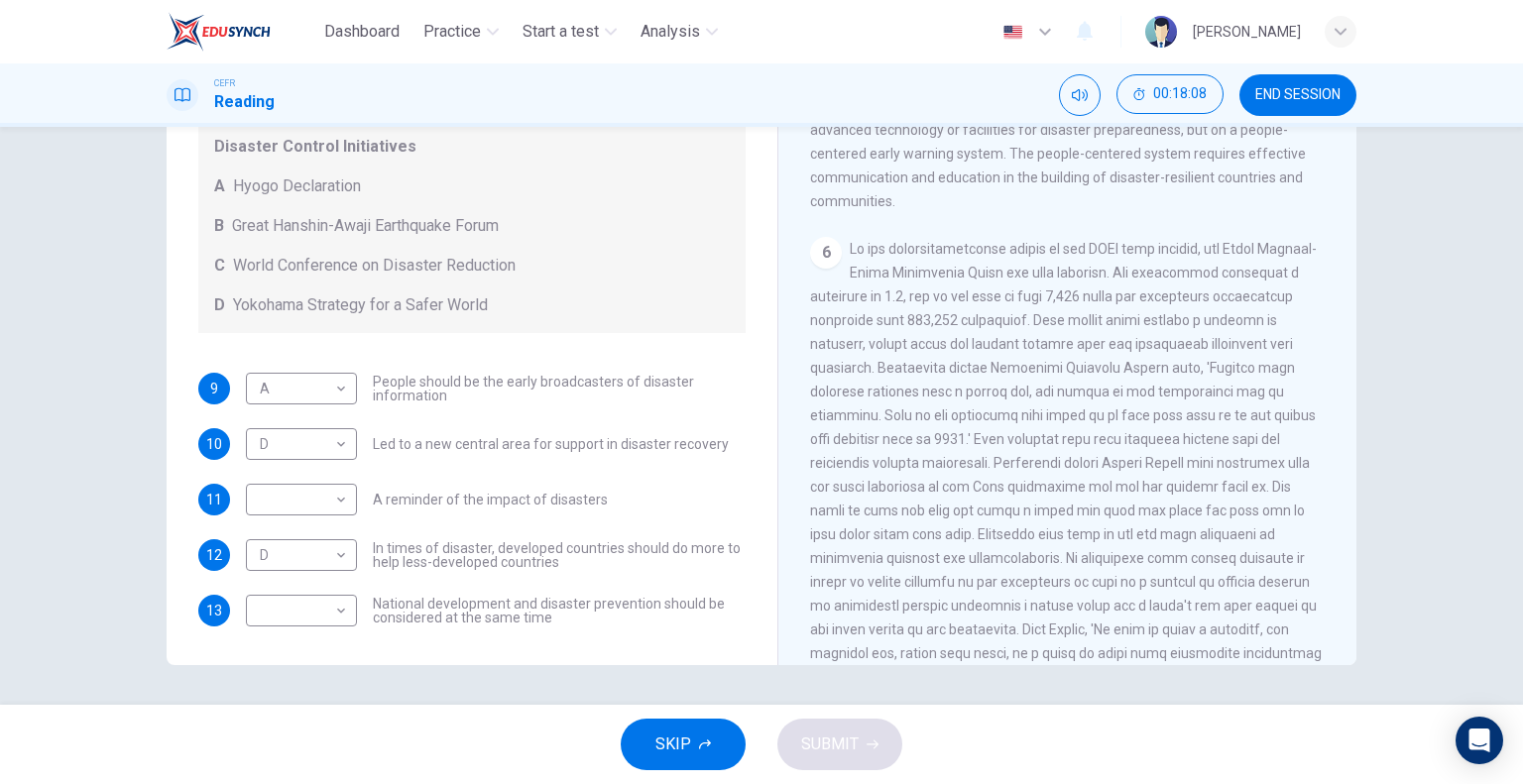 scroll, scrollTop: 1554, scrollLeft: 0, axis: vertical 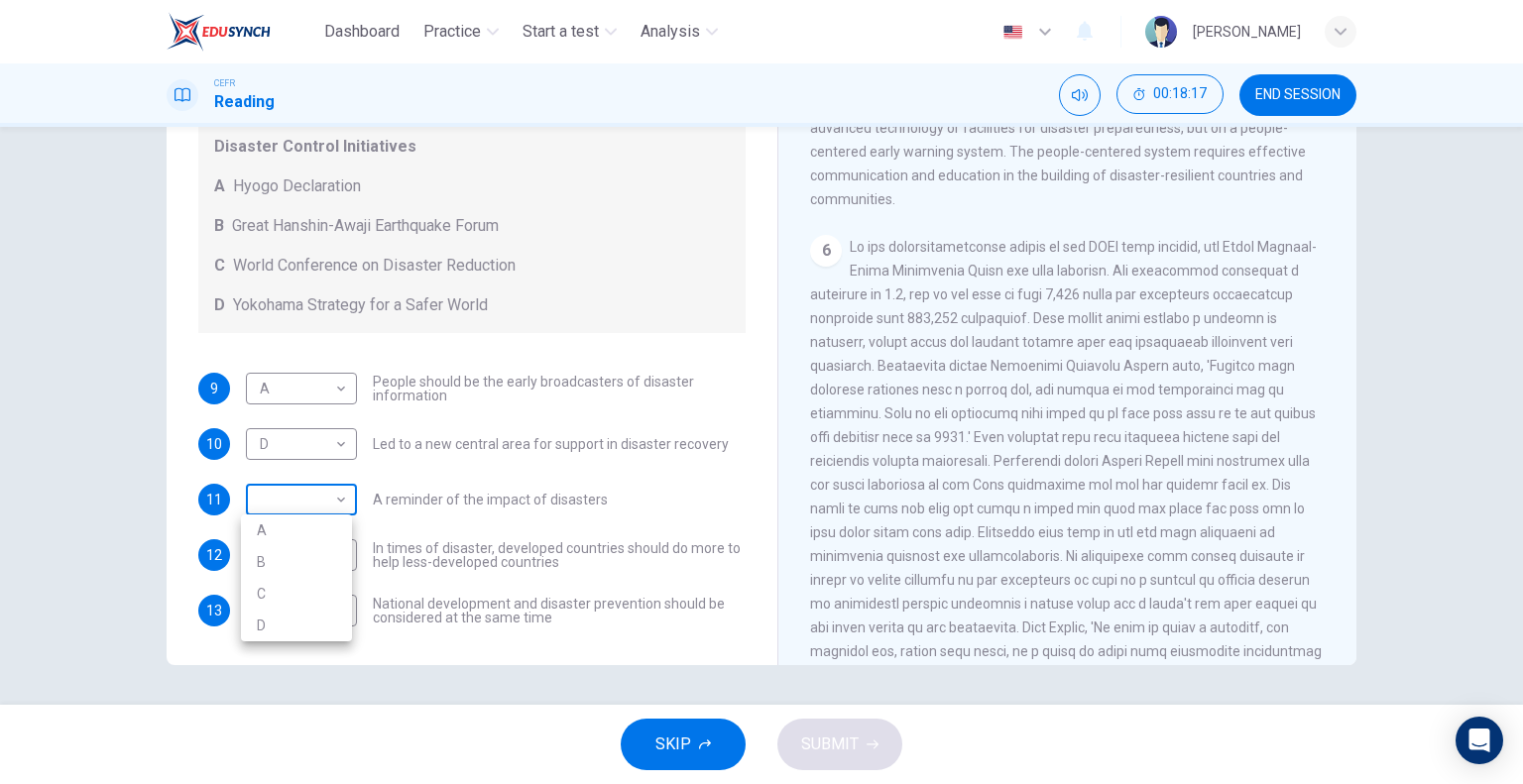 click on "Dashboard Practice Start a test Analysis English en ​ [PERSON_NAME] Reading 00:18:17 END SESSION Questions 9 - 13 Look at the following statements and the list of disaster control initiatives below.
Match each statement with the correct disaster control initiative,  A-D .
Write the correct letter,  A-D , in the boxes below Disaster Control Initiatives A Hyogo Declaration B Great Hanshin-Awaji Earthquake Forum C World Conference on Disaster Reduction D Yokohama Strategy for a Safer World 9 A A ​ People should be the early broadcasters of disaster information 10 D D ​ Led to a new central area for support in disaster recovery 11 ​ ​ A reminder of the impact of disasters 12 D D ​ In times of disaster, developed countries should do more to help less-developed countries 13 ​ ​ National development and disaster prevention should be considered at the same time Preparing for the Threat CLICK TO ZOOM Click to Zoom 1 2 3 4 5 6 SKIP SUBMIT EduSynch - Online Language Proficiency Testing" at bounding box center [762, 392] 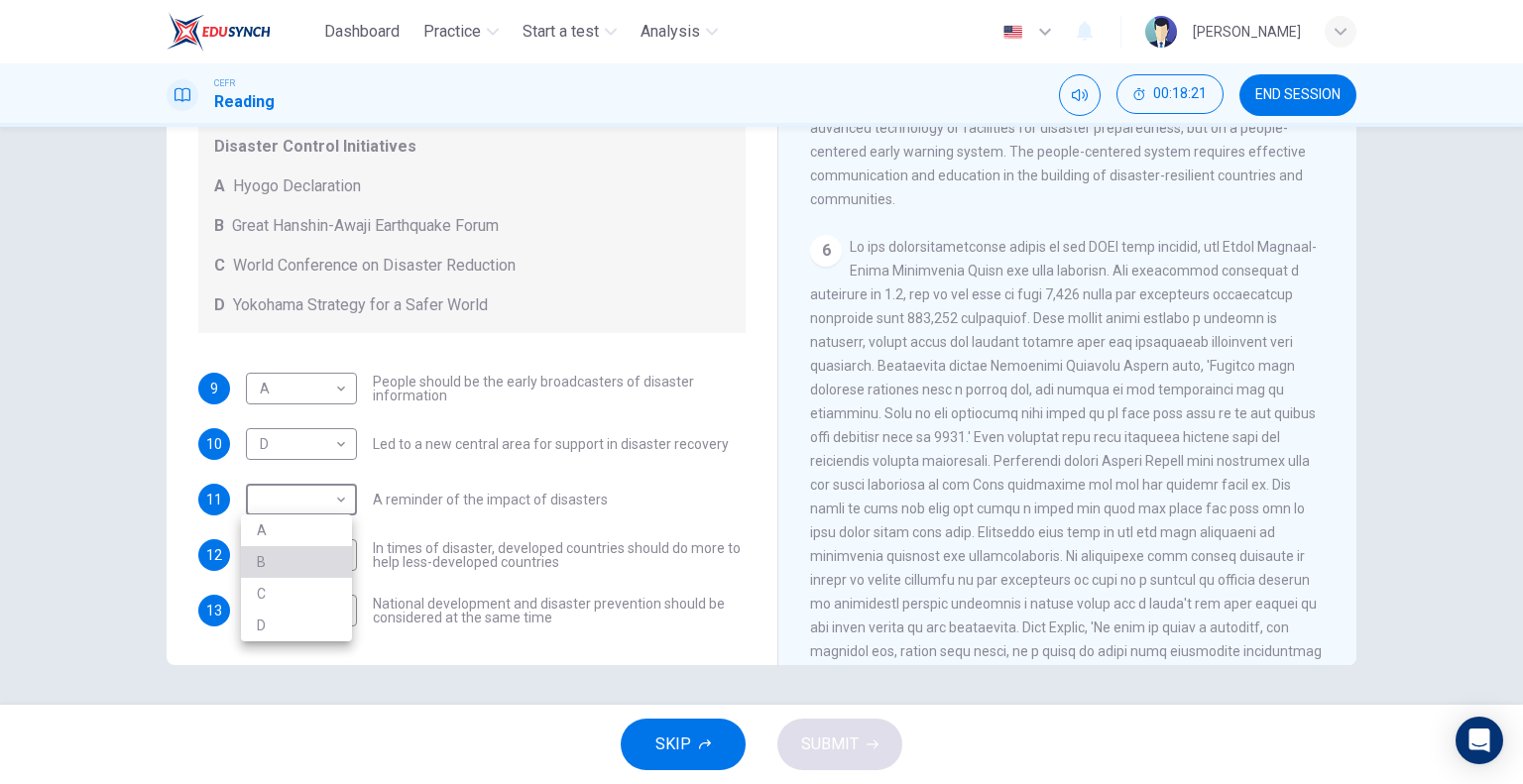 click on "B" at bounding box center (296, 562) 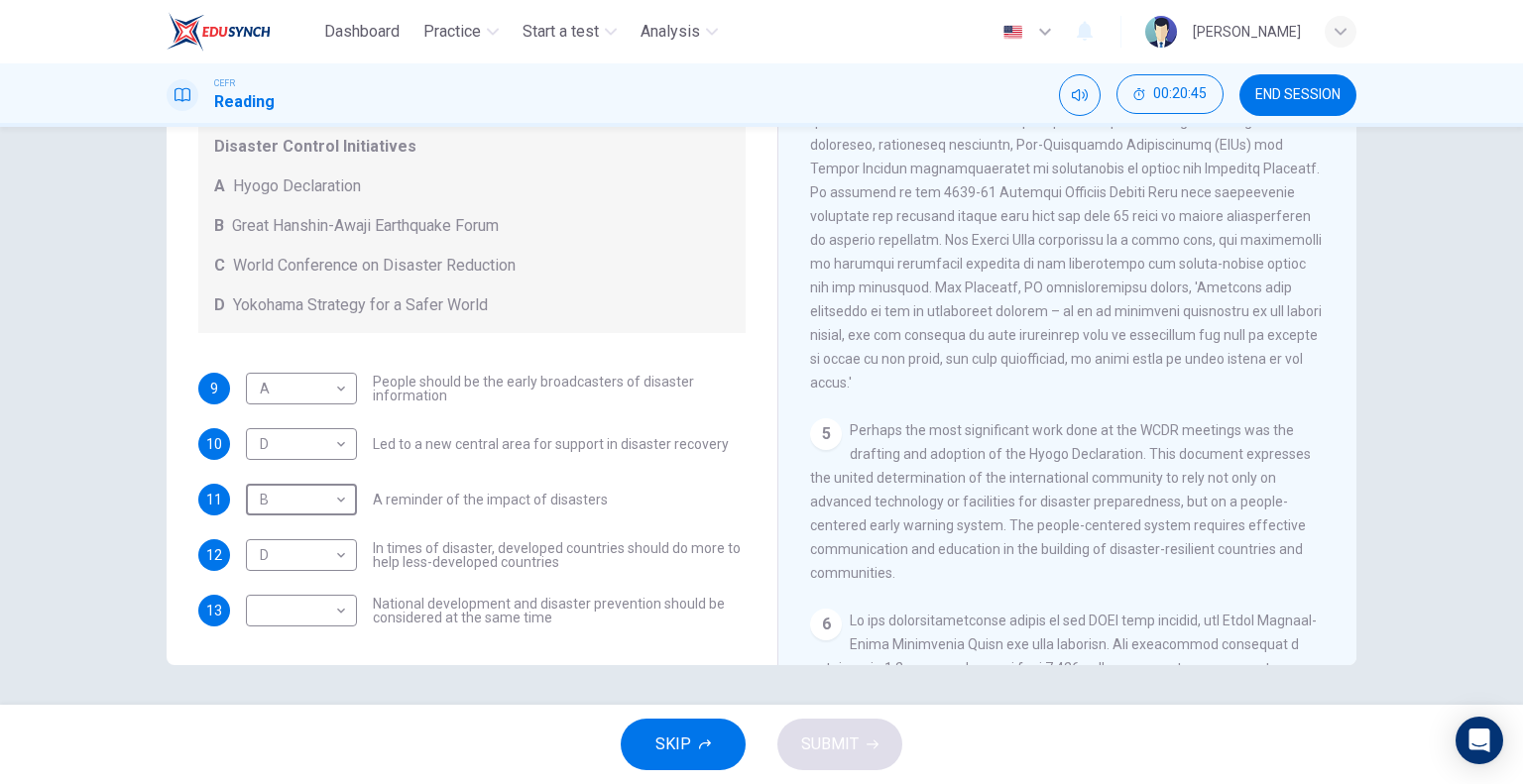 scroll, scrollTop: 1179, scrollLeft: 0, axis: vertical 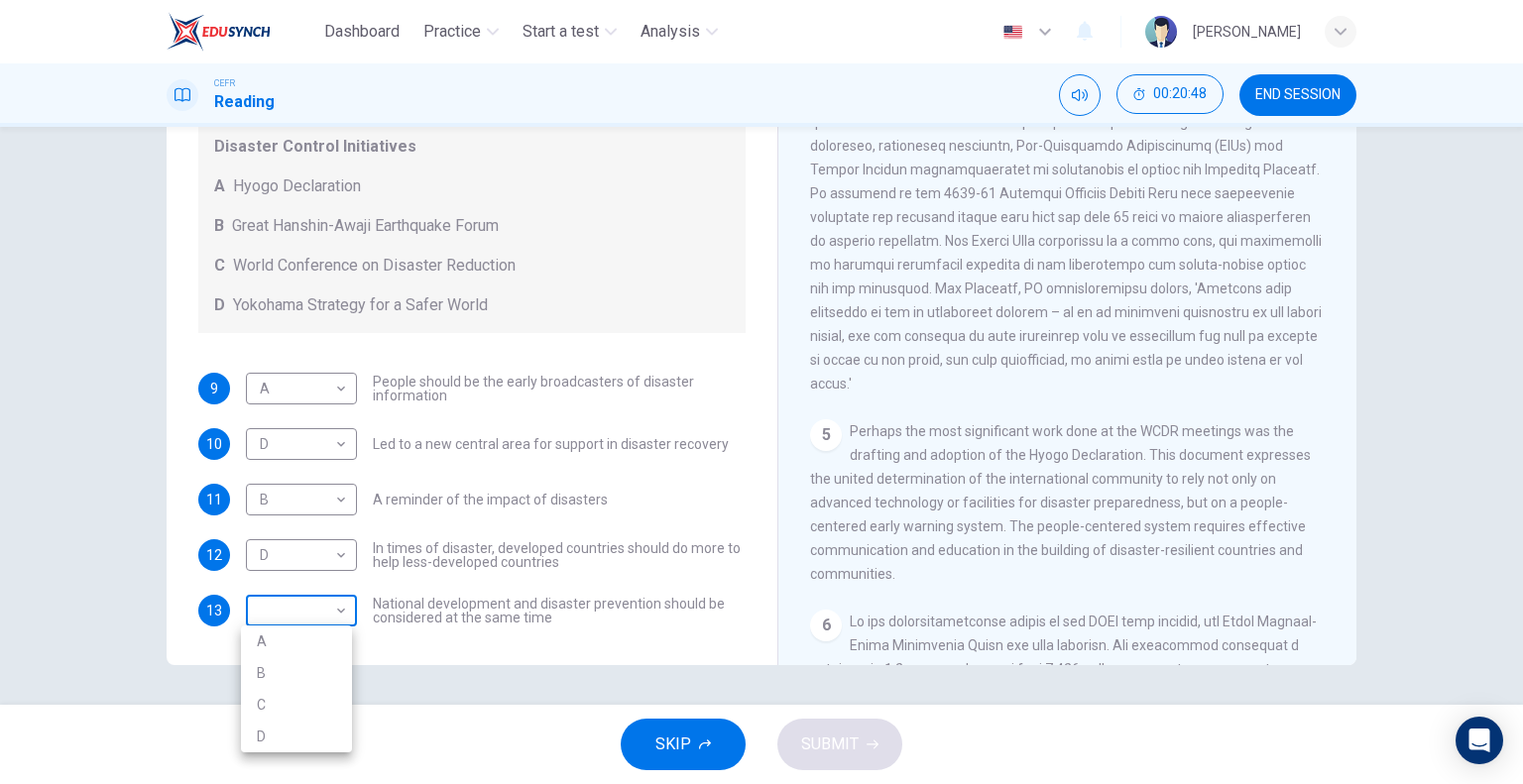 click on "Dashboard Practice Start a test Analysis English en ​ [PERSON_NAME] CEFR Reading 00:20:48 END SESSION Questions 9 - 13 Look at the following statements and the list of disaster control initiatives below.
Match each statement with the correct disaster control initiative,  A-D .
Write the correct letter,  A-D , in the boxes below Disaster Control Initiatives A Hyogo Declaration B Great Hanshin-Awaji Earthquake Forum C World Conference on Disaster Reduction D Yokohama Strategy for a Safer World 9 A A ​ People should be the early broadcasters of disaster information 10 D D ​ Led to a new central area for support in disaster recovery 11 B B ​ A reminder of the impact of disasters 12 D D ​ In times of disaster, developed countries should do more to help less-developed countries 13 ​ ​ National development and disaster prevention should be considered at the same time Preparing for the Threat CLICK TO ZOOM Click to Zoom 1 2 3 4 5 6 SKIP SUBMIT EduSynch - Online Language Proficiency Testing" at bounding box center [762, 392] 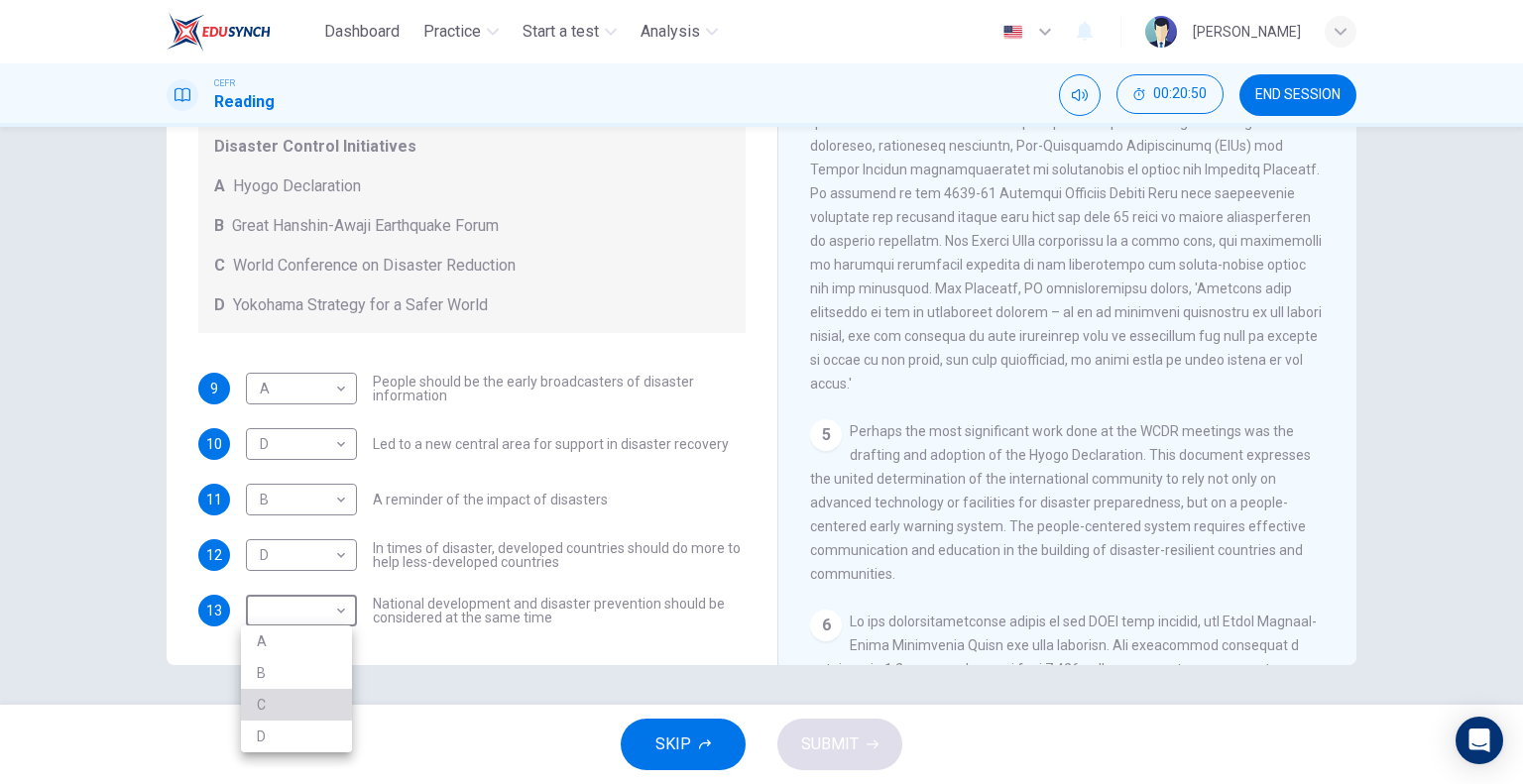 click on "C" at bounding box center (296, 705) 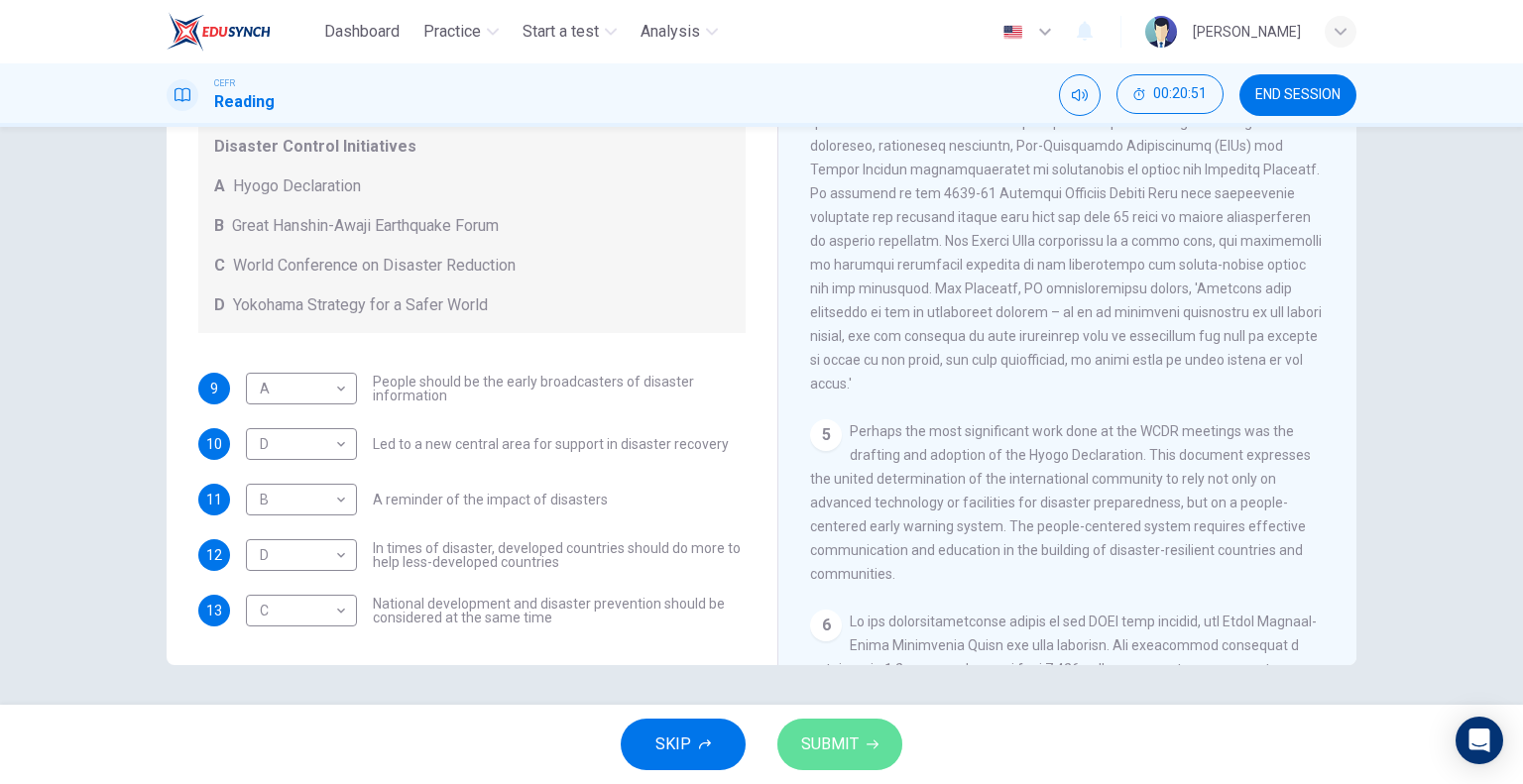 click 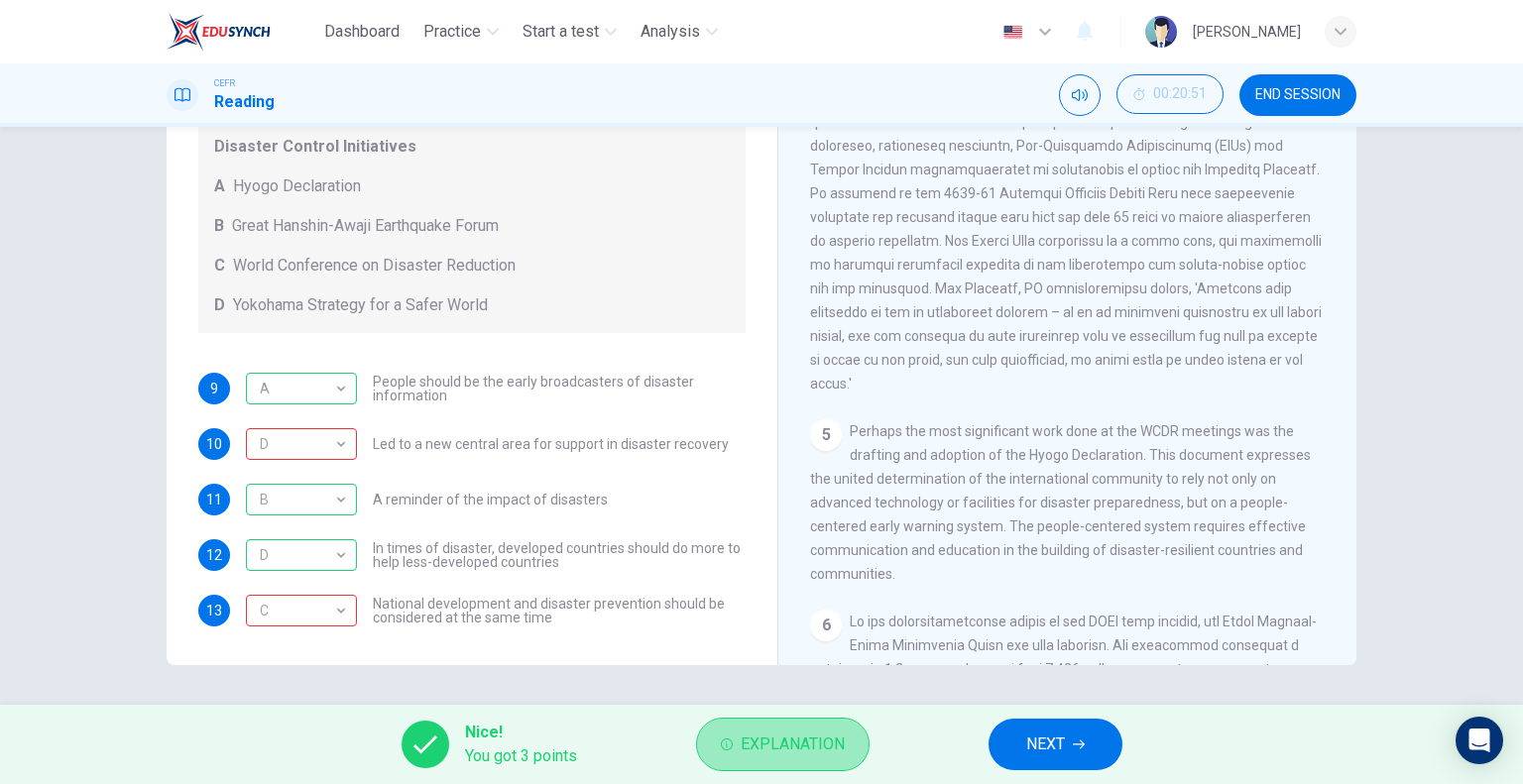 click on "Explanation" at bounding box center [792, 744] 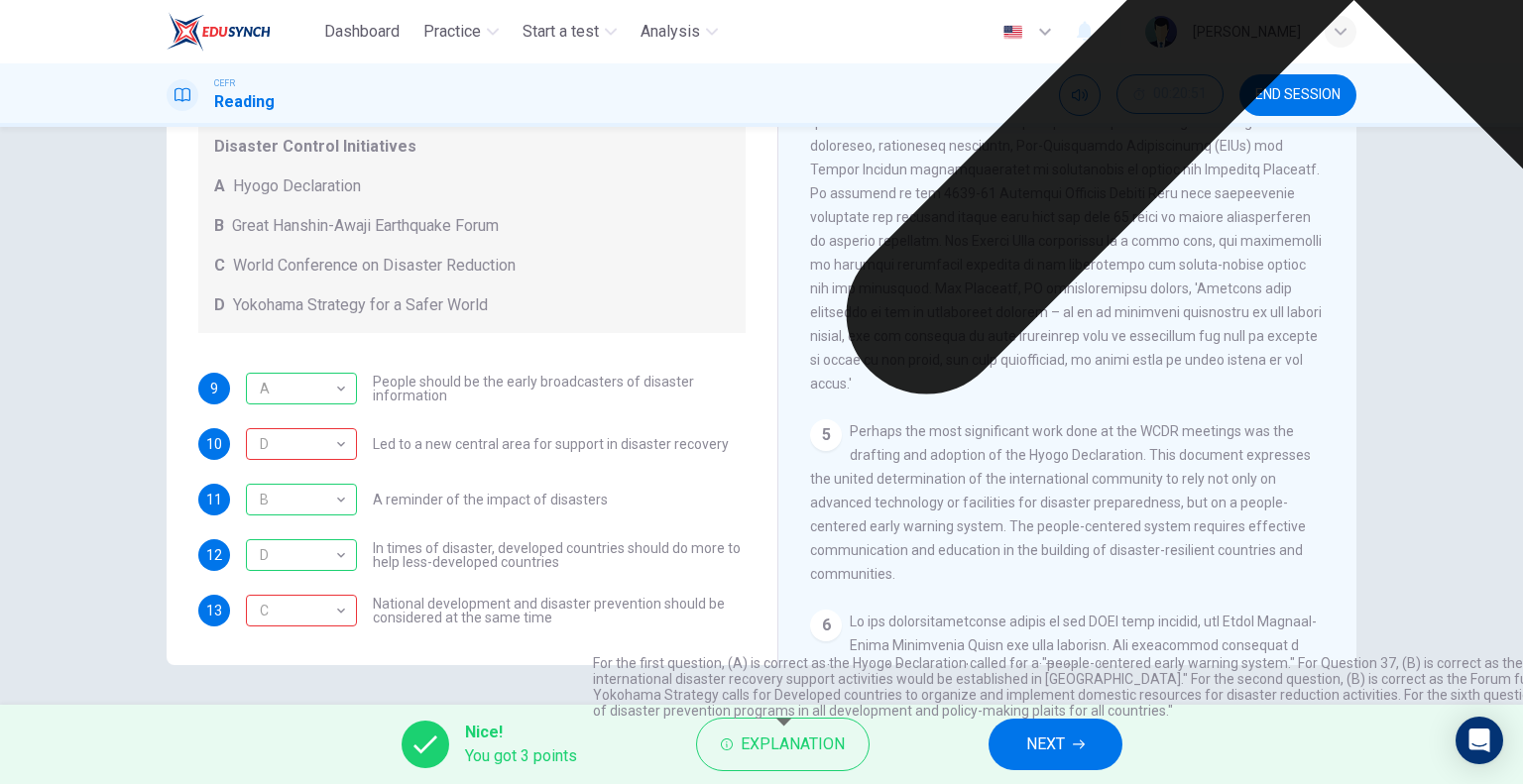 click 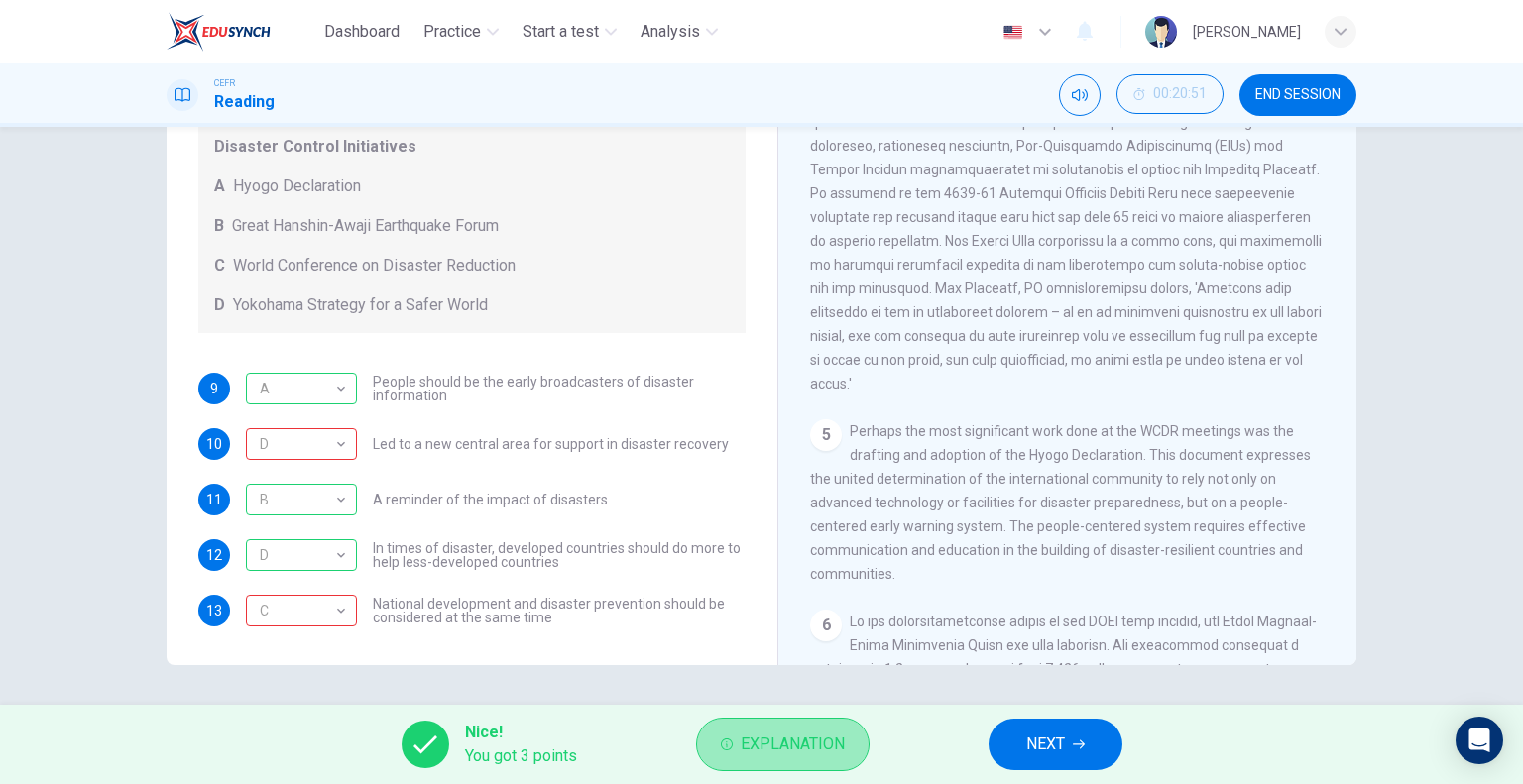 click on "Explanation" at bounding box center [792, 744] 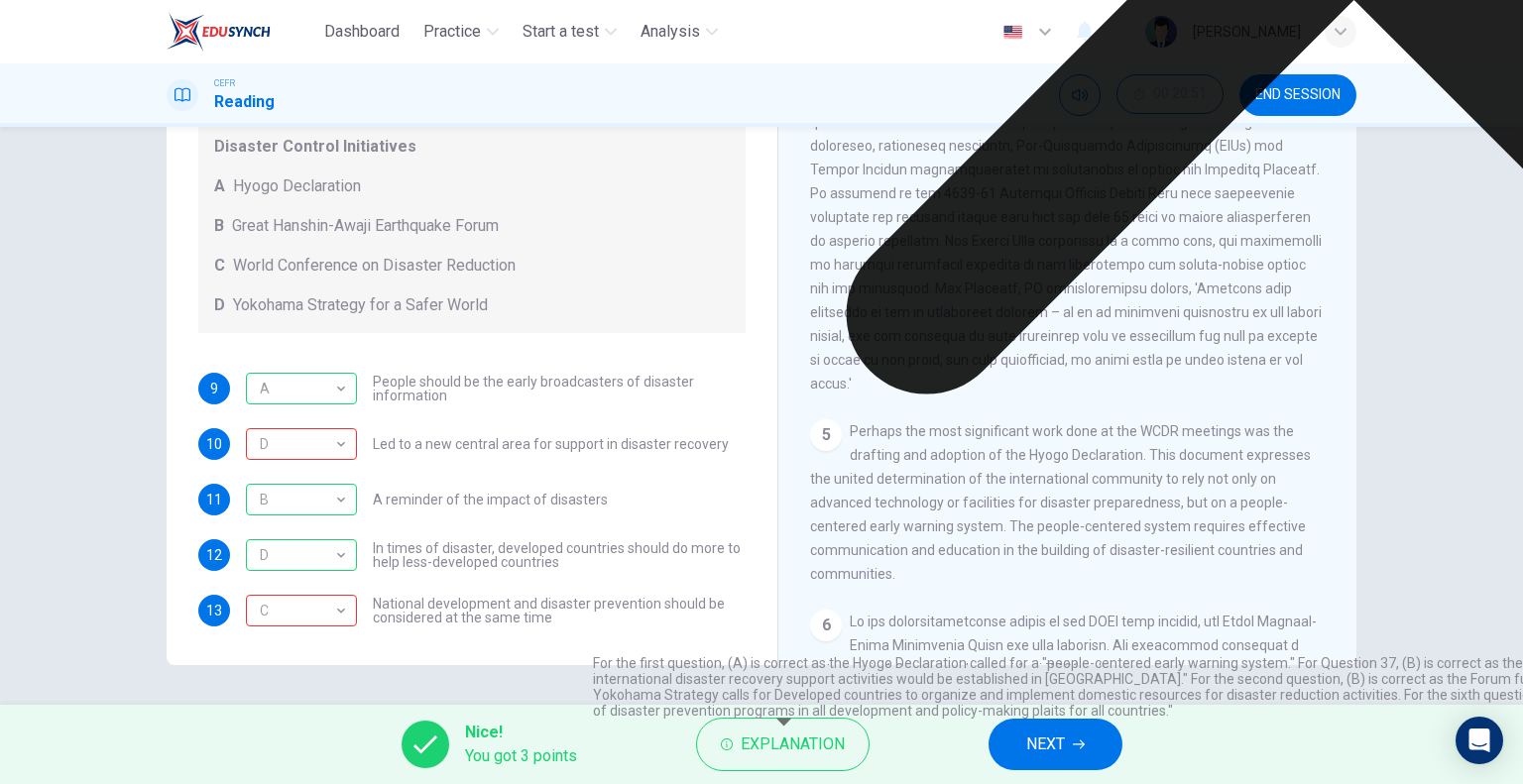 click 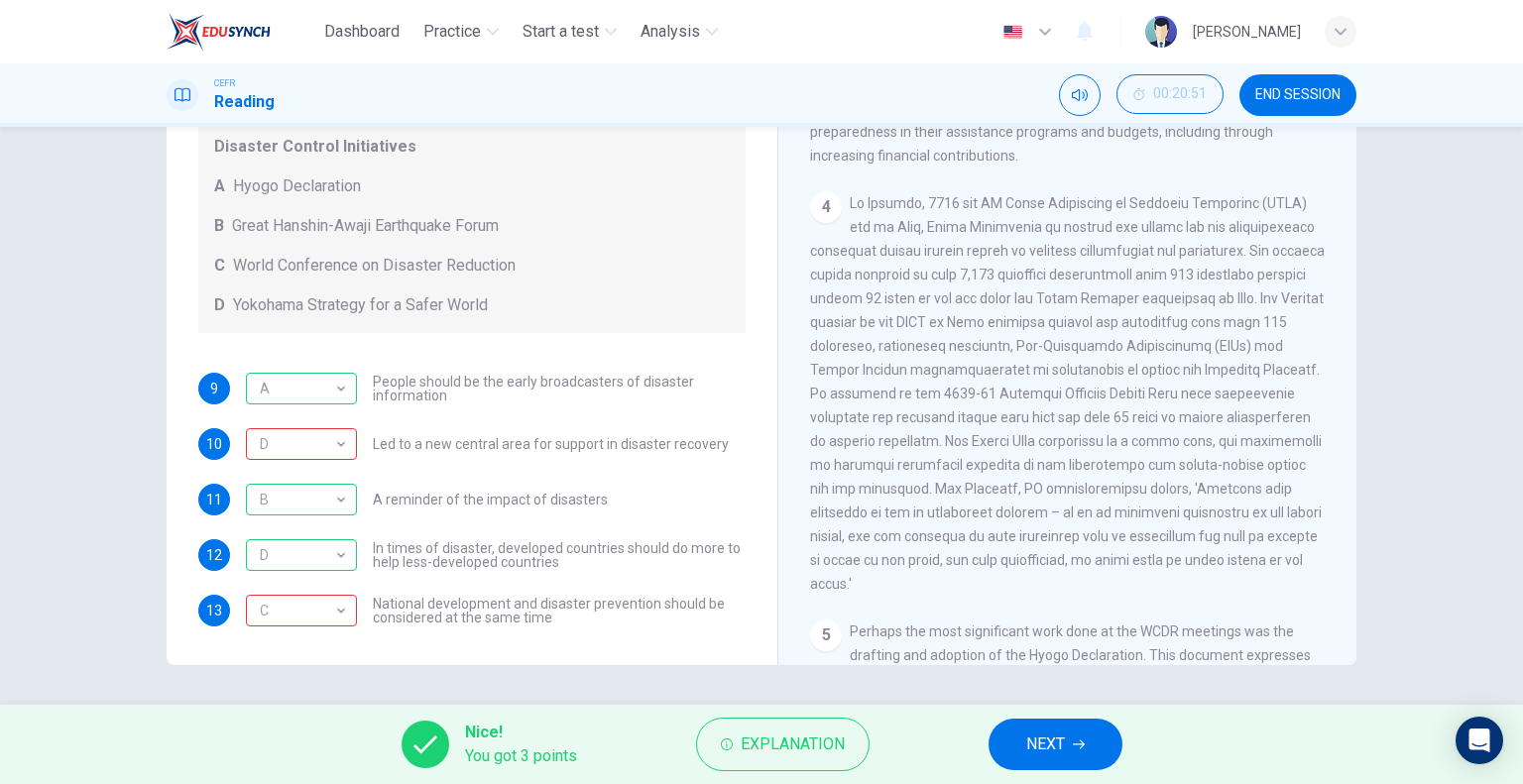 scroll, scrollTop: 984, scrollLeft: 0, axis: vertical 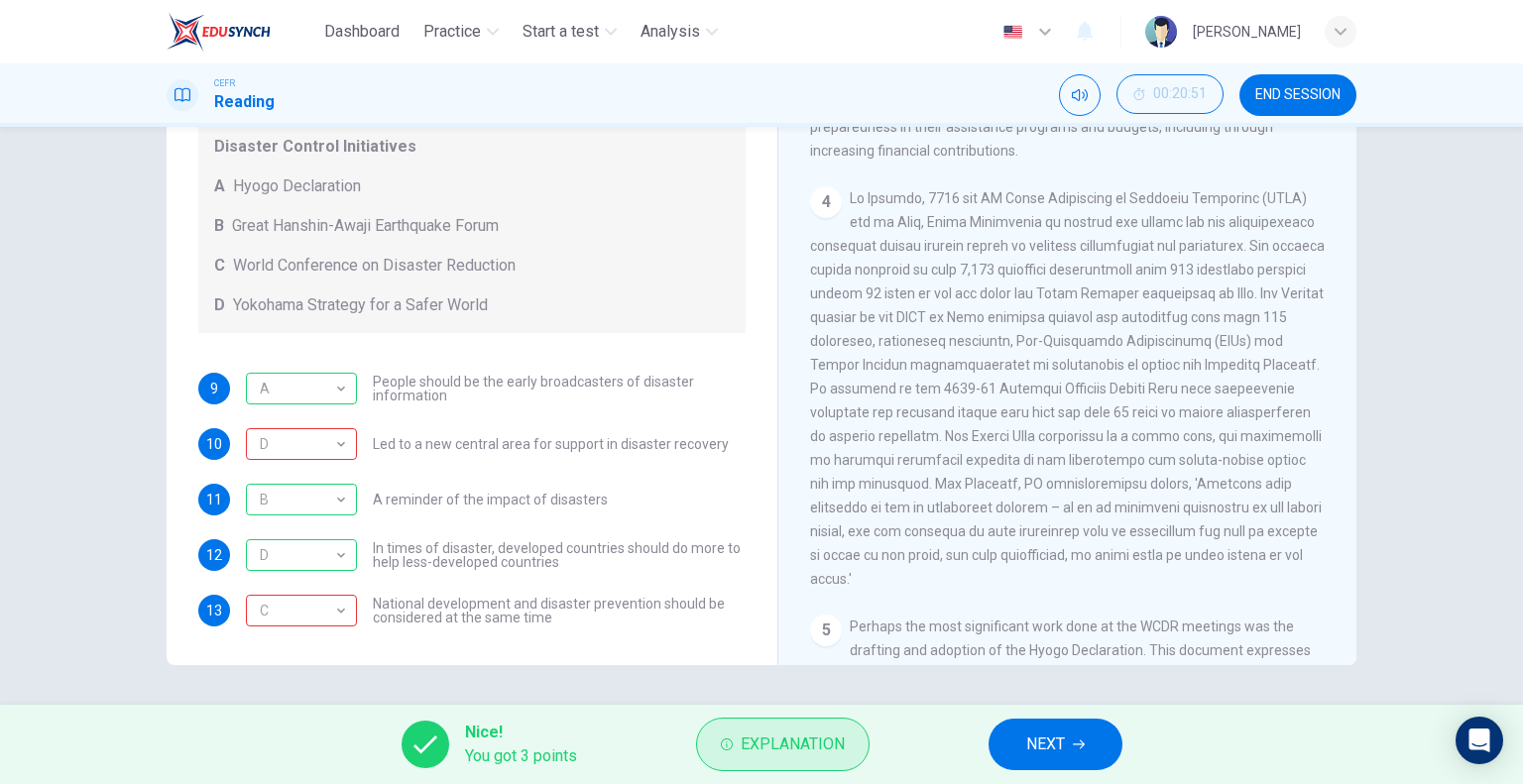 click on "Explanation" at bounding box center [792, 744] 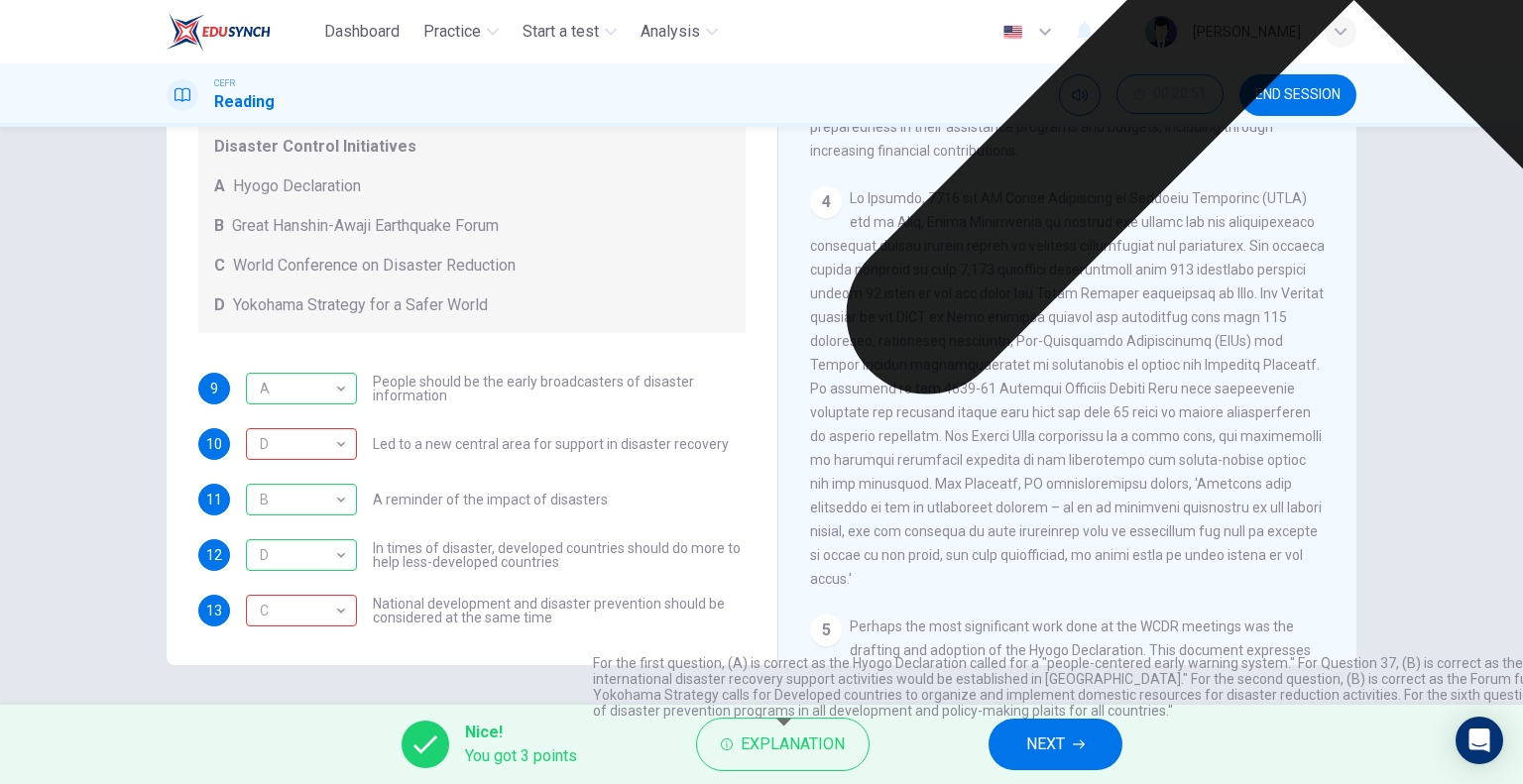 click 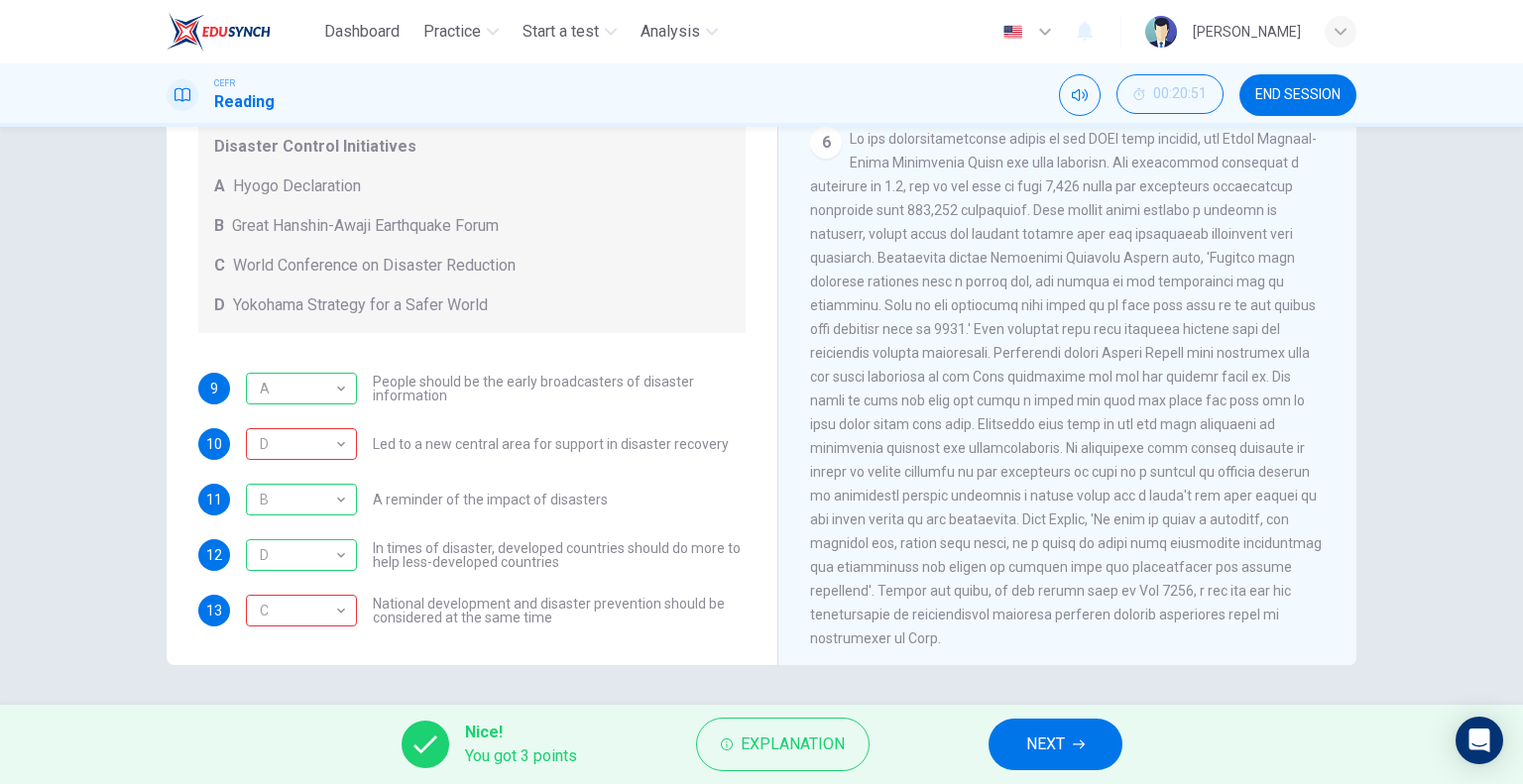 scroll, scrollTop: 1703, scrollLeft: 0, axis: vertical 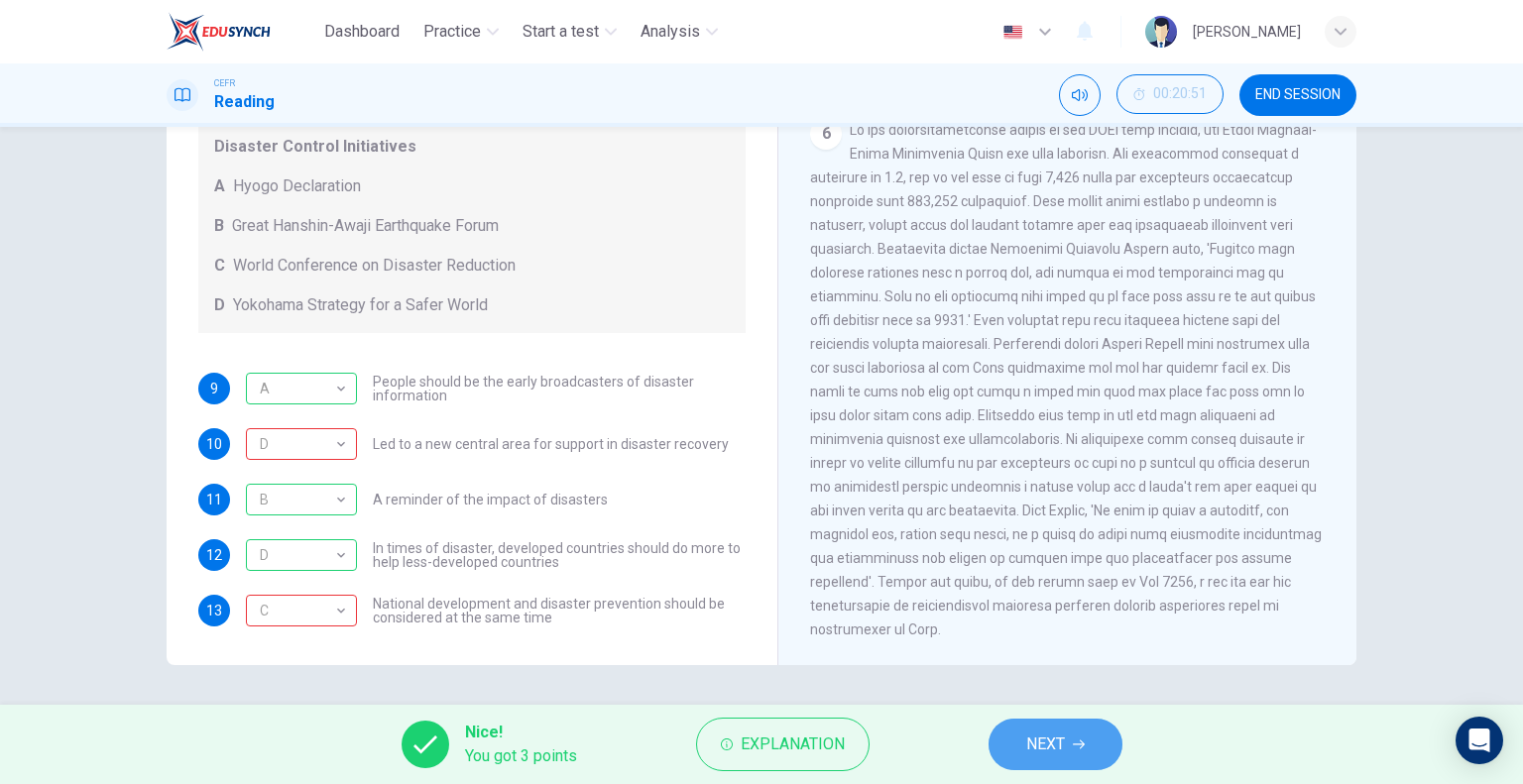 click on "NEXT" at bounding box center (1045, 744) 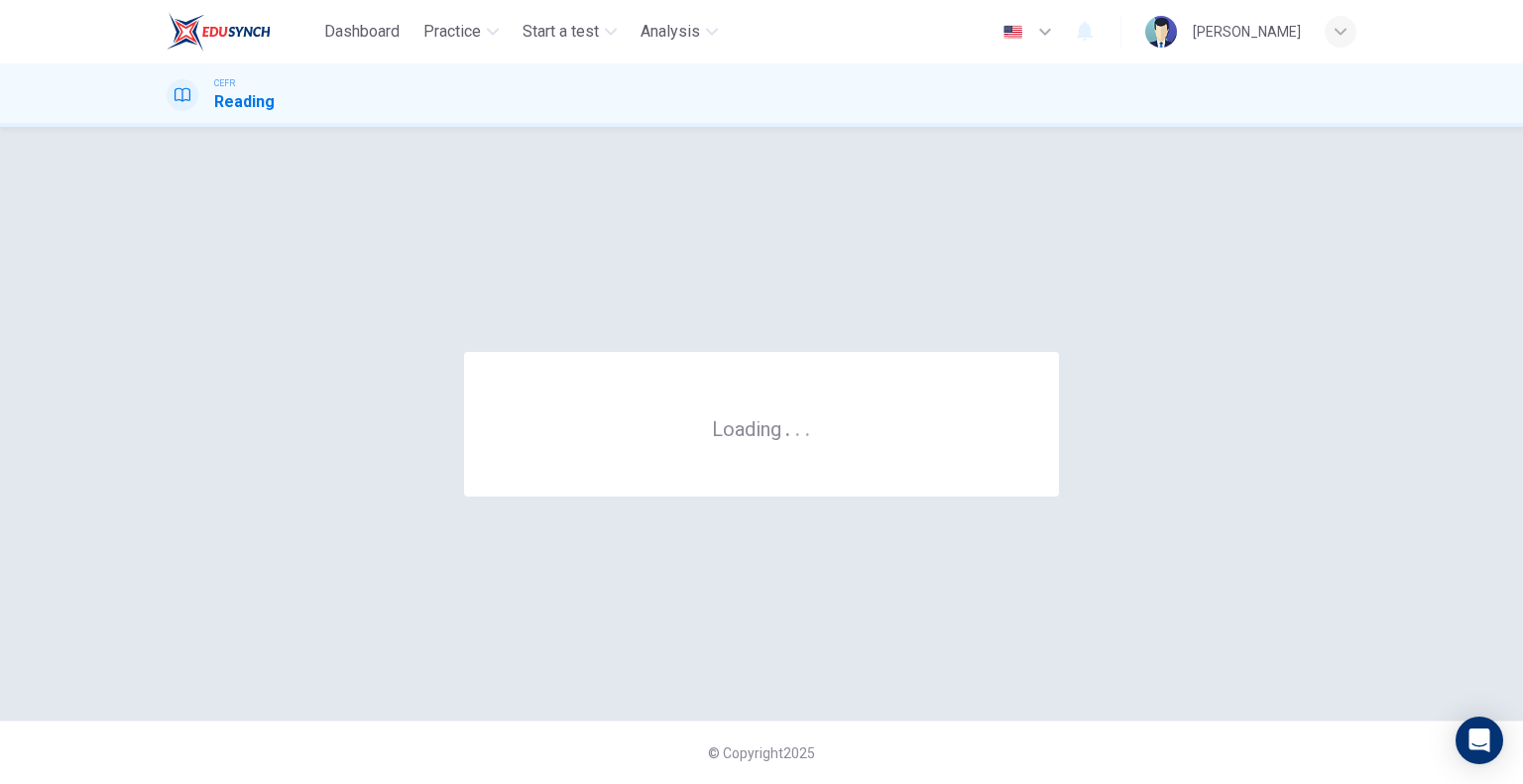 scroll, scrollTop: 0, scrollLeft: 0, axis: both 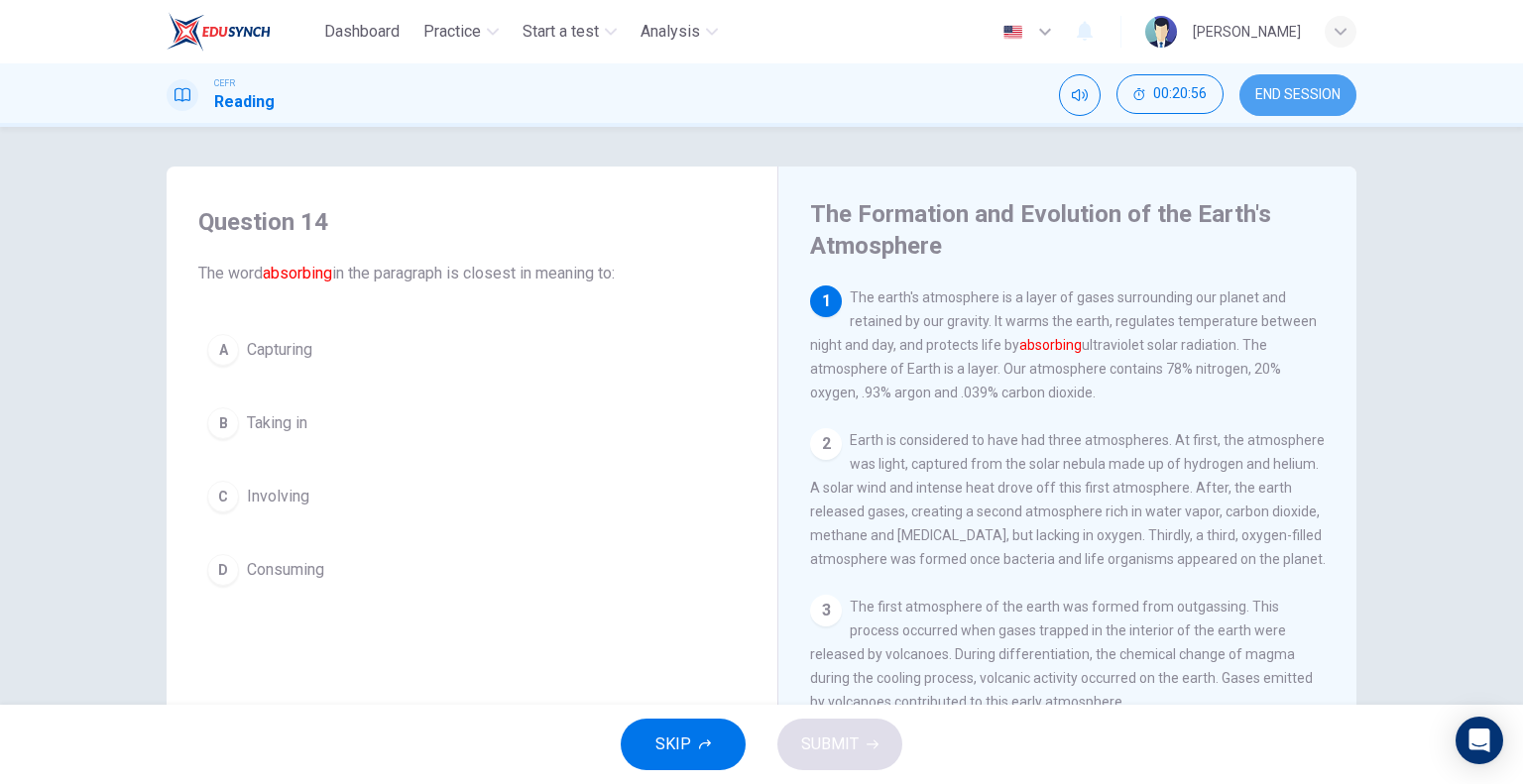 click on "END SESSION" at bounding box center (1298, 95) 